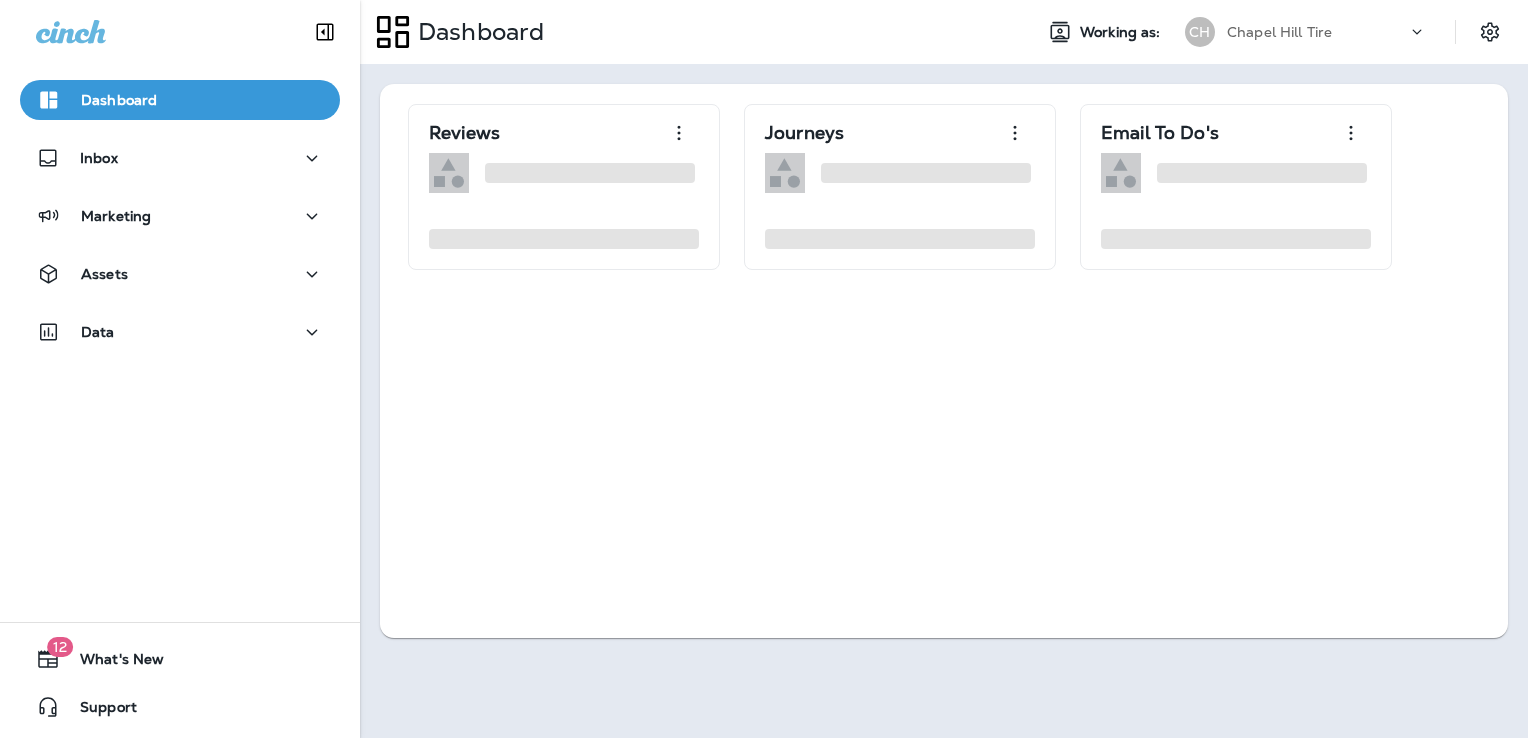 scroll, scrollTop: 0, scrollLeft: 0, axis: both 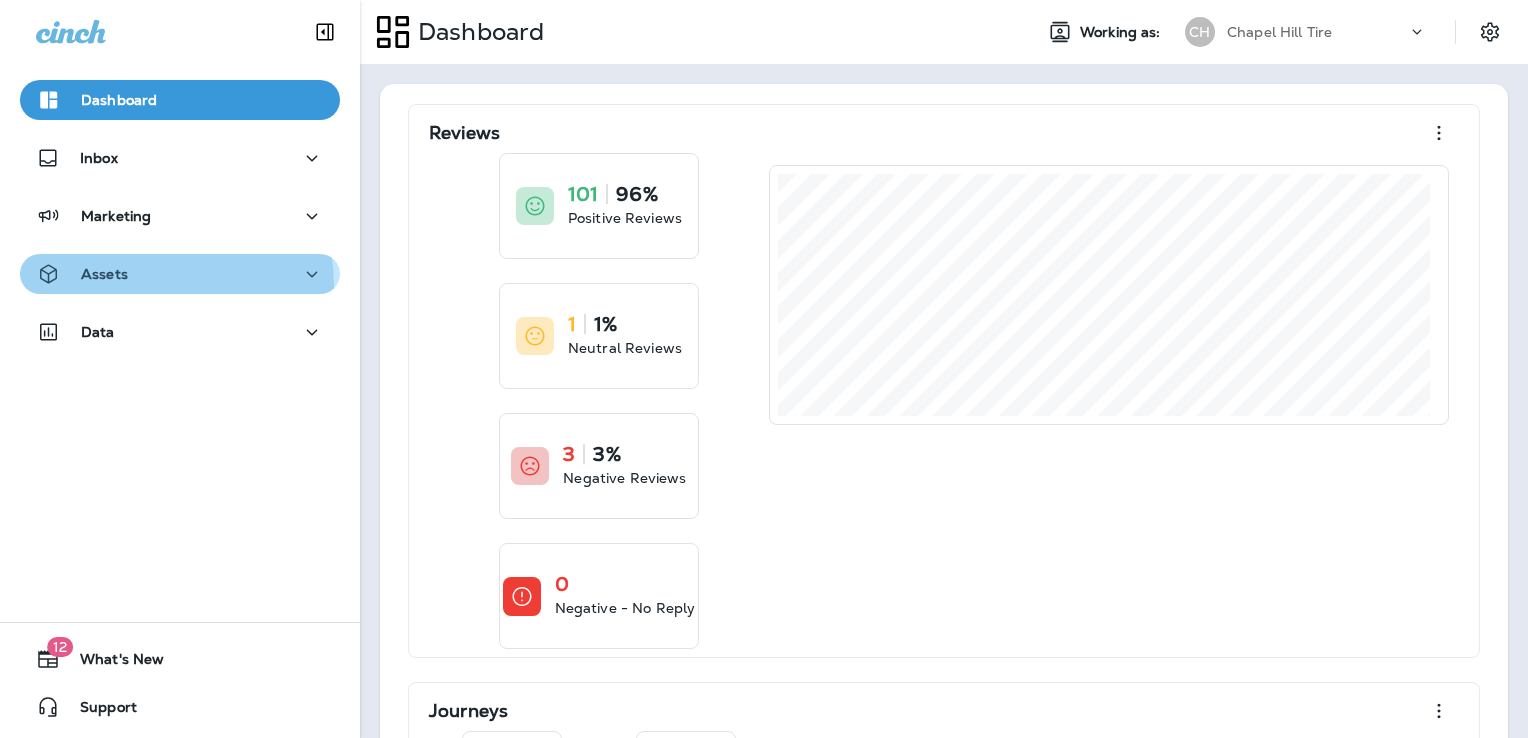 click on "Assets" at bounding box center [82, 274] 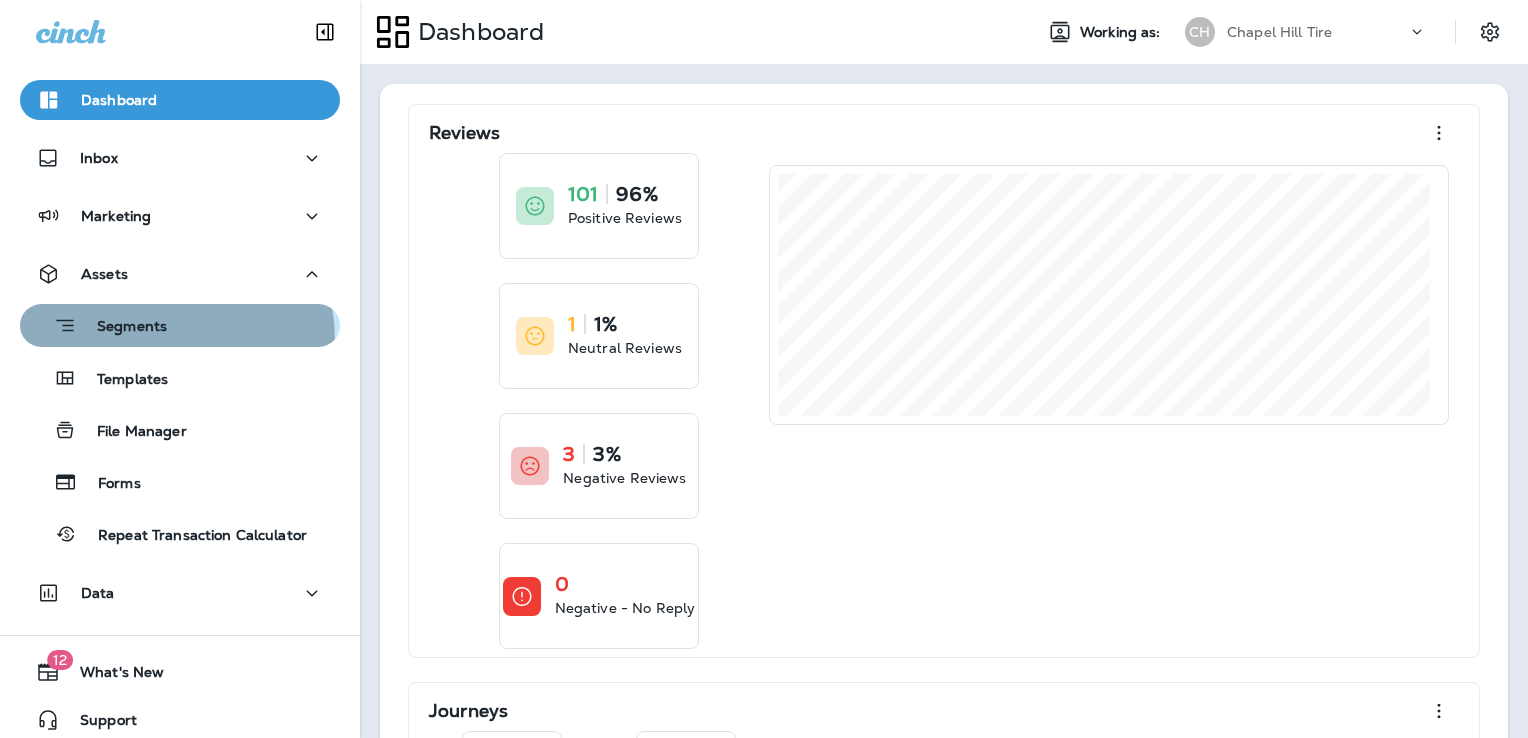 click on "Segments" at bounding box center [180, 325] 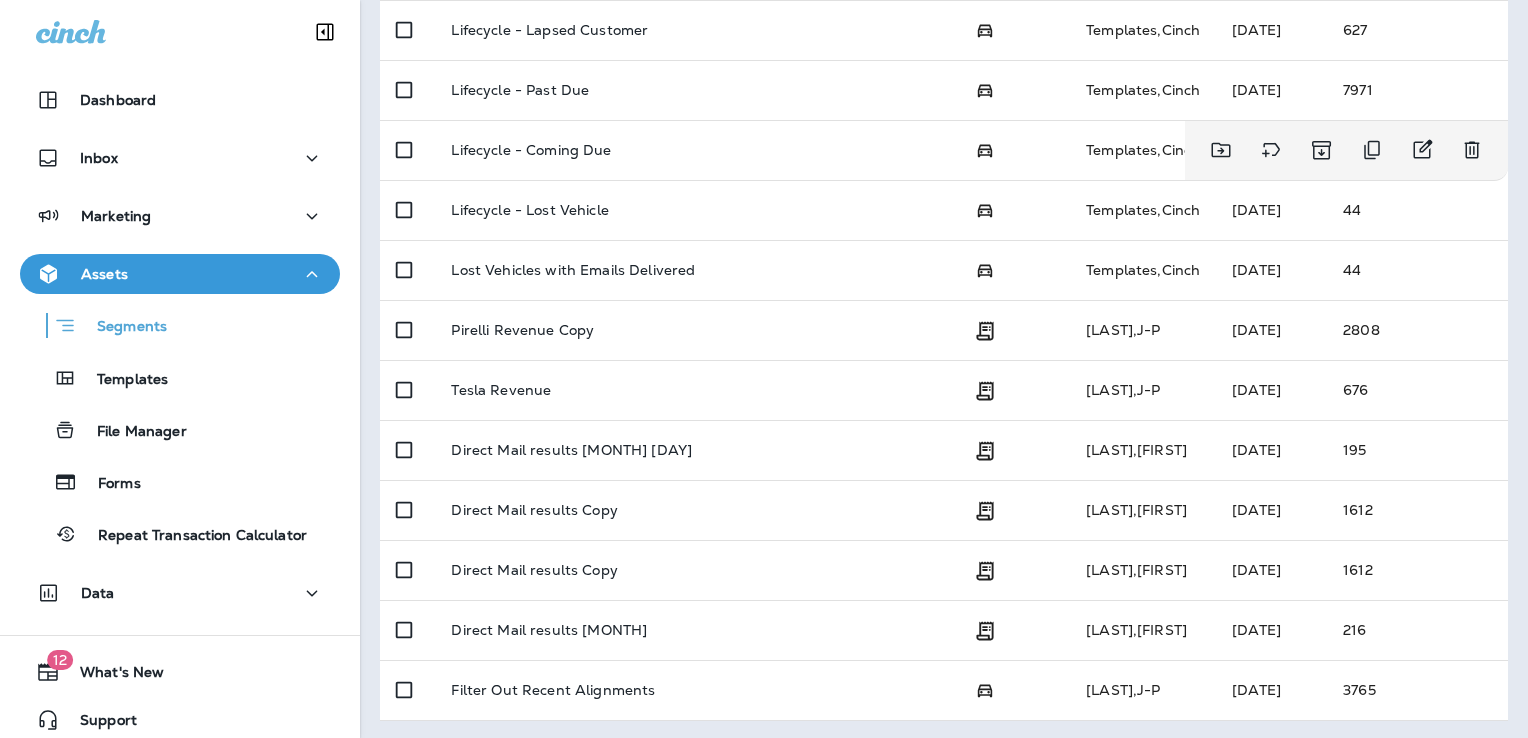 scroll, scrollTop: 743, scrollLeft: 0, axis: vertical 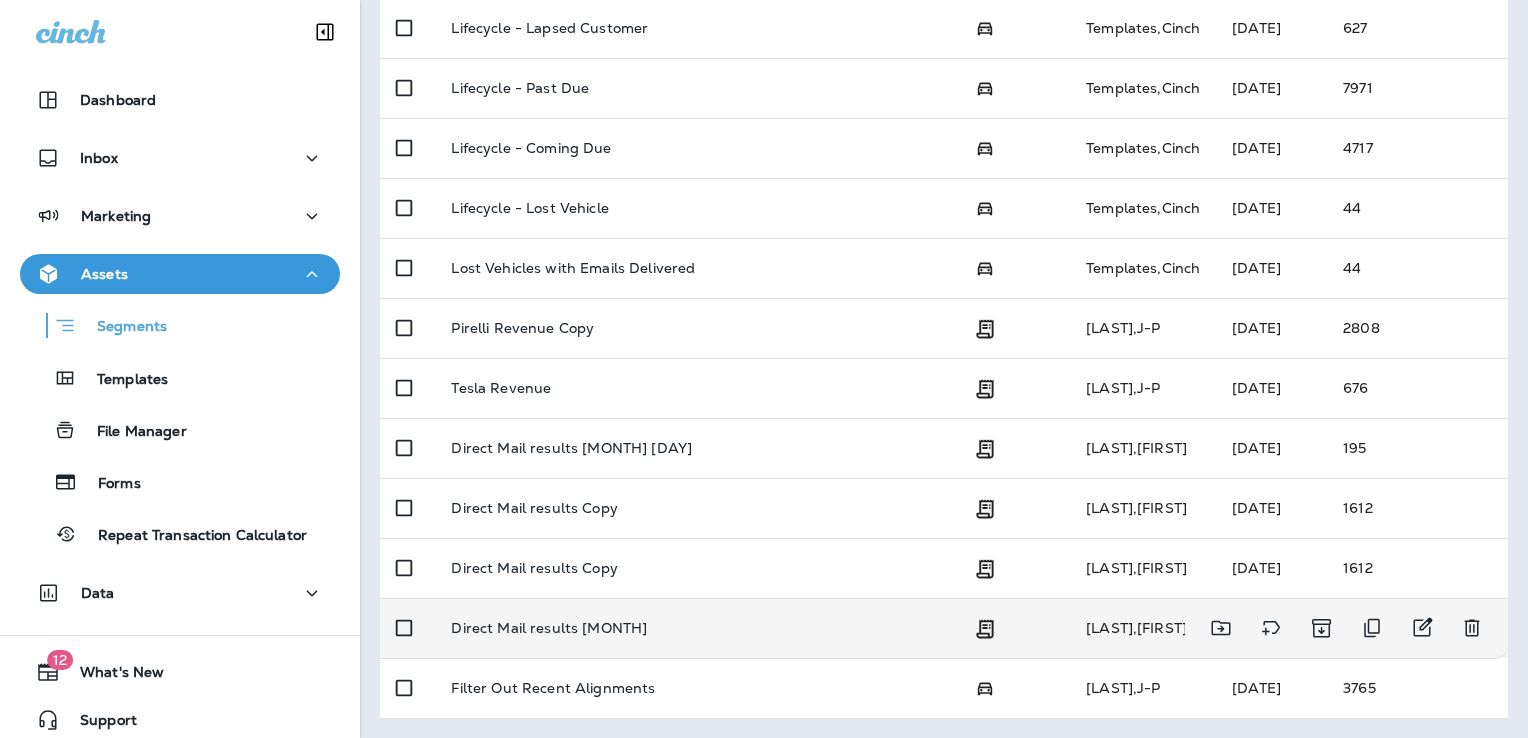click on "Direct Mail results [MONTH]" at bounding box center (549, 628) 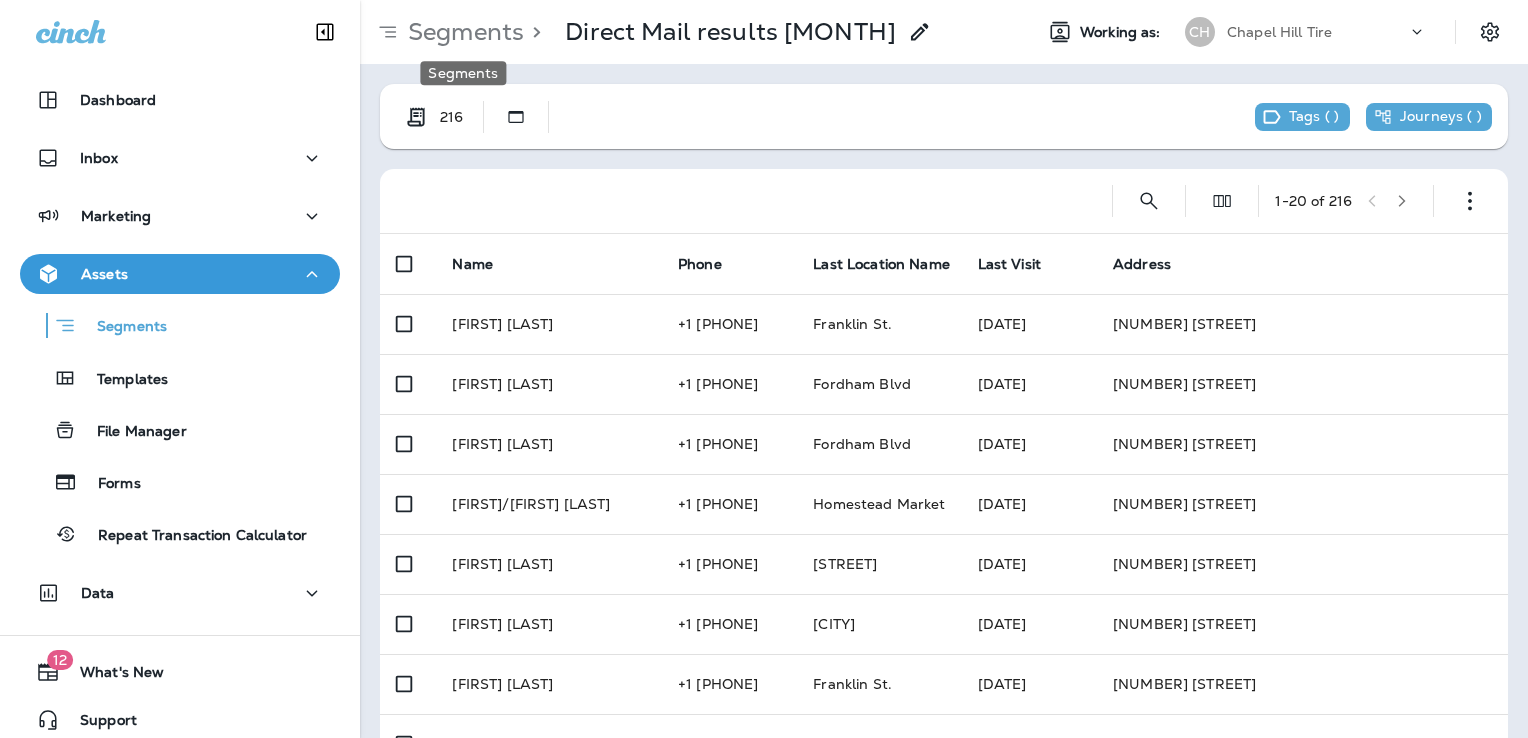 click on "Segments" at bounding box center (462, 32) 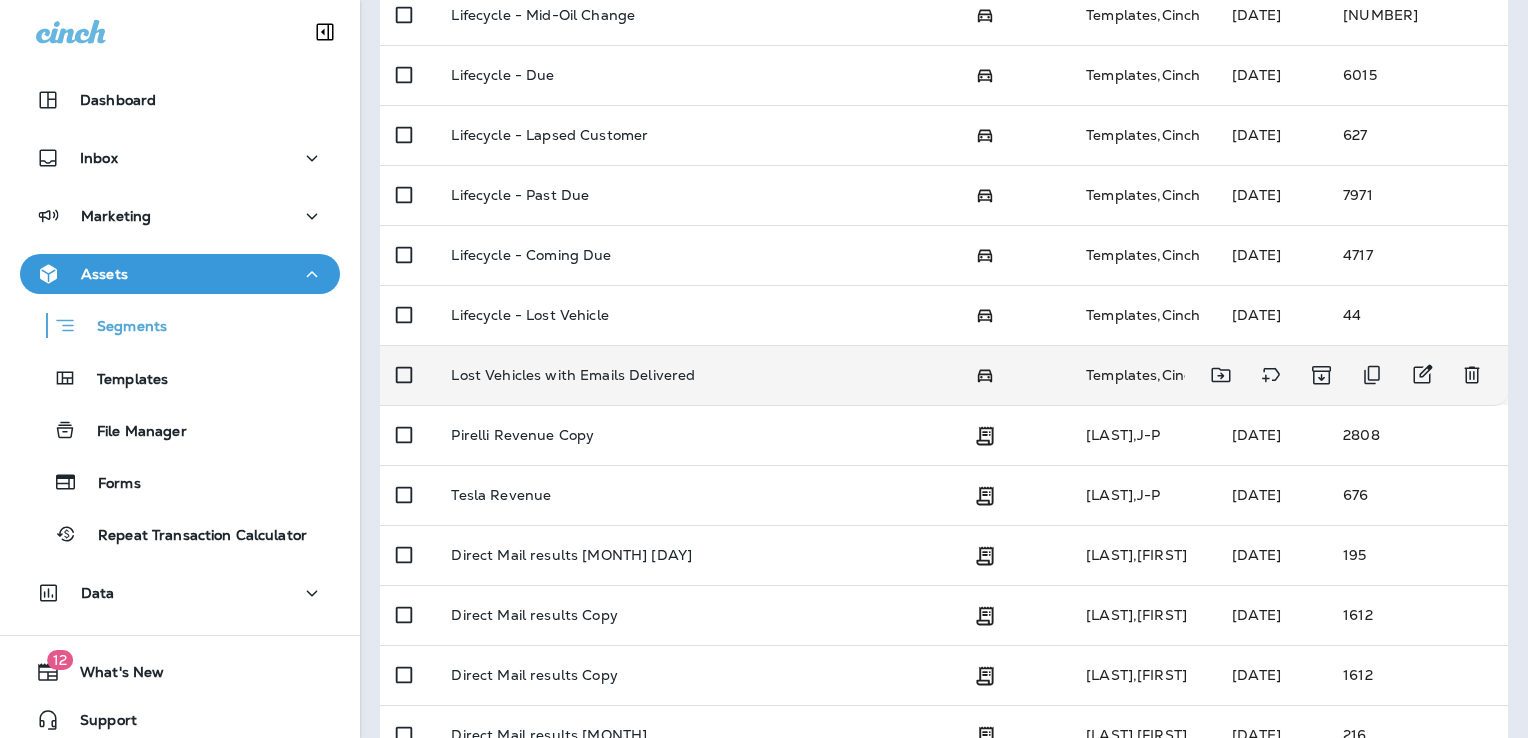 scroll, scrollTop: 743, scrollLeft: 0, axis: vertical 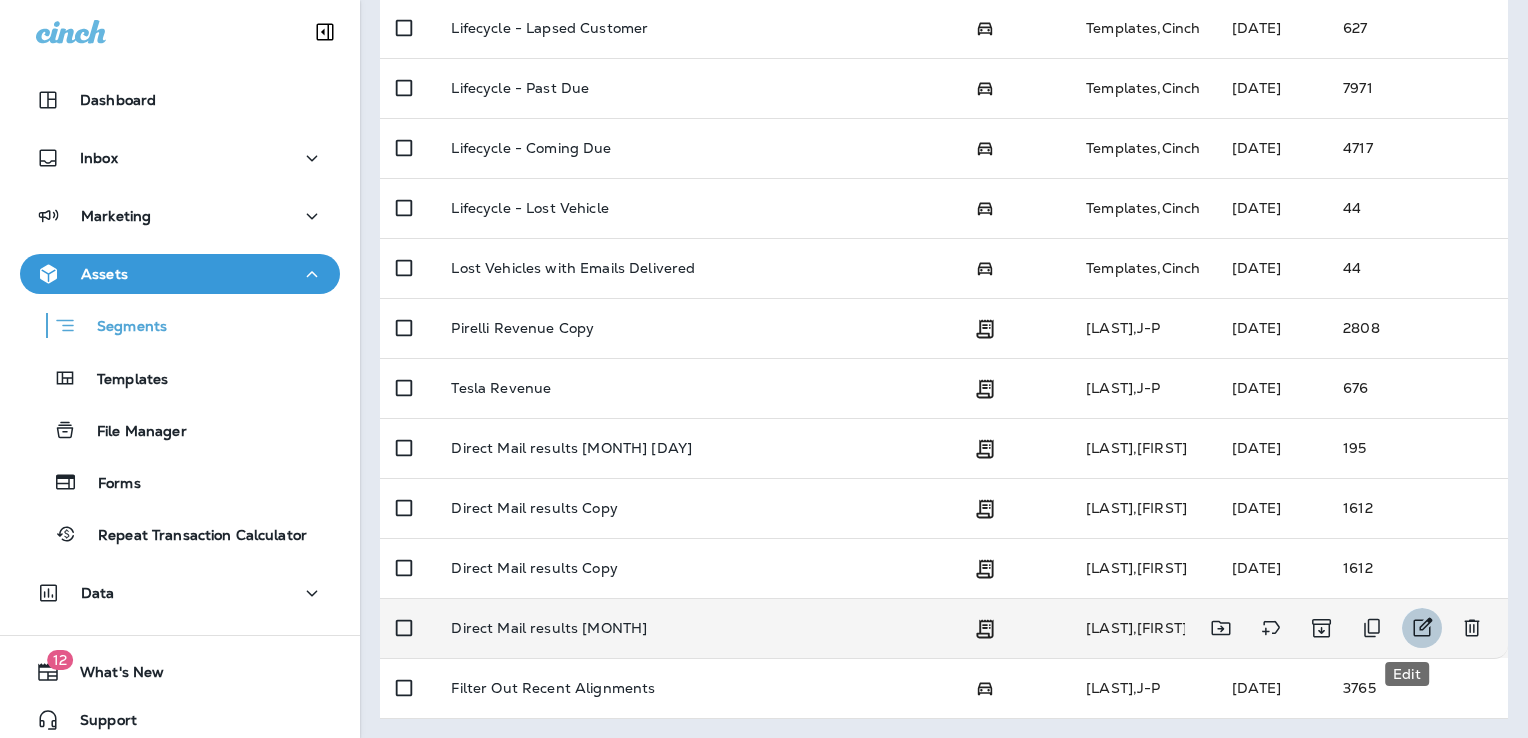 click 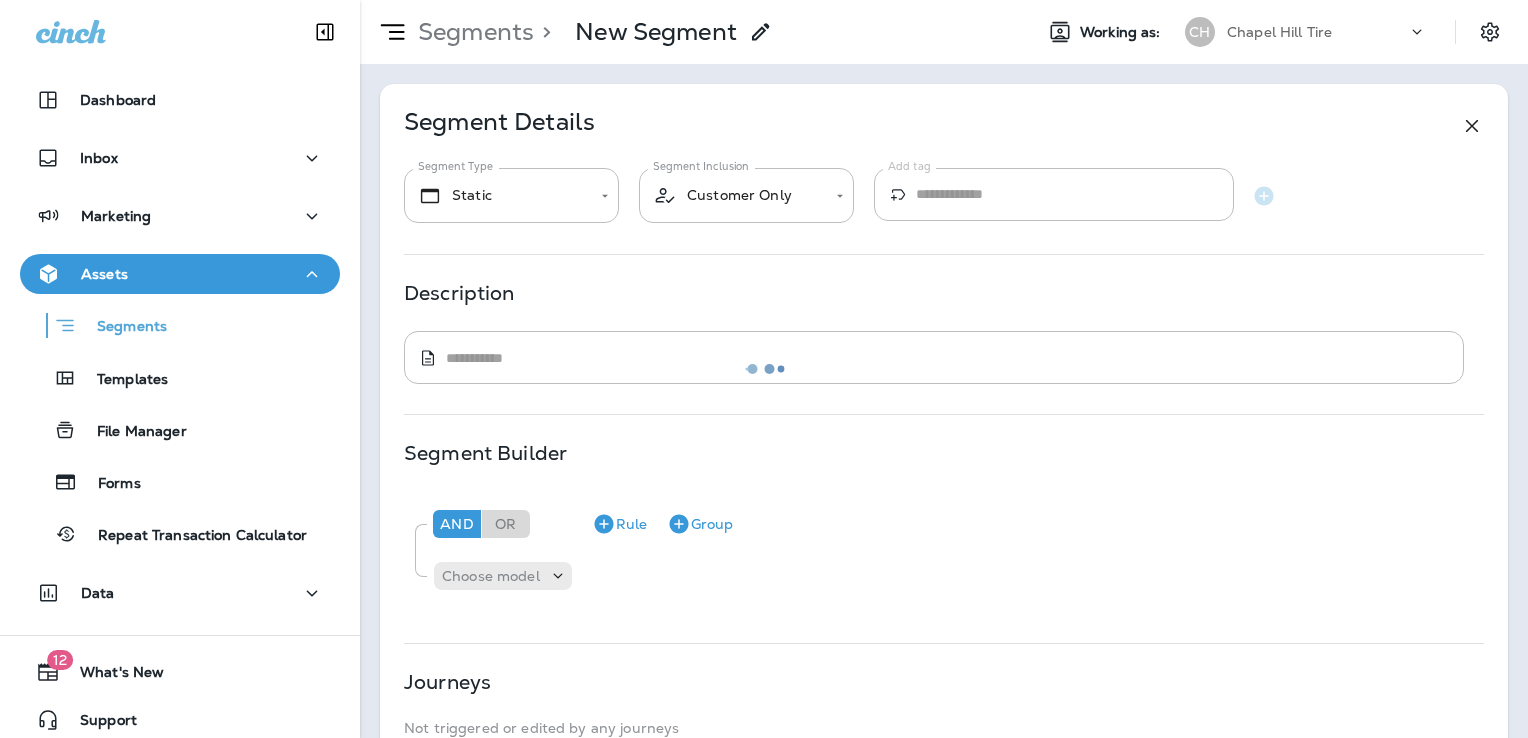type on "**********" 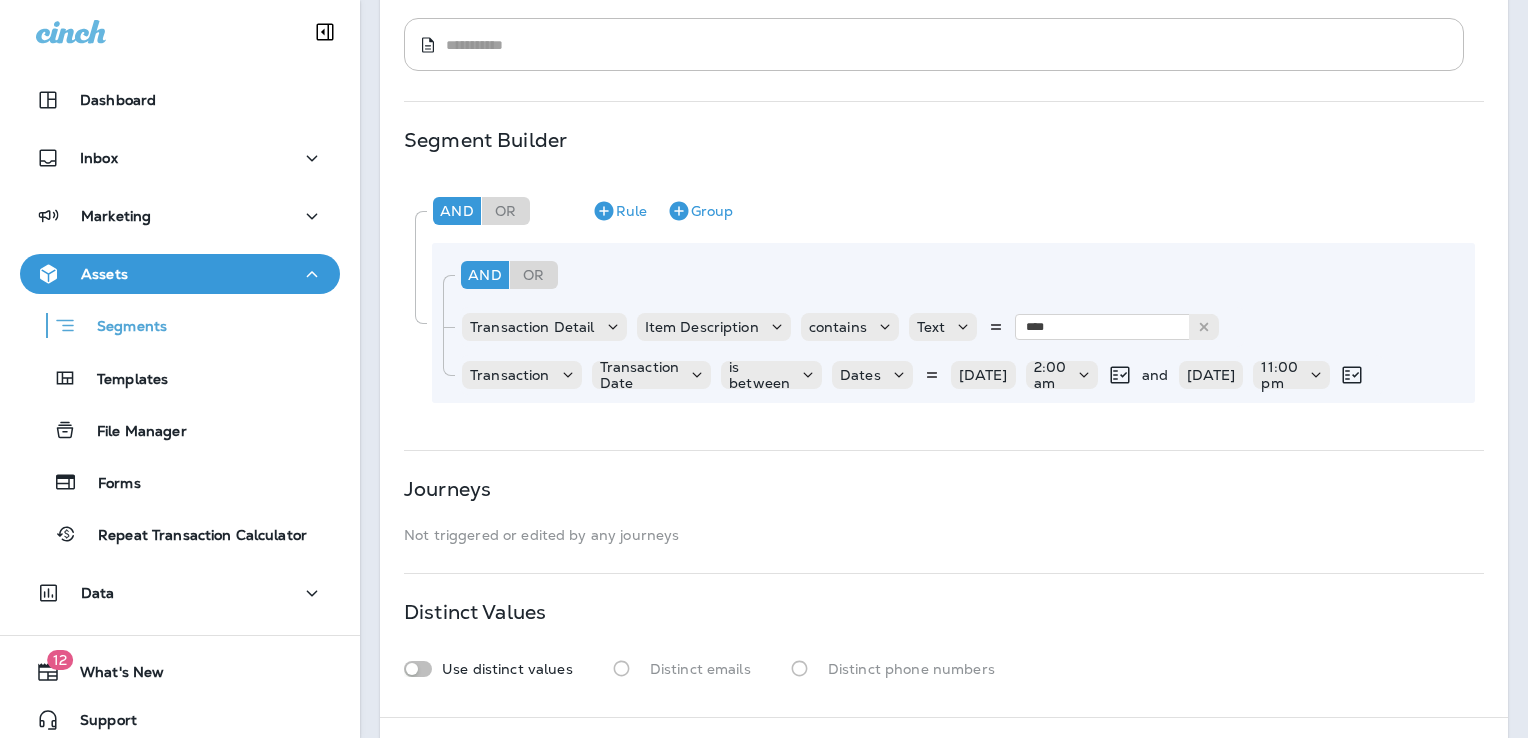scroll, scrollTop: 392, scrollLeft: 0, axis: vertical 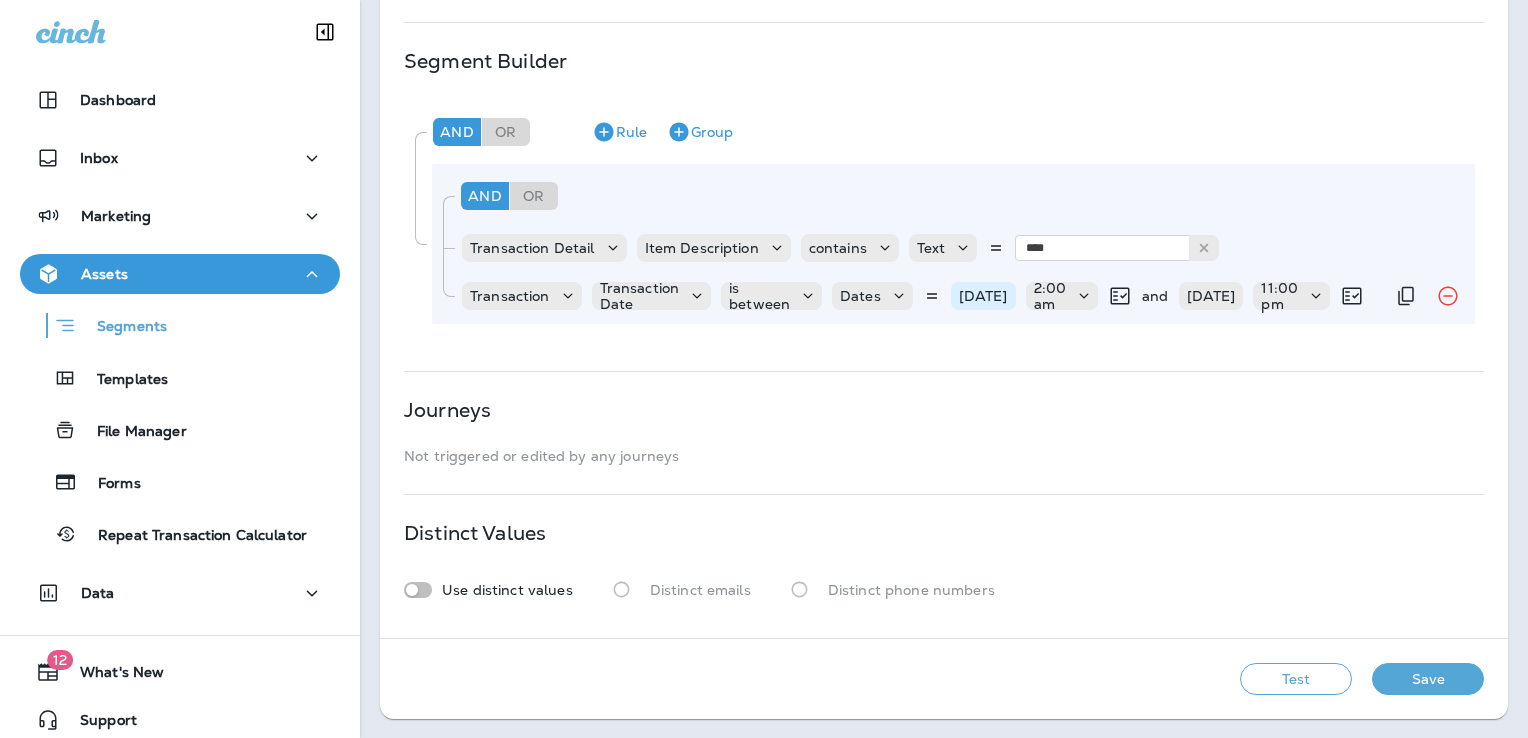 click on "[DATE]" at bounding box center (983, 296) 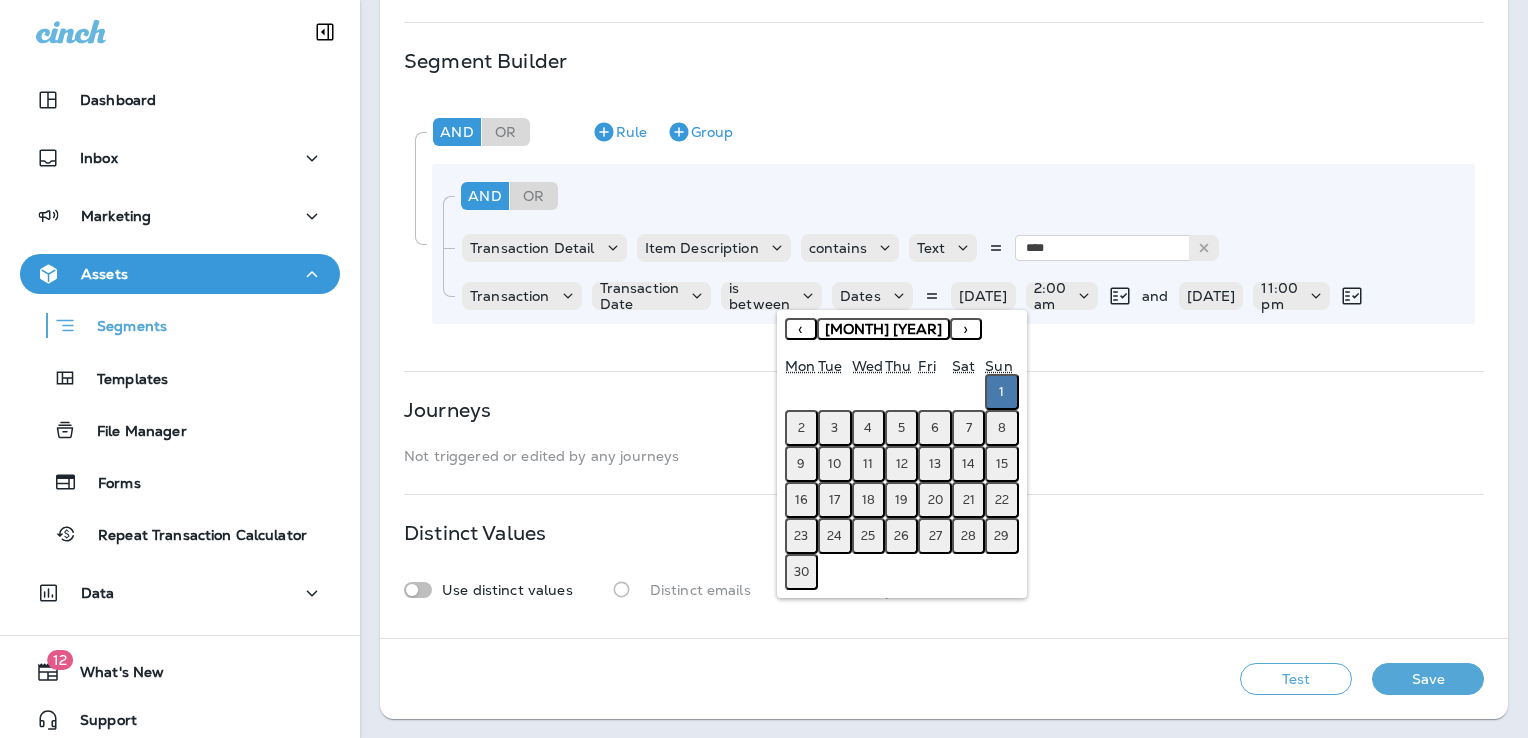 click on "‹" at bounding box center (801, 329) 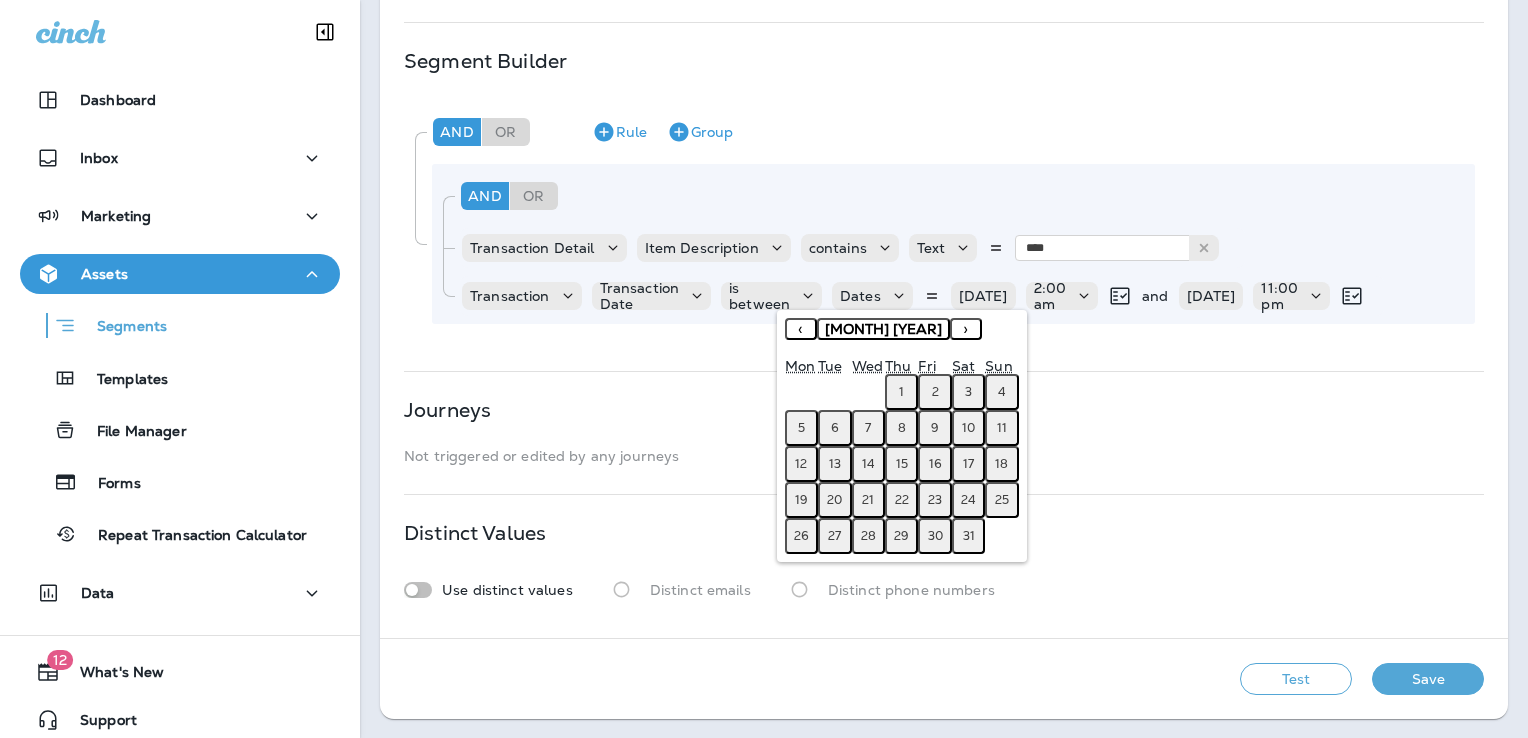 click on "‹" at bounding box center [801, 329] 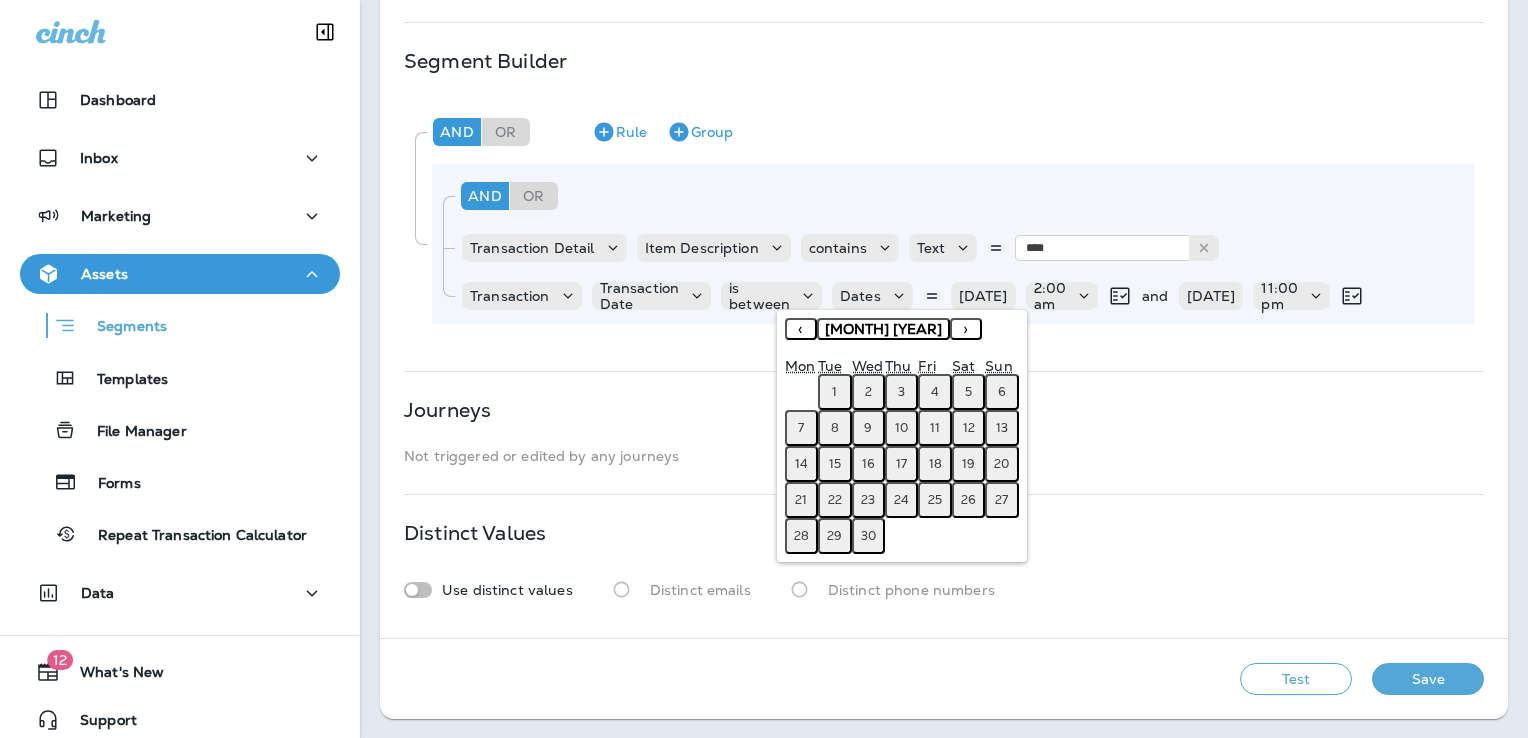 click on "‹" at bounding box center (801, 329) 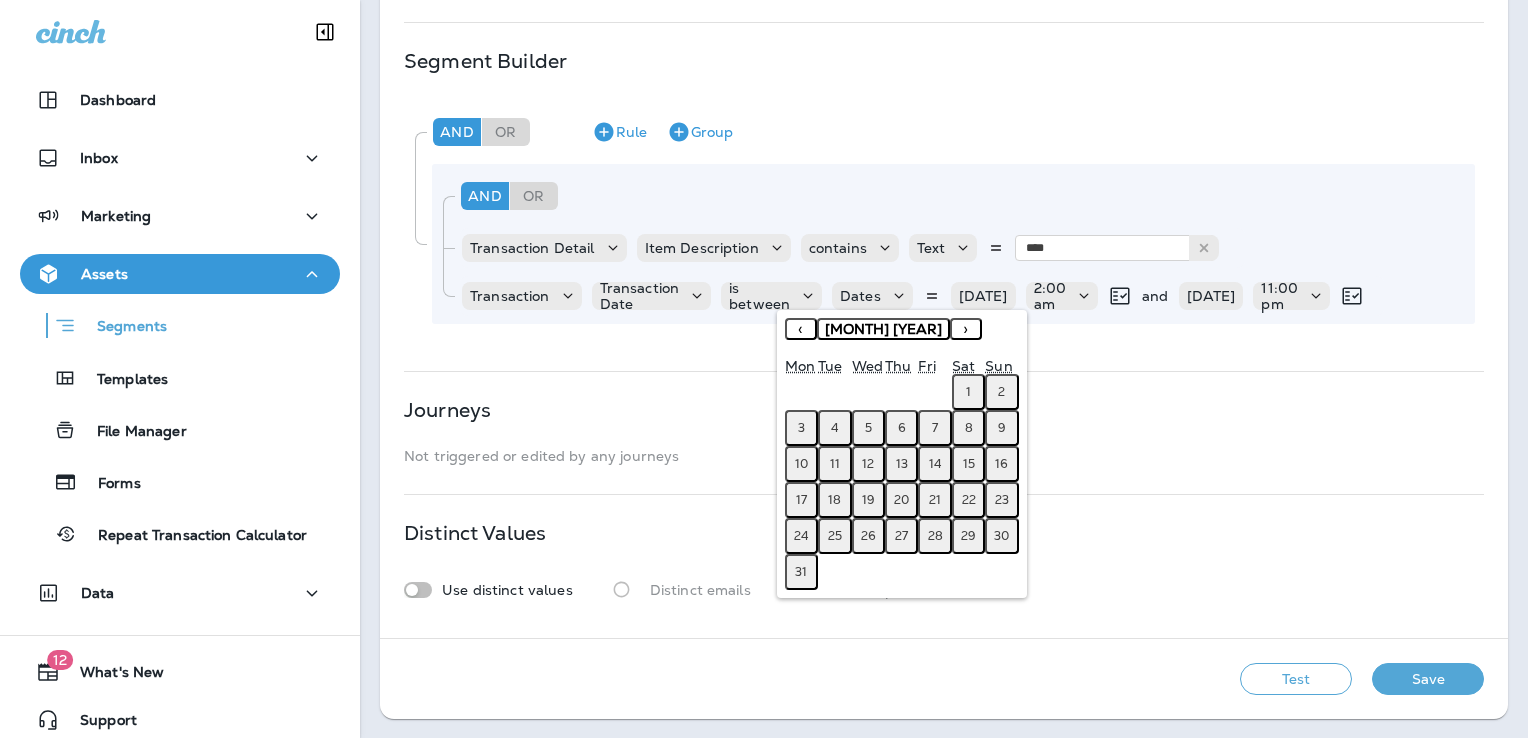 click on "‹" at bounding box center (801, 329) 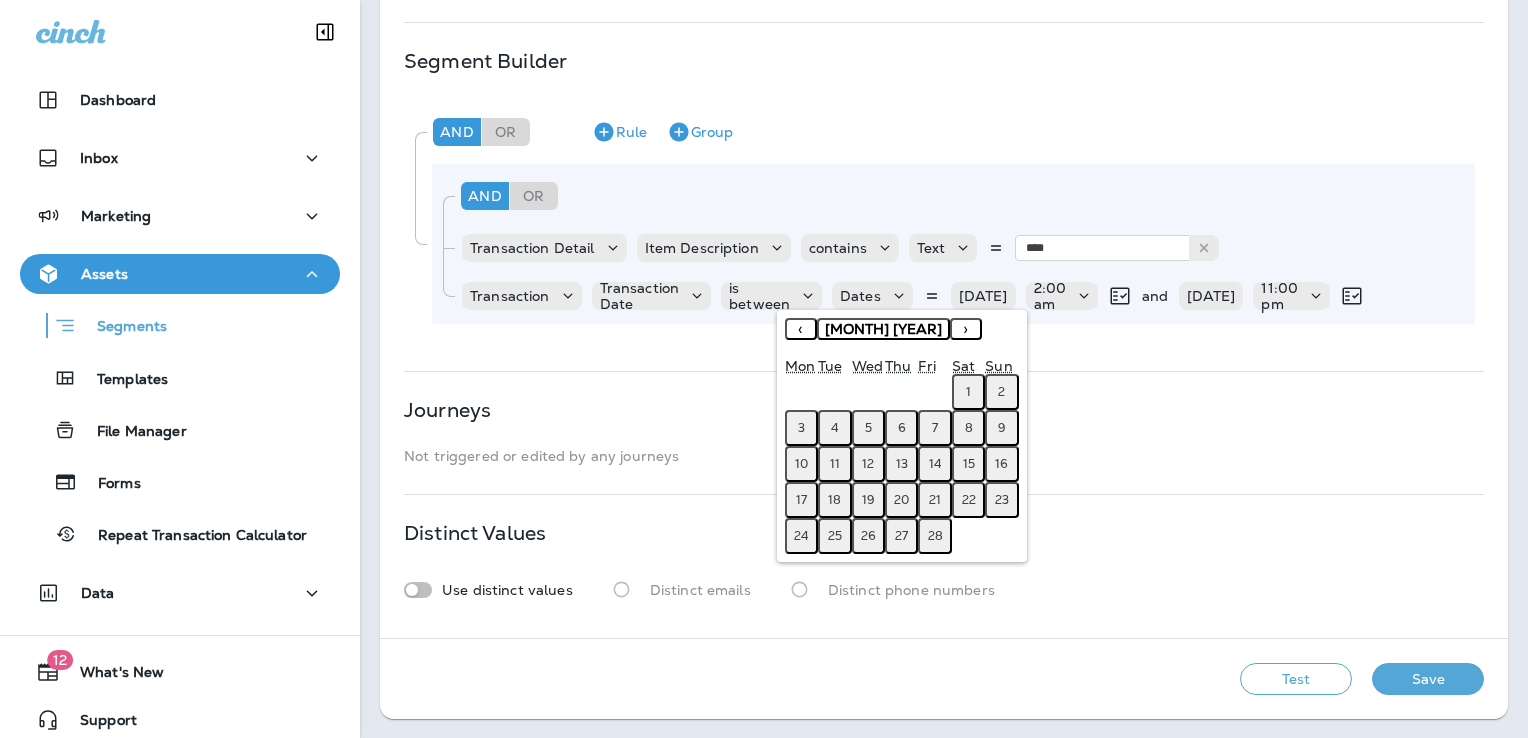click on "‹" at bounding box center (801, 329) 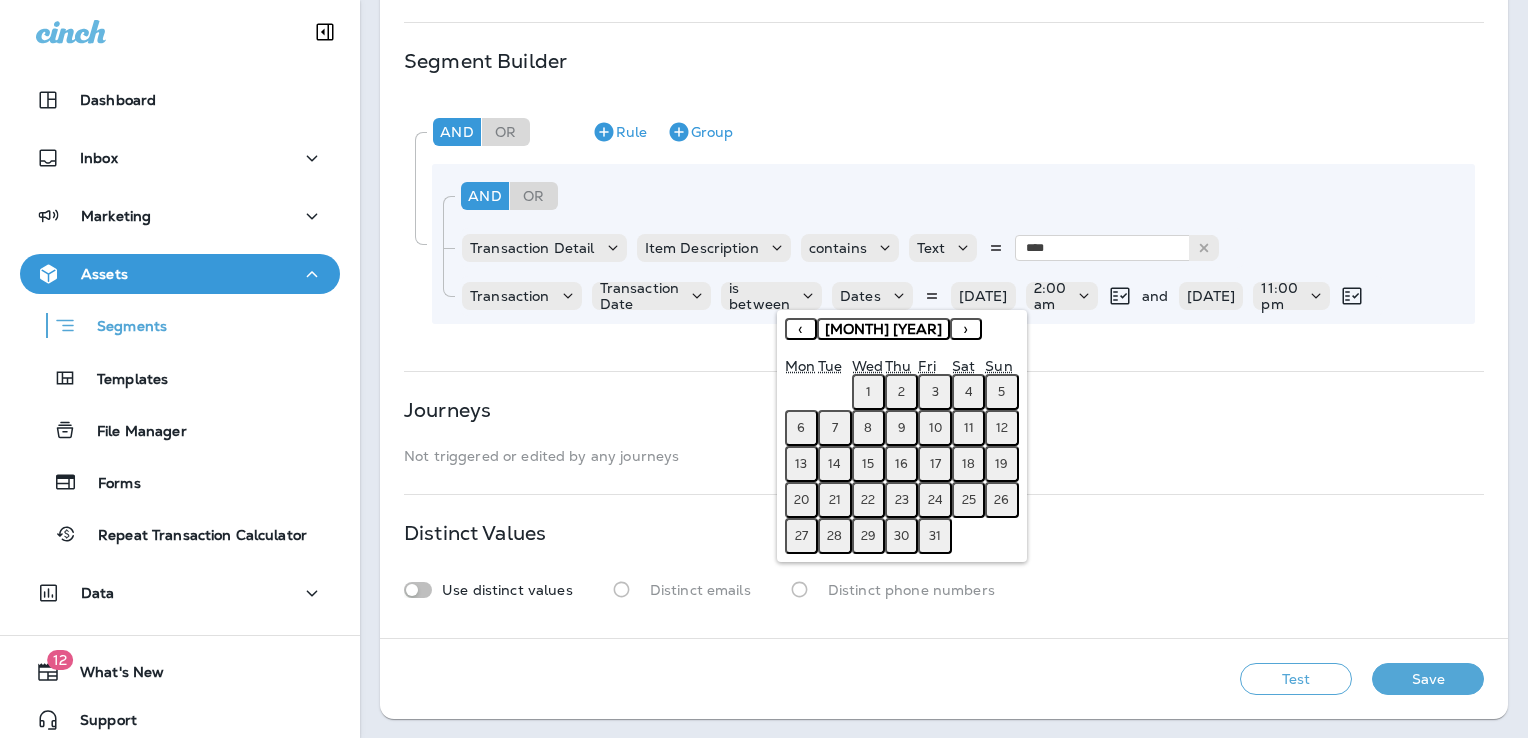 click on "1" at bounding box center [868, 392] 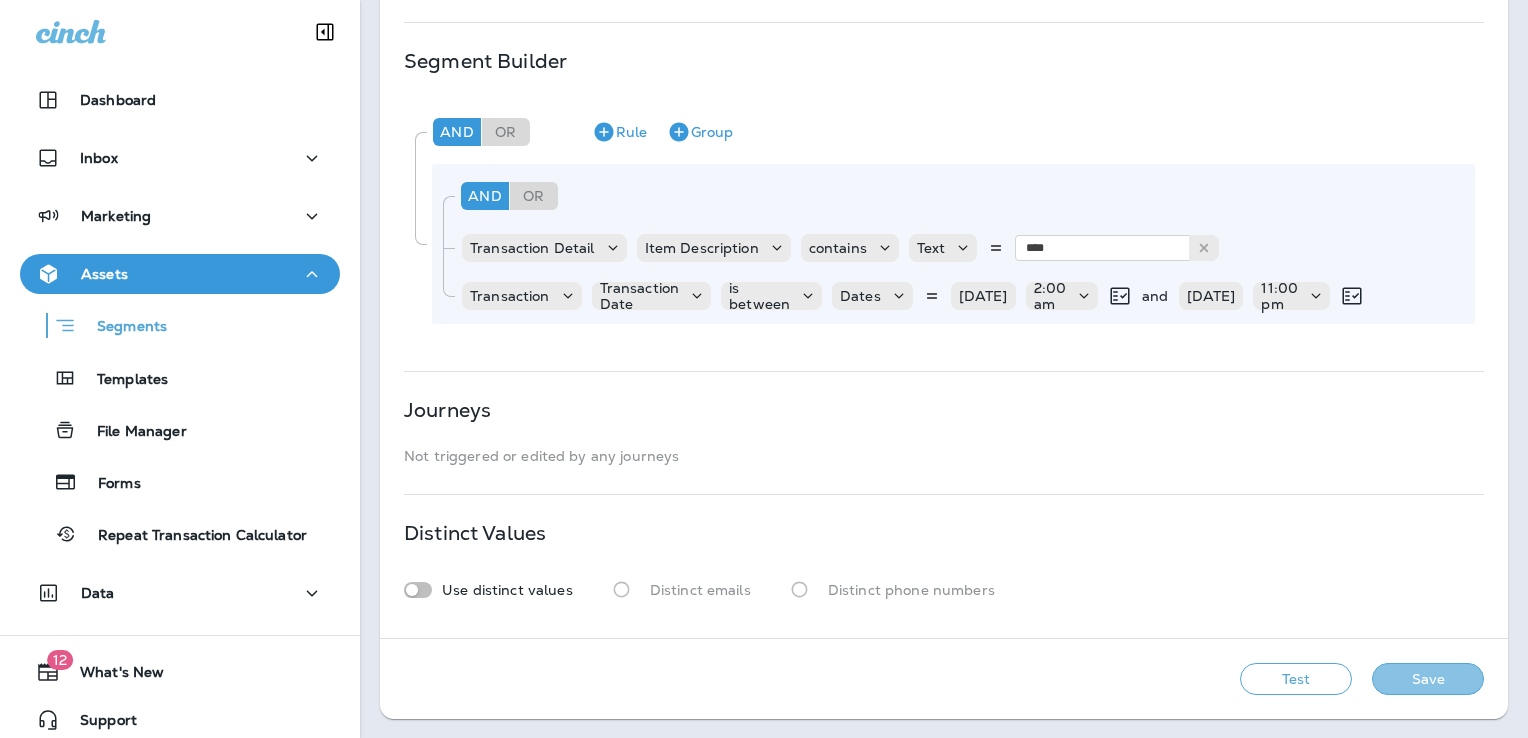 click on "Save" at bounding box center [1428, 679] 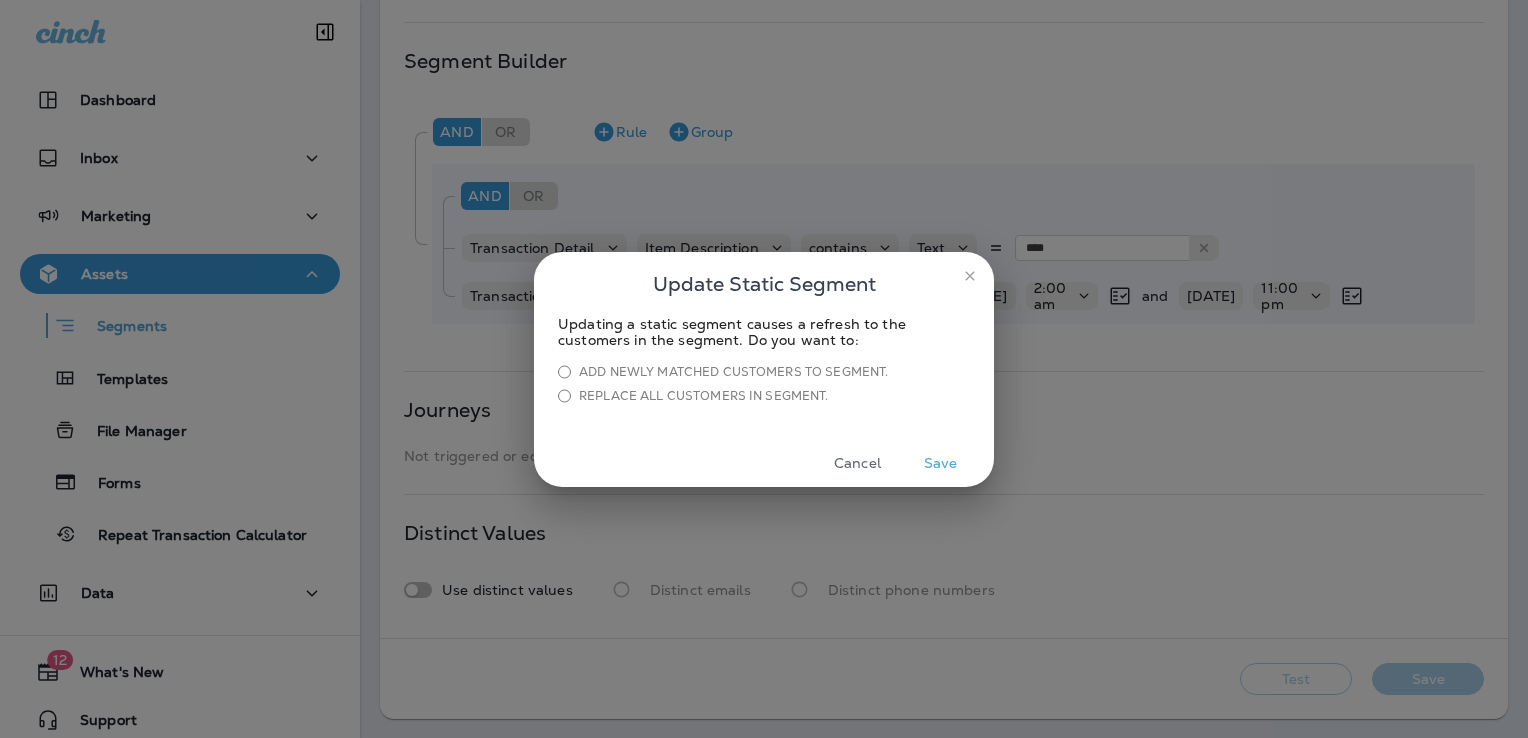 click on "Save" at bounding box center (940, 463) 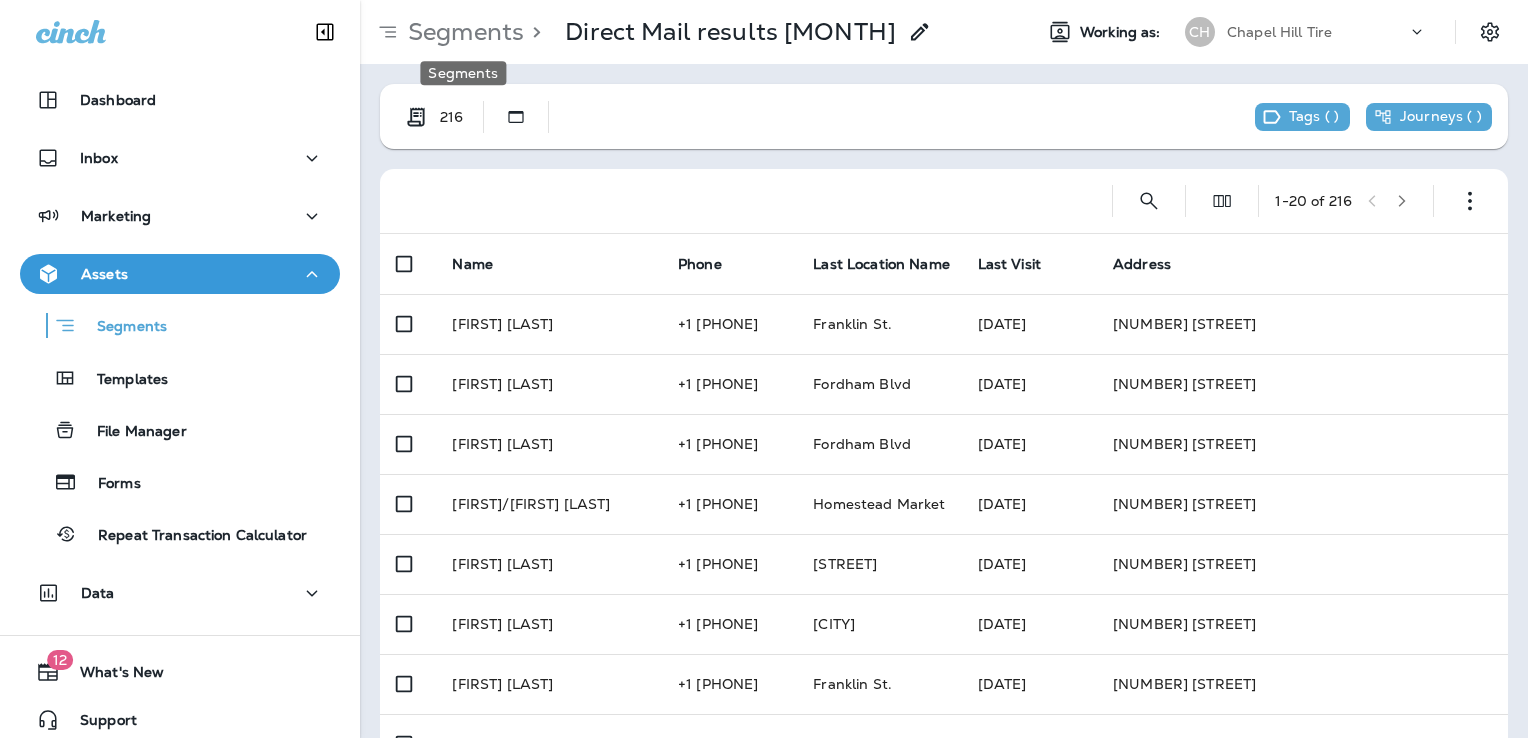 click on "Segments" at bounding box center (462, 32) 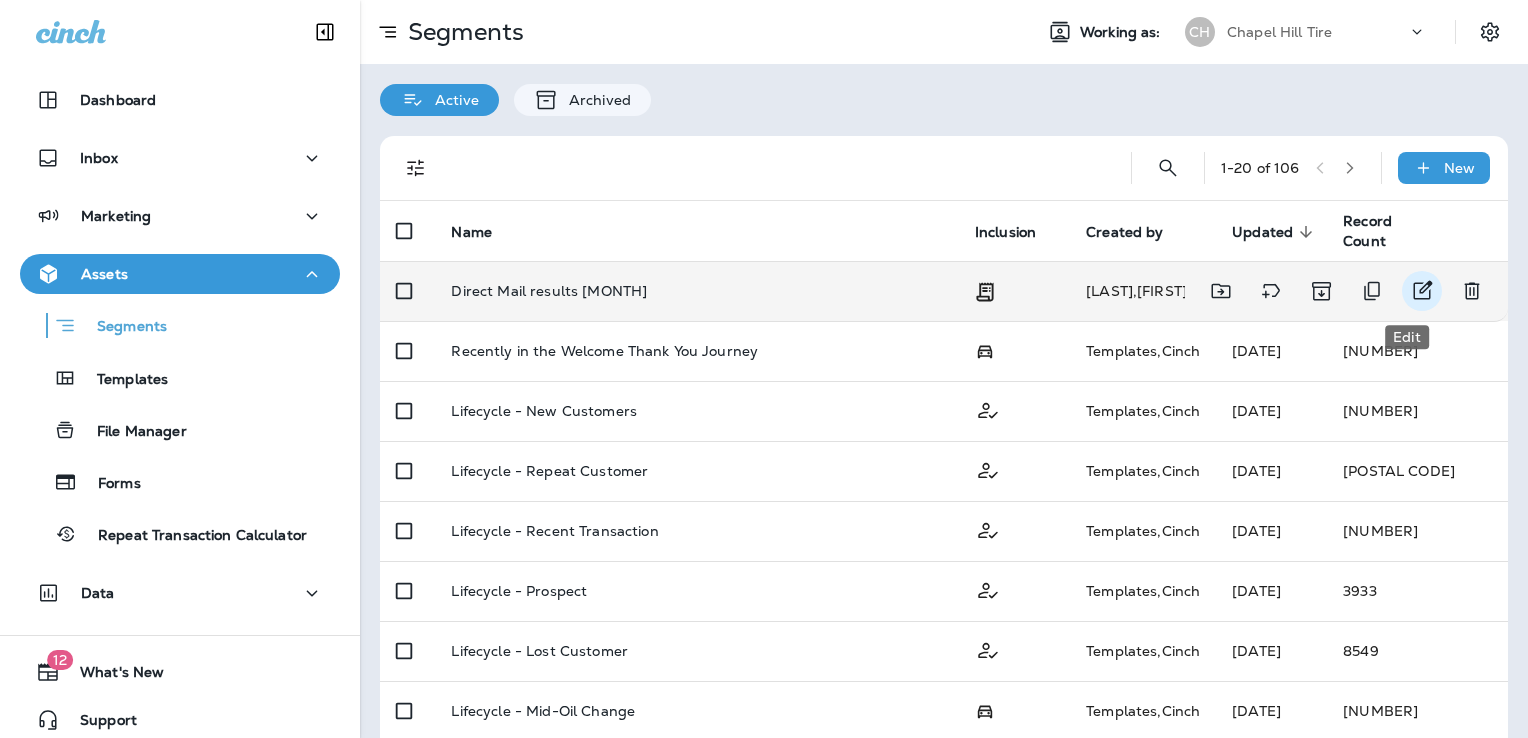 click at bounding box center [1422, 291] 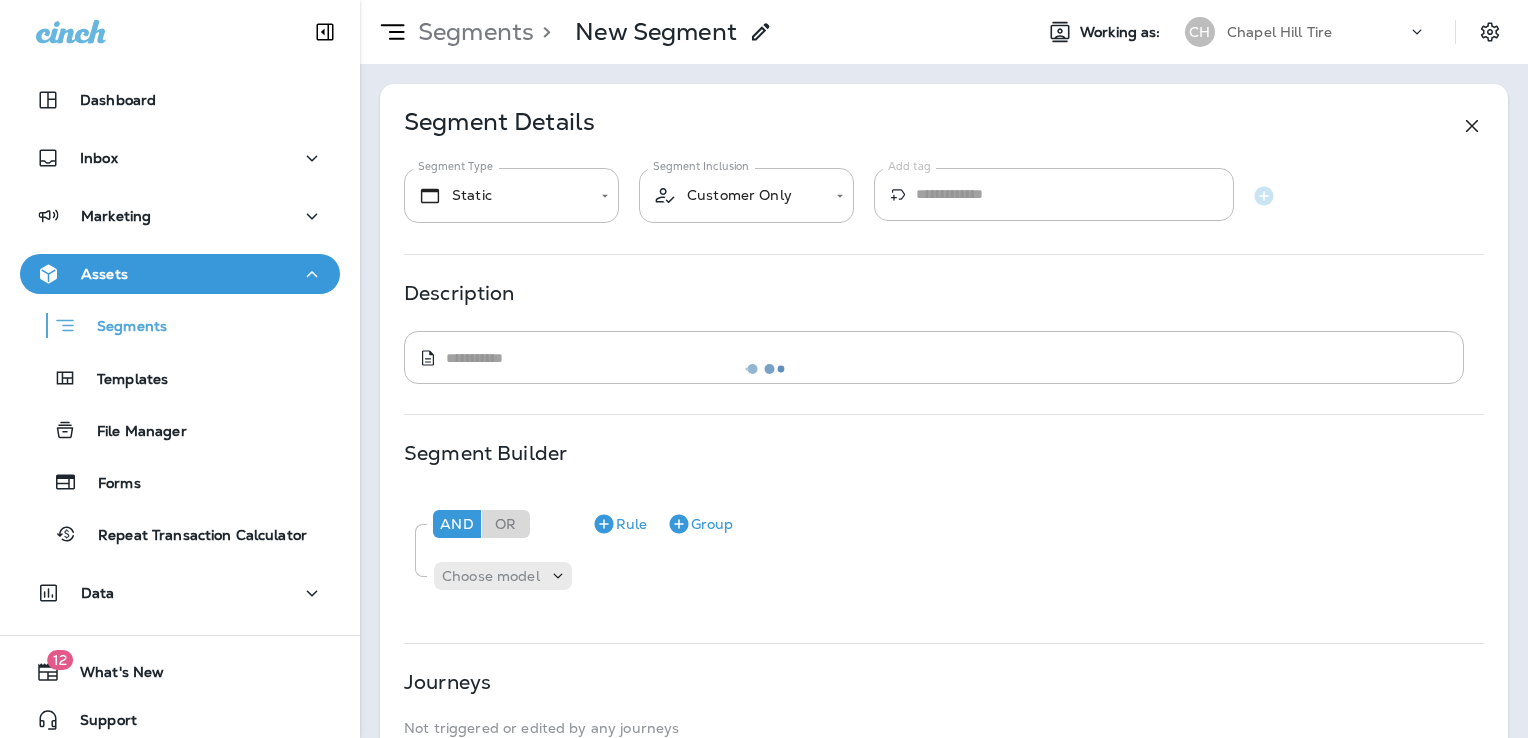 type on "**********" 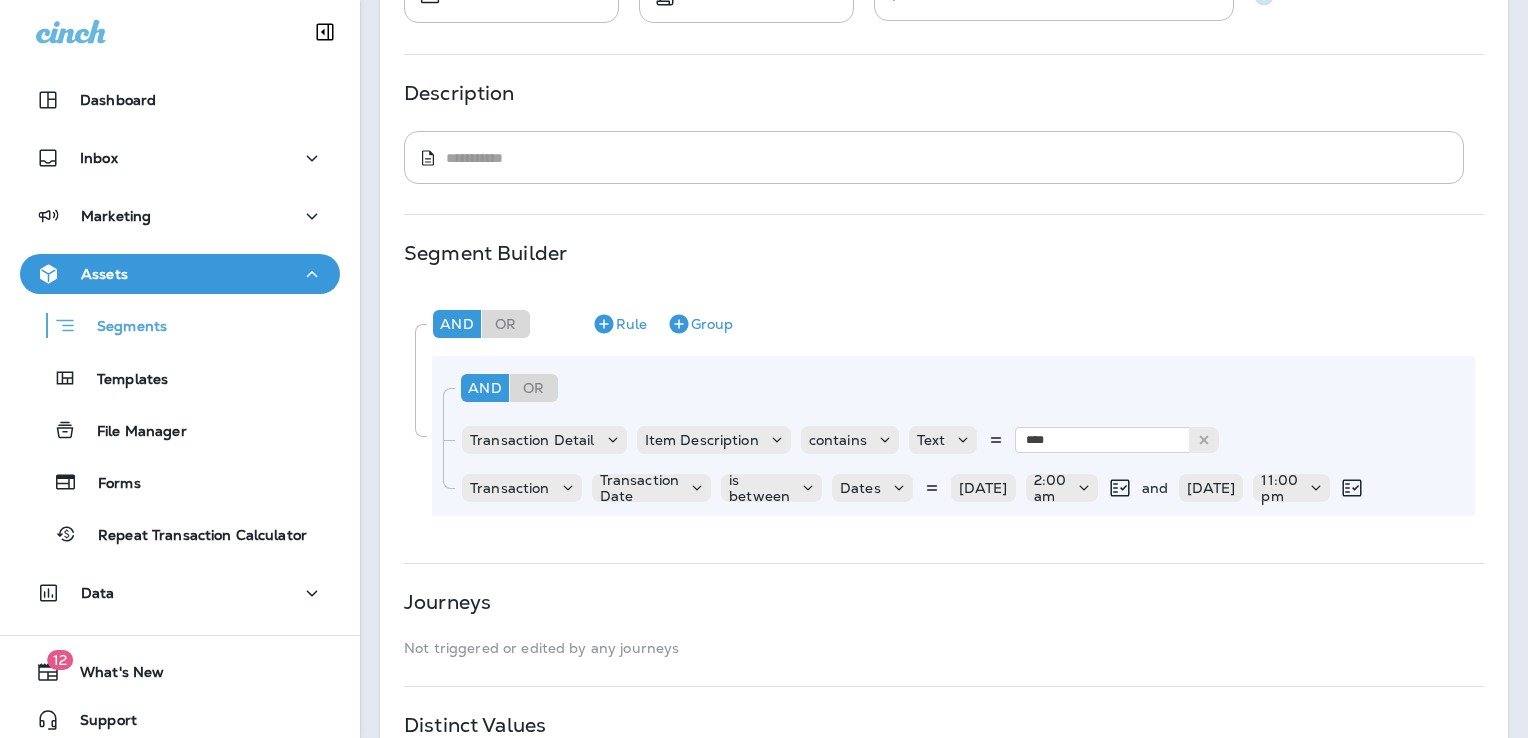 scroll, scrollTop: 392, scrollLeft: 0, axis: vertical 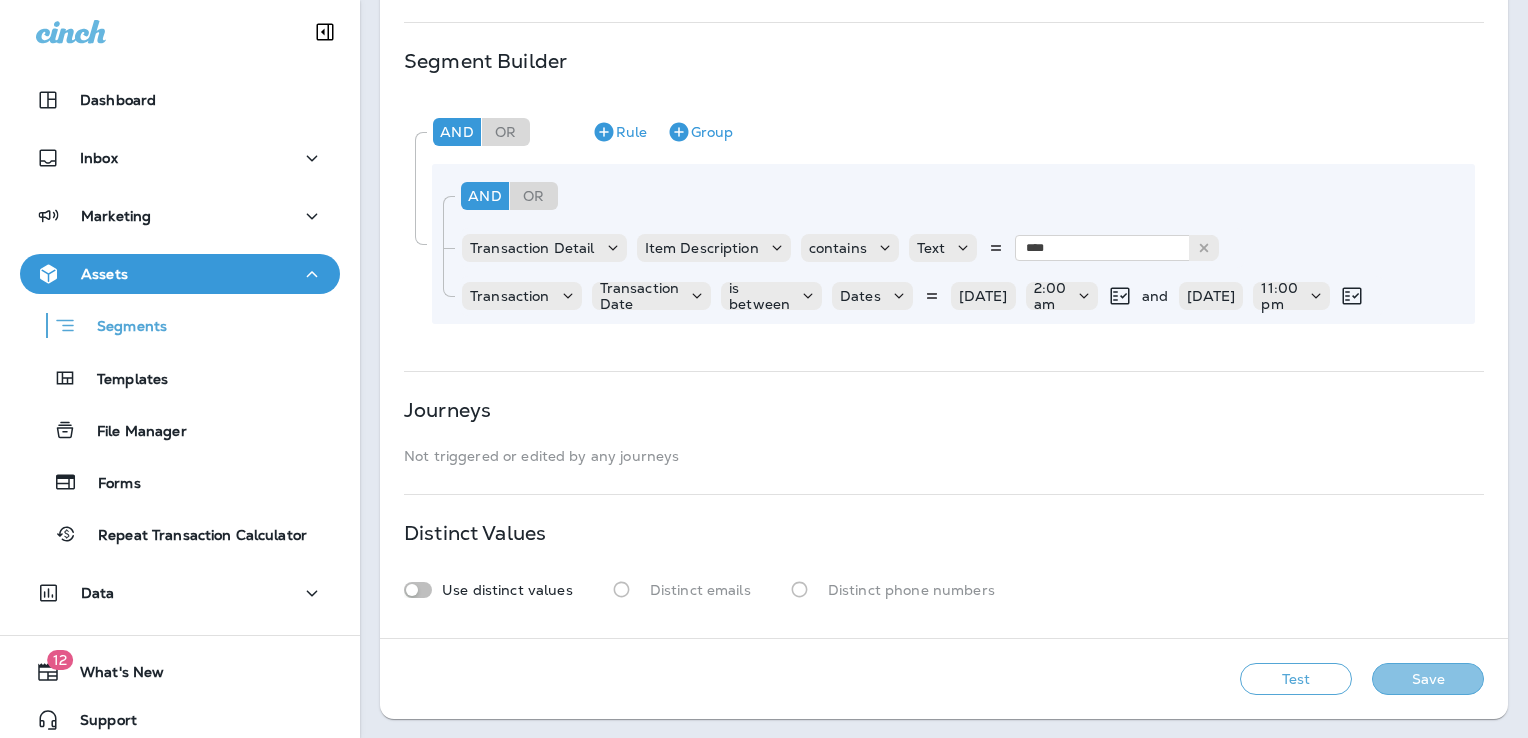 click on "Save" at bounding box center (1428, 679) 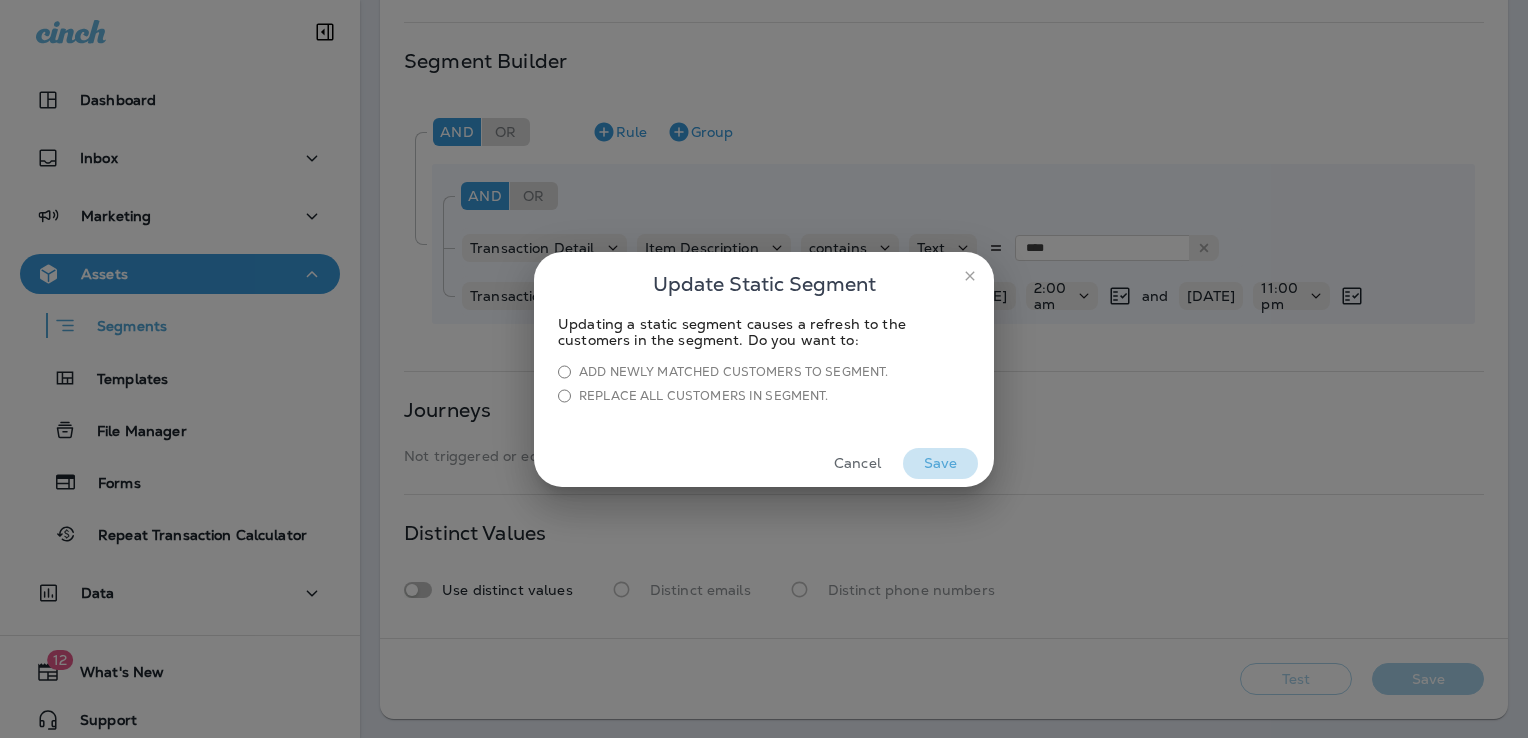 click on "Save" at bounding box center [940, 463] 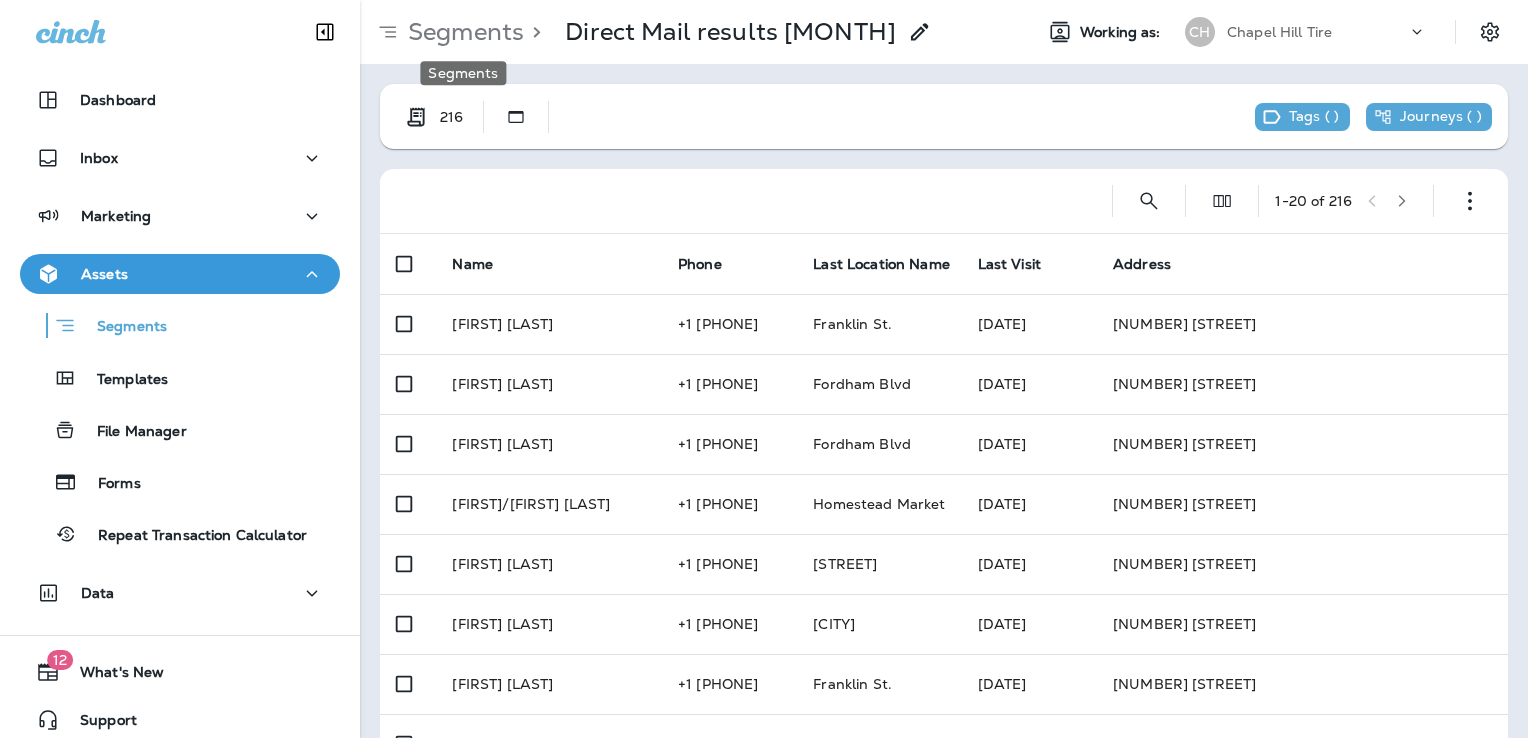 click on "Segments" at bounding box center [462, 32] 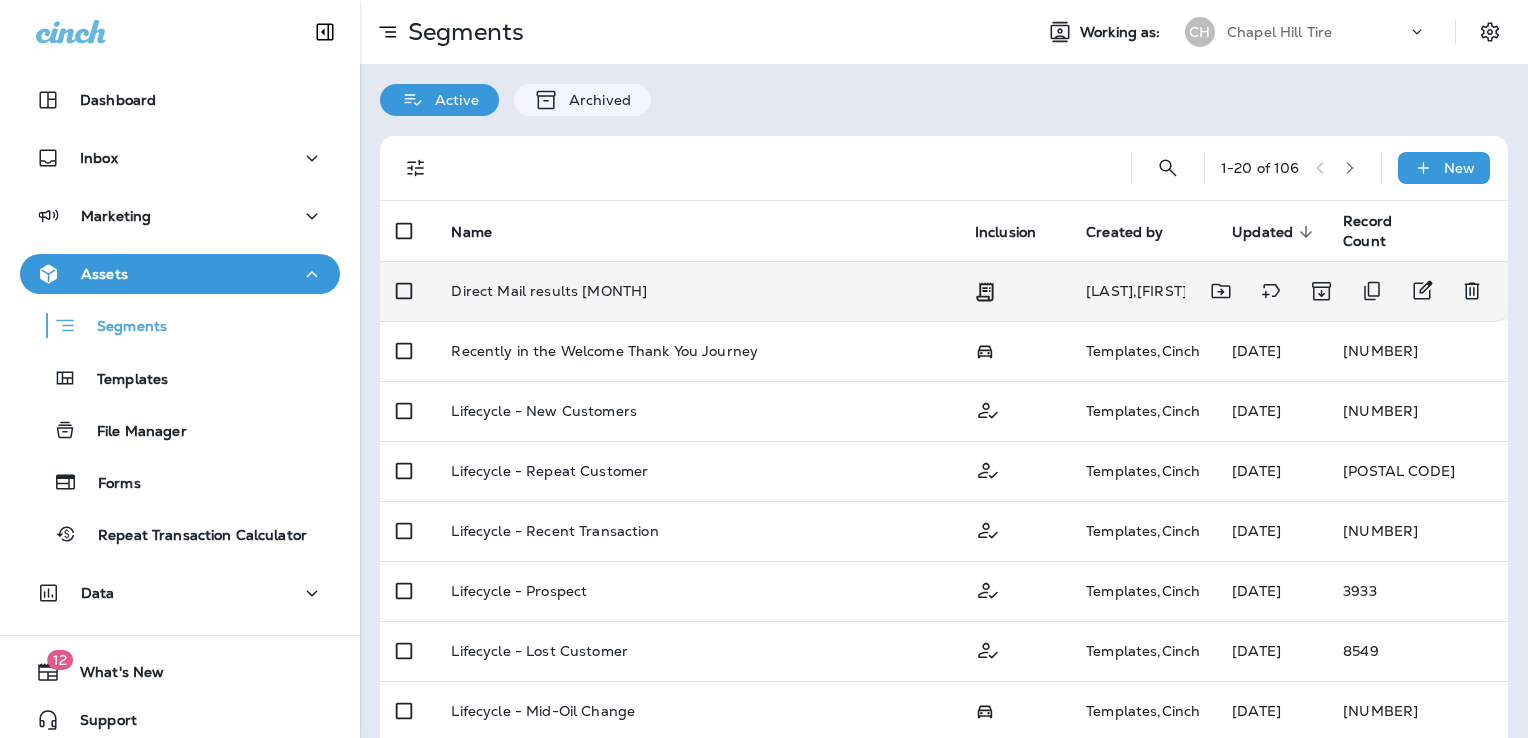 click on "Direct Mail results [MONTH]" at bounding box center (549, 291) 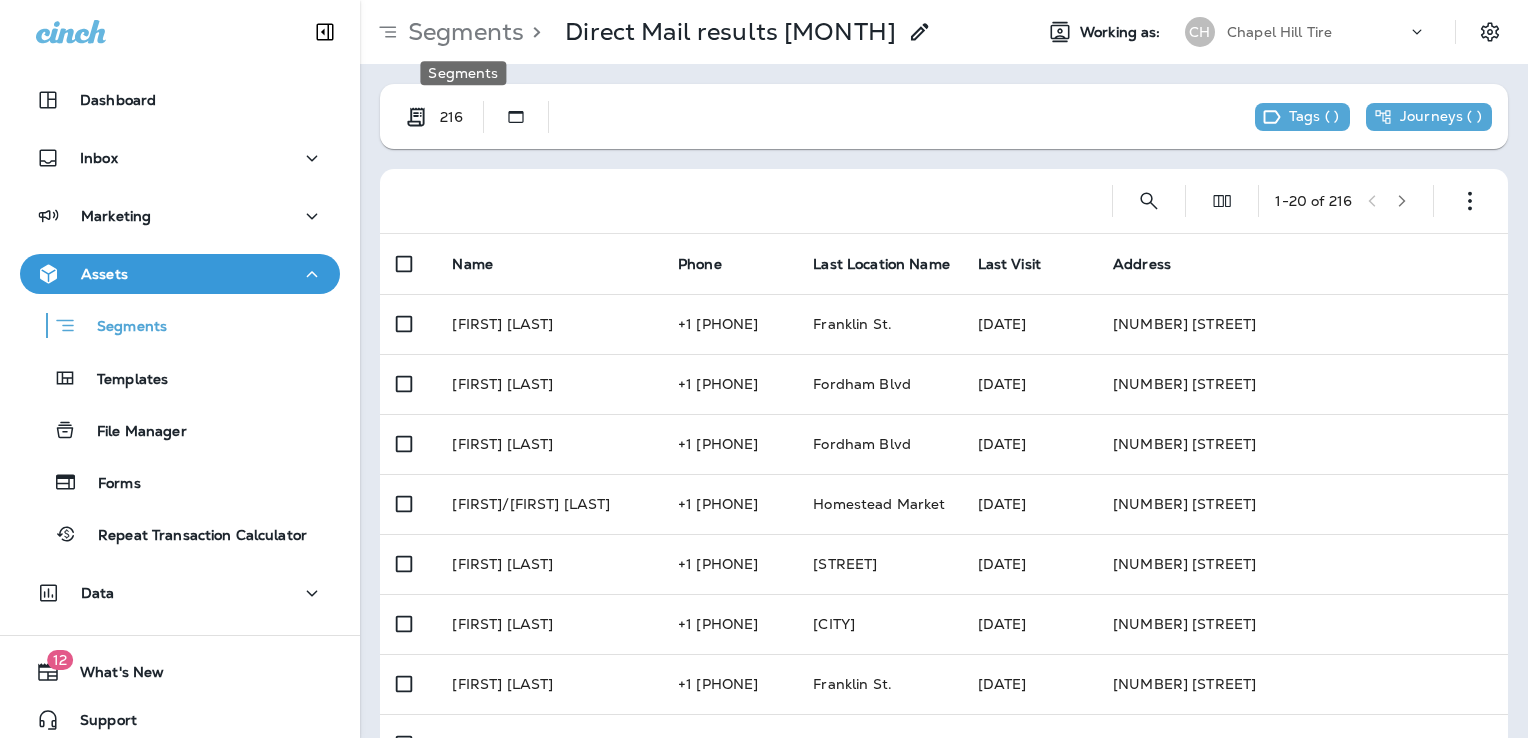 click on "Segments" at bounding box center (462, 32) 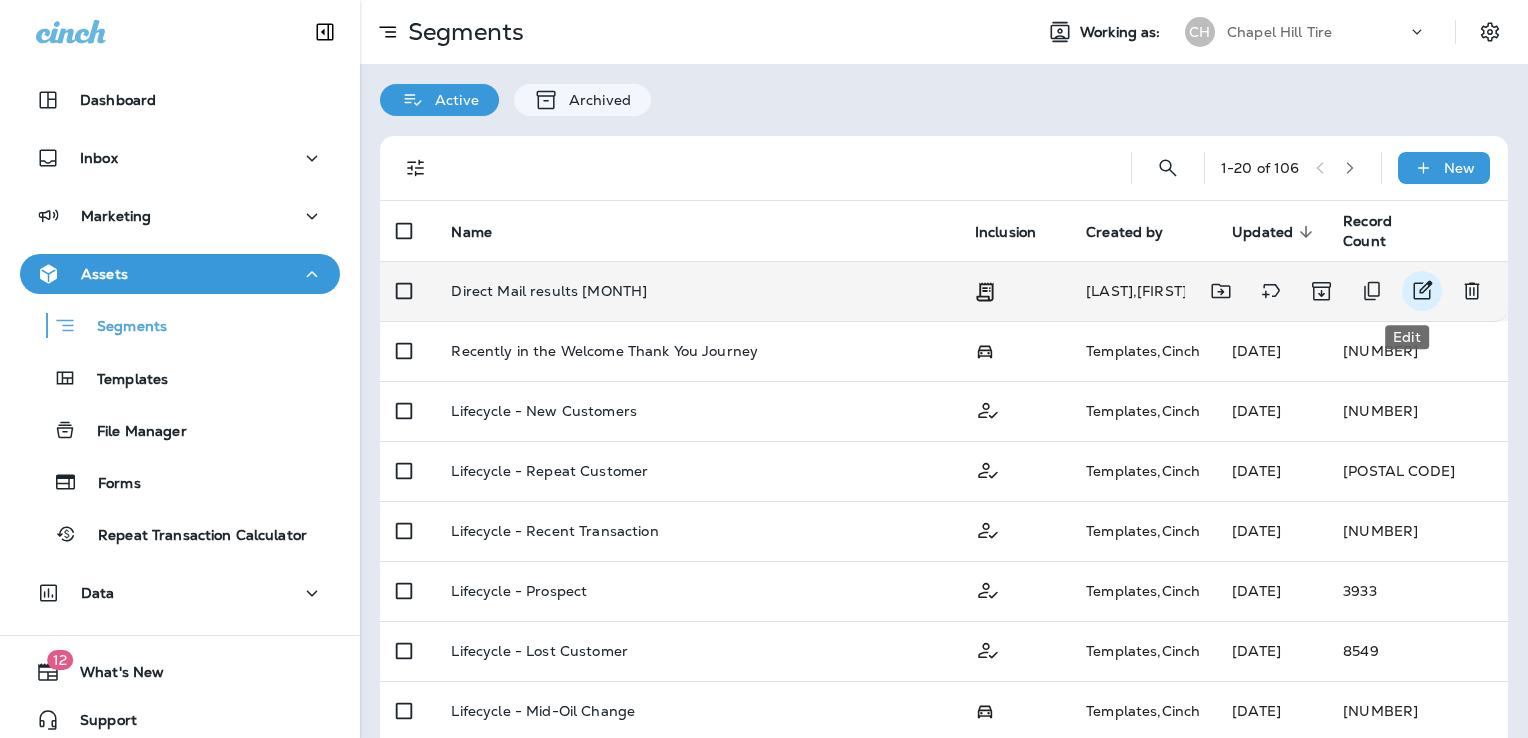 click 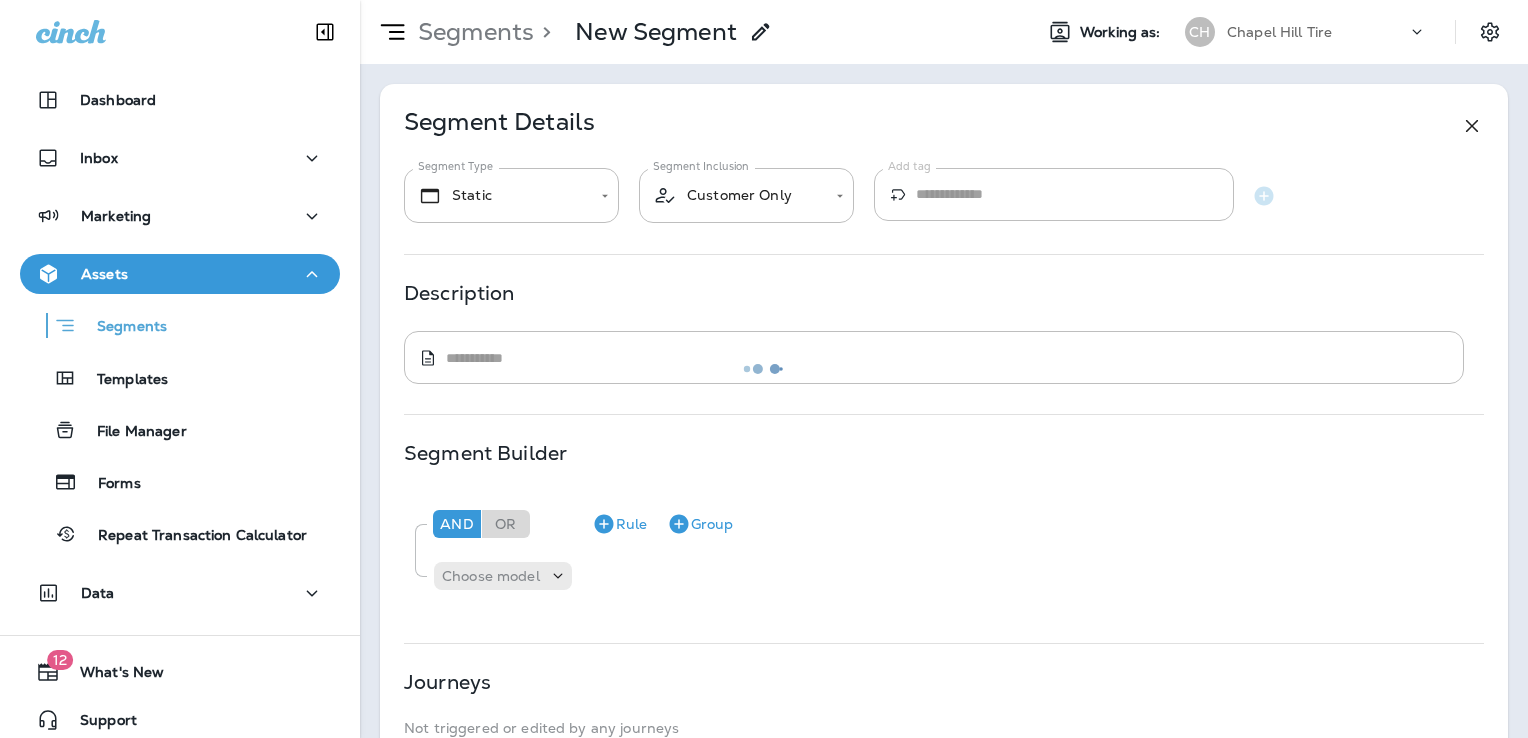 type on "**********" 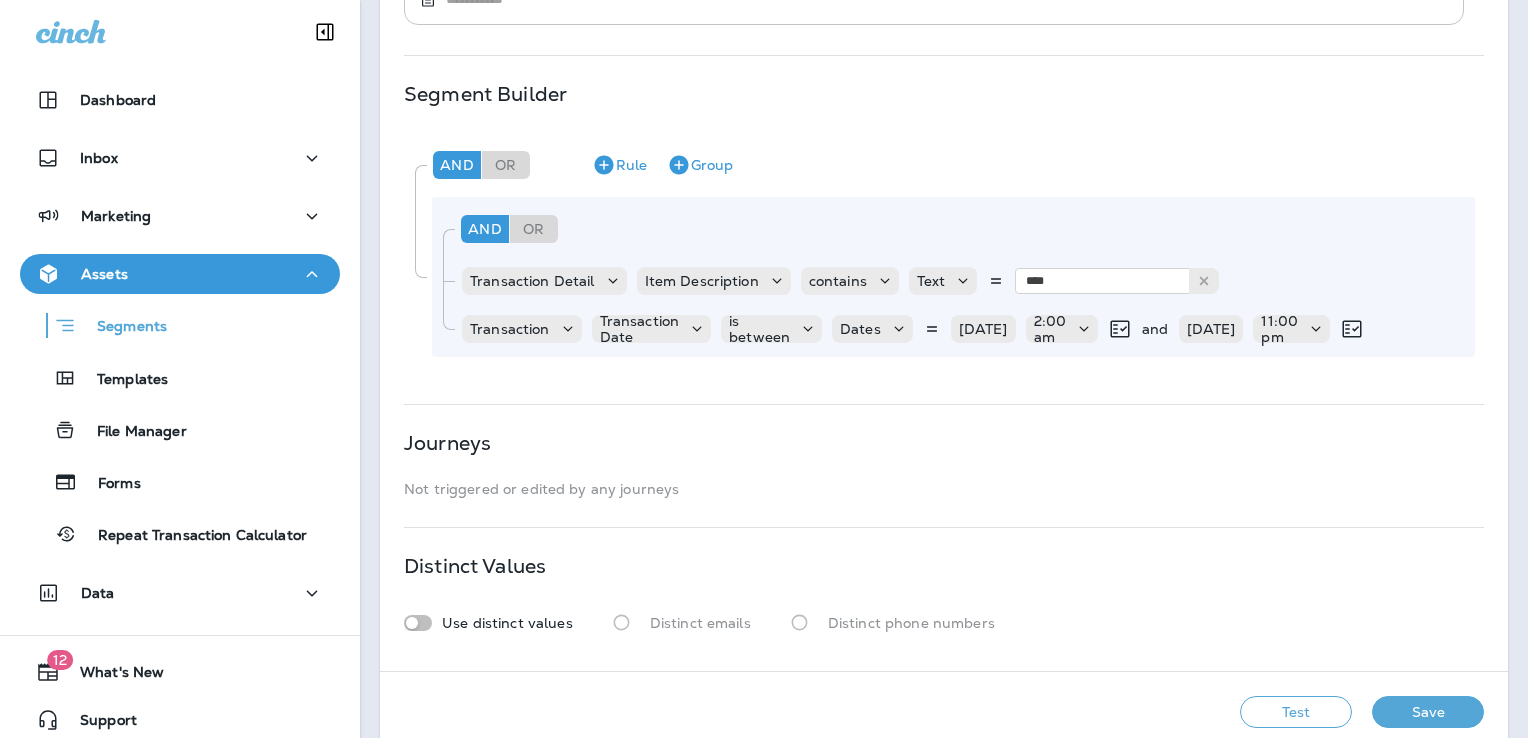 scroll, scrollTop: 392, scrollLeft: 0, axis: vertical 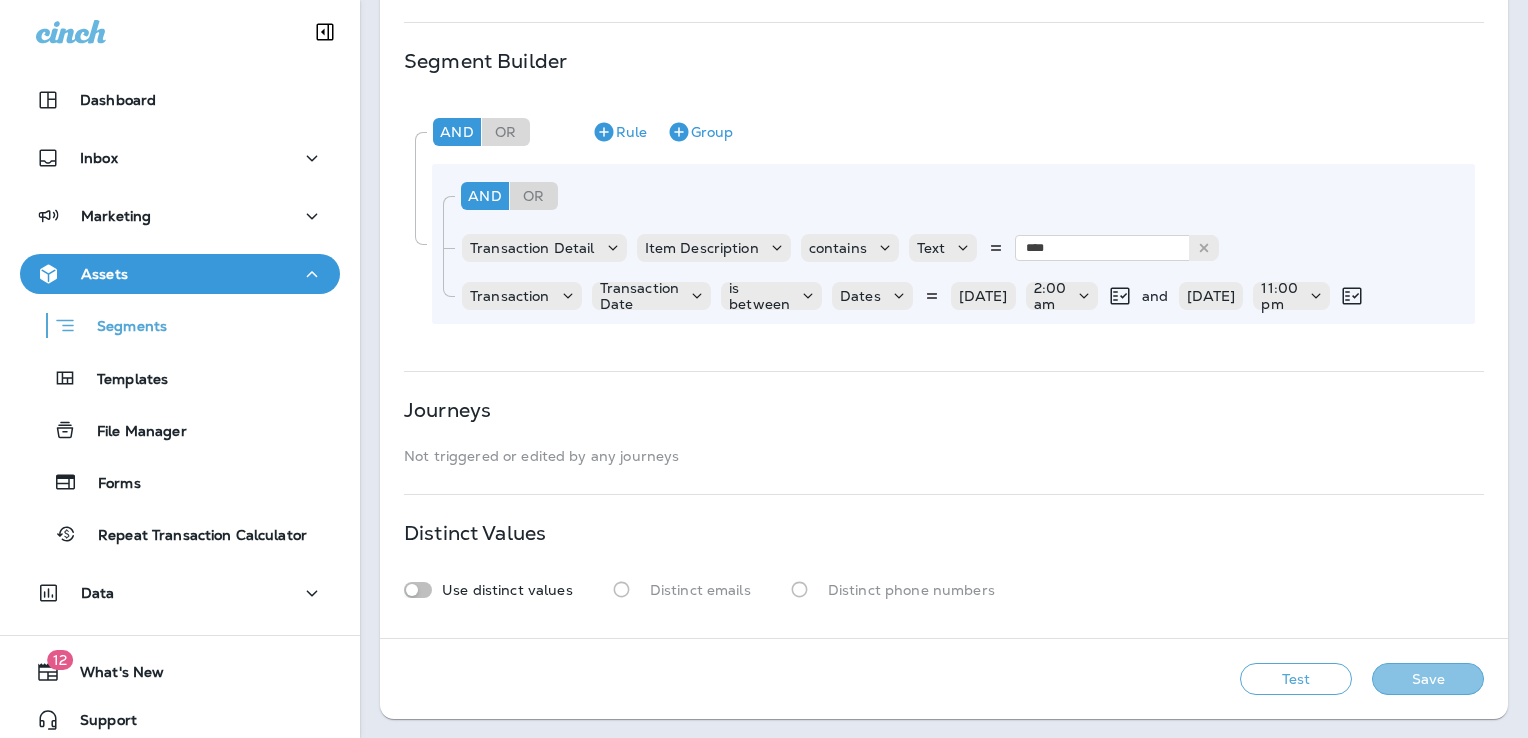 click on "Save" at bounding box center [1428, 679] 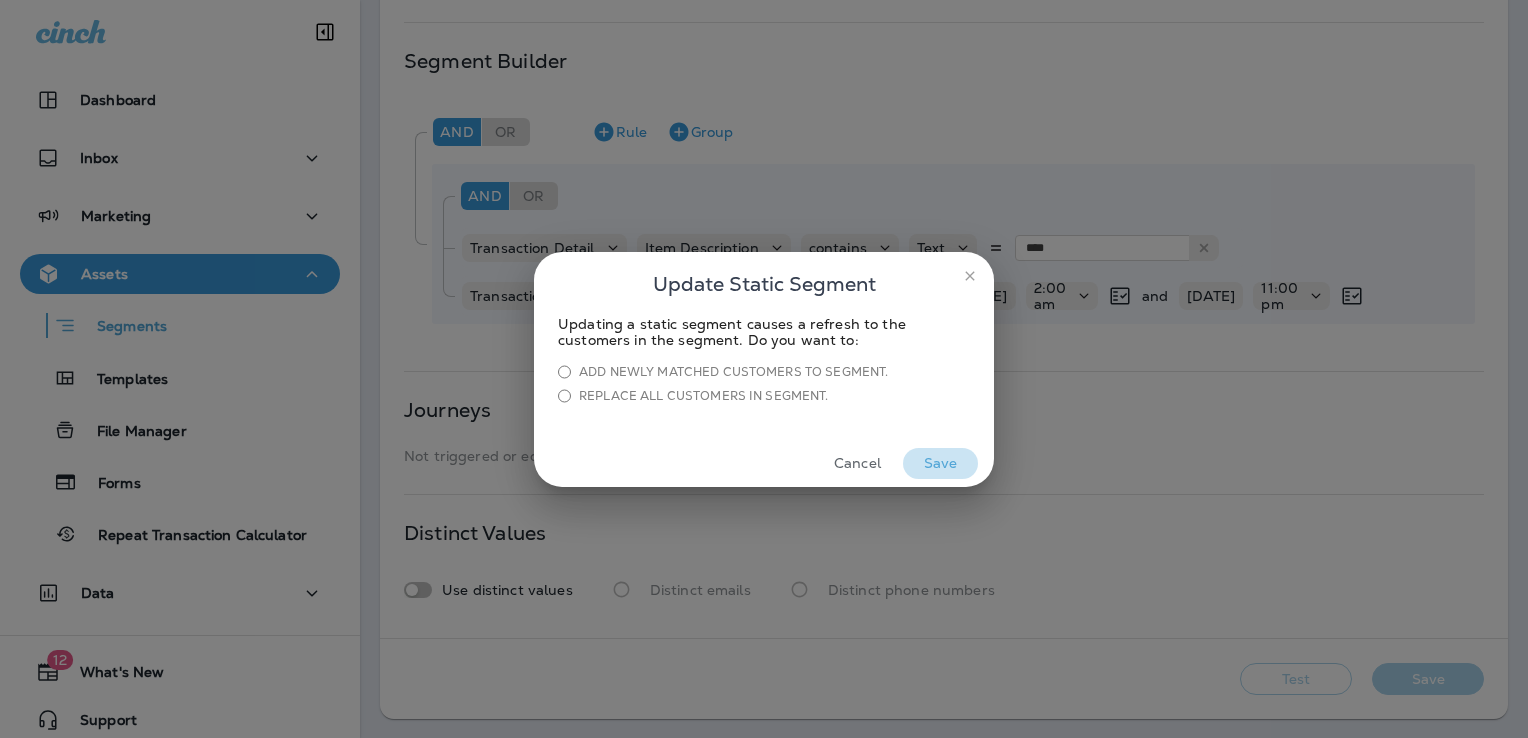 click on "Save" at bounding box center (940, 463) 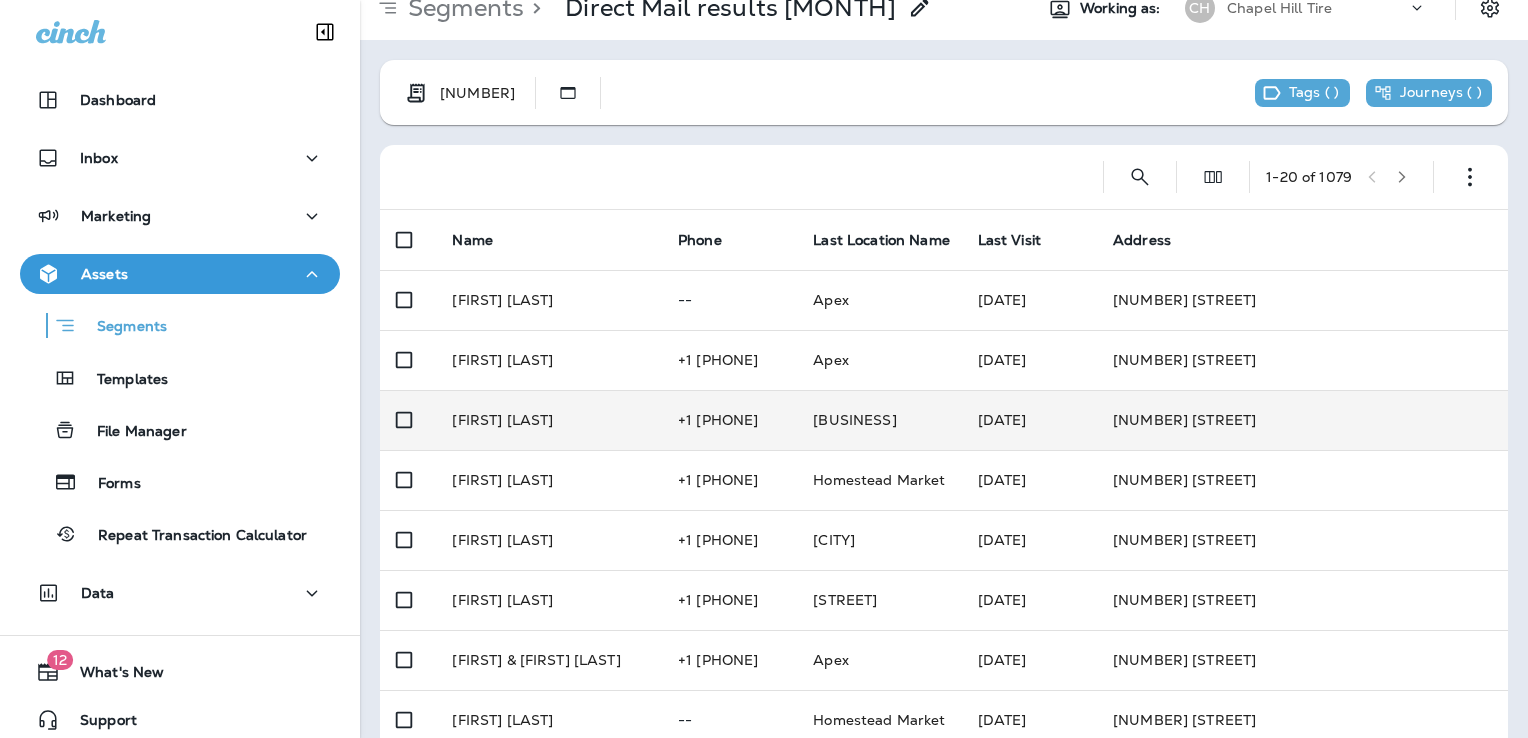 scroll, scrollTop: 0, scrollLeft: 0, axis: both 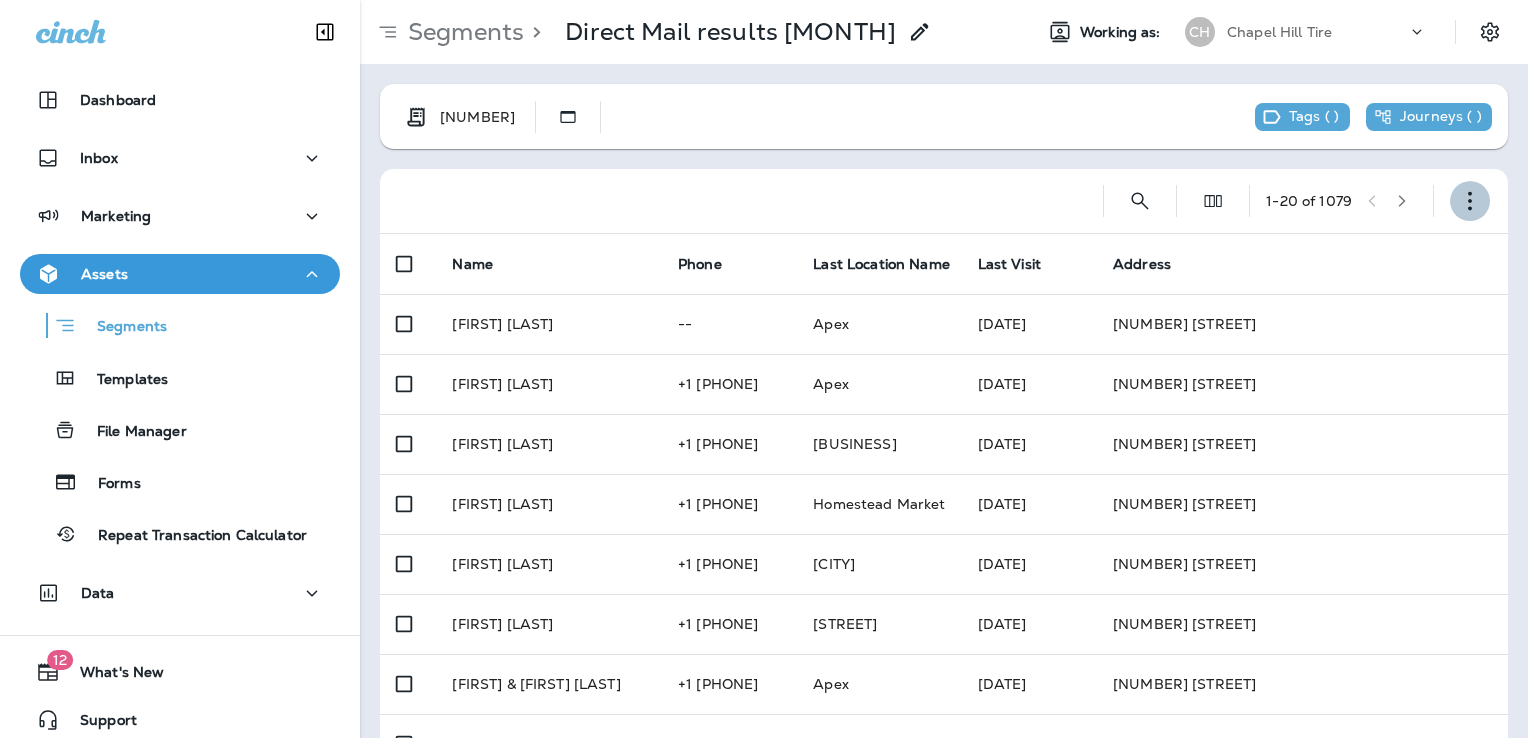 click 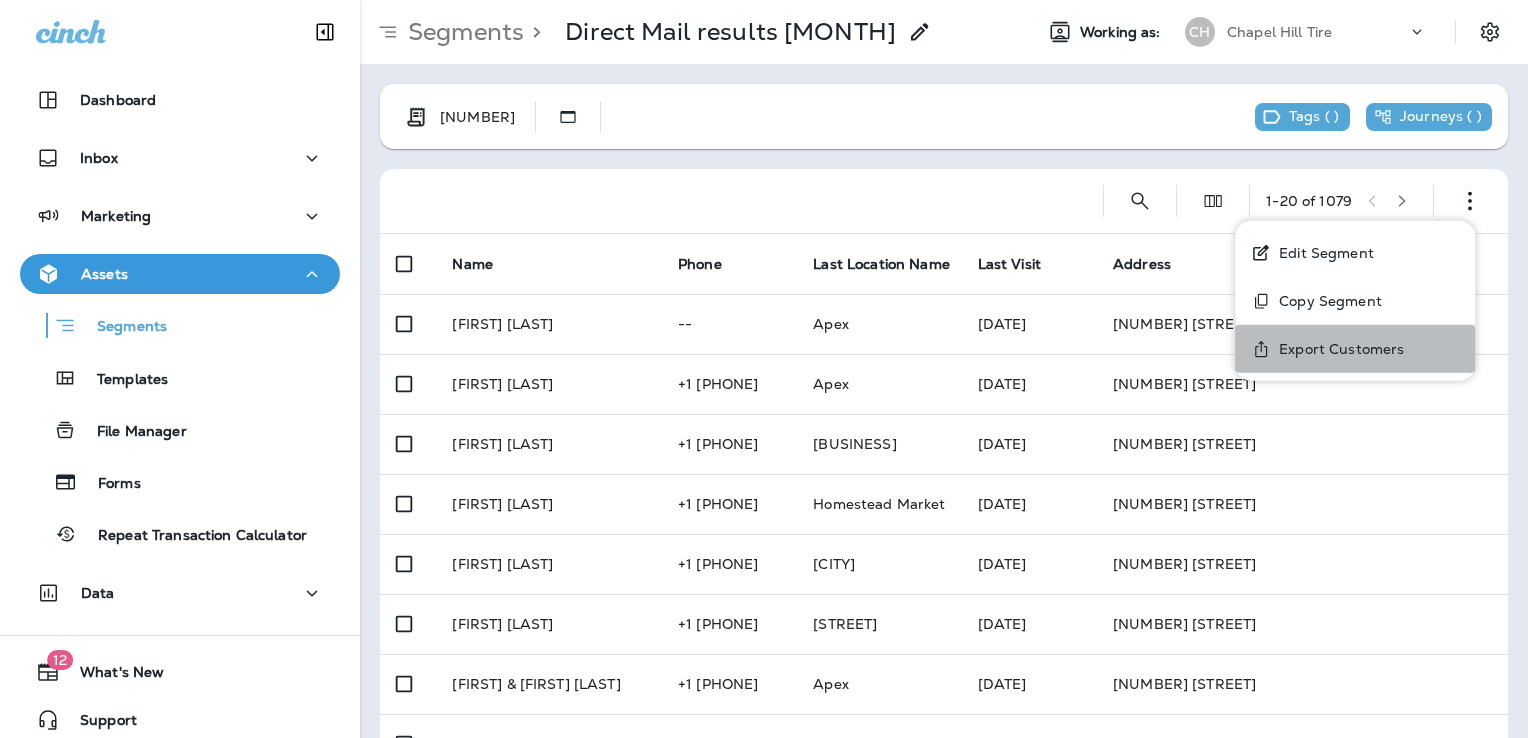 click on "Export Customers" at bounding box center (1337, 349) 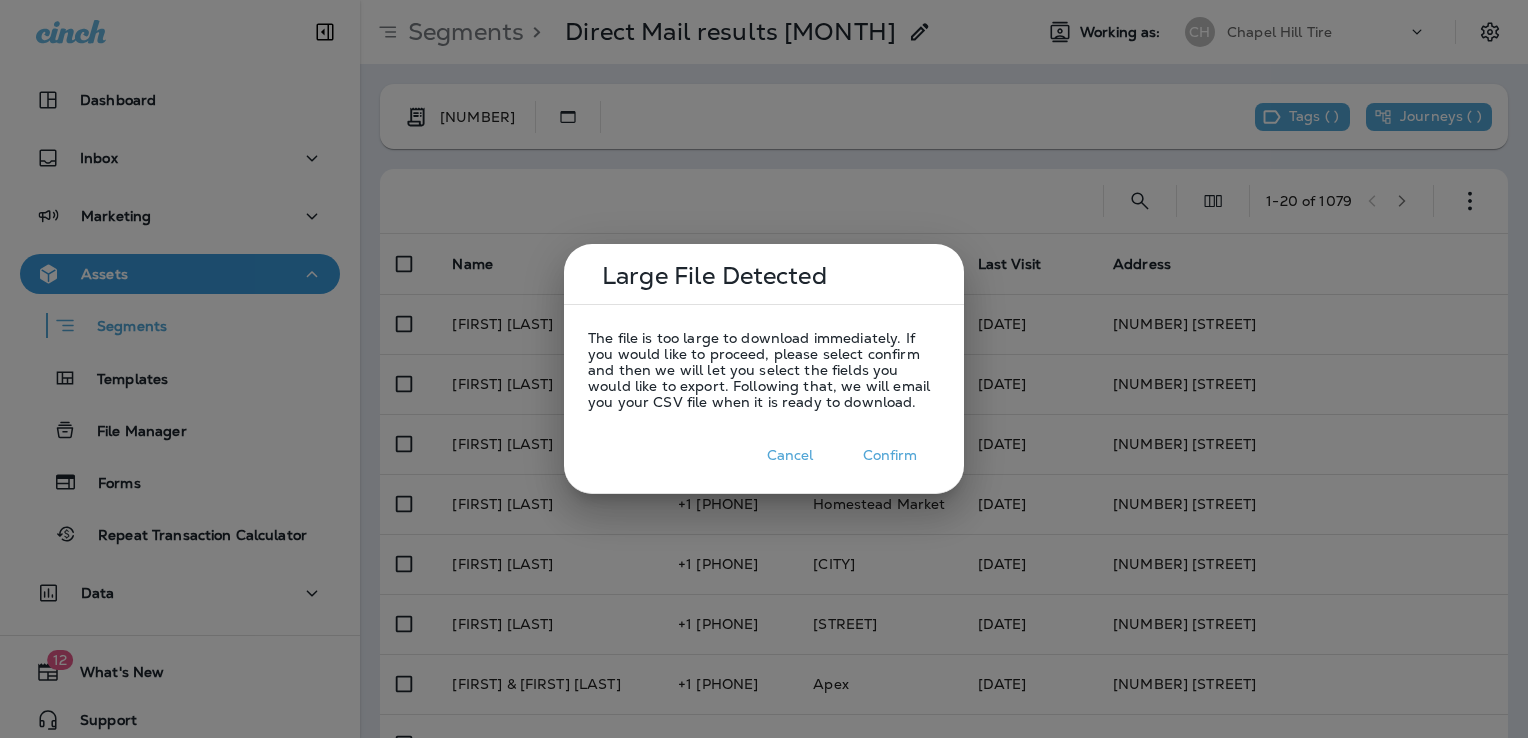 click on "Confirm" at bounding box center [890, 455] 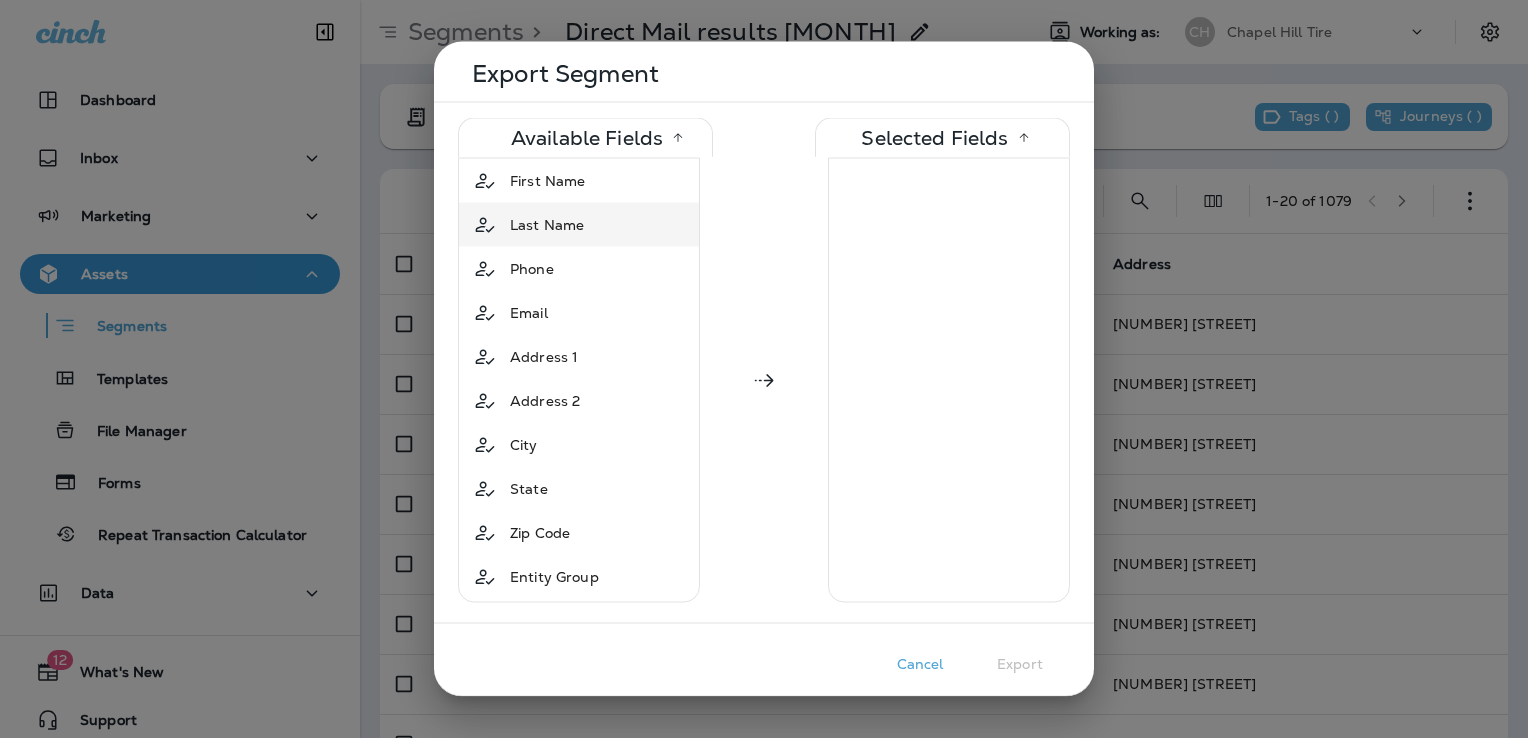 click on "Last Name" at bounding box center [547, 225] 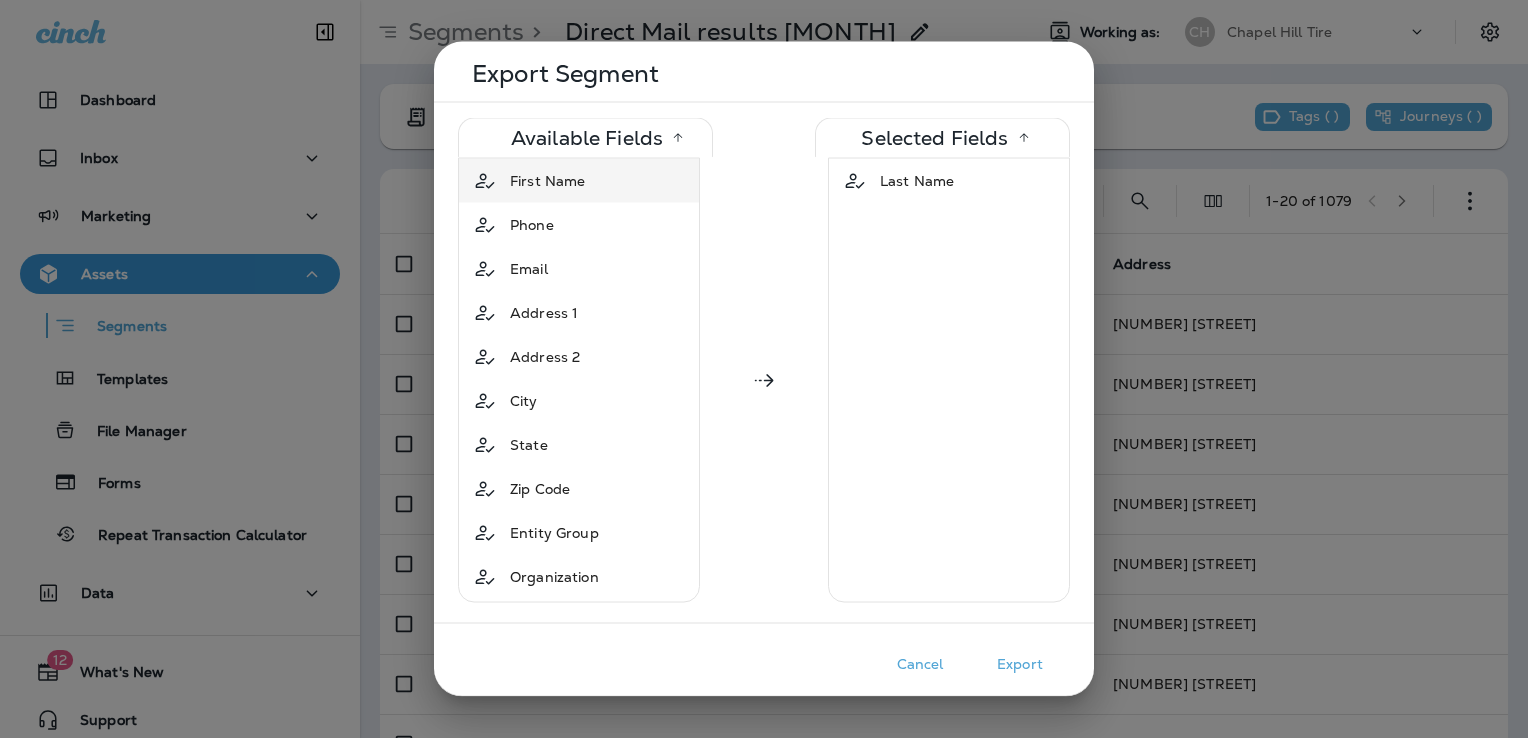 click on "First Name" at bounding box center (547, 181) 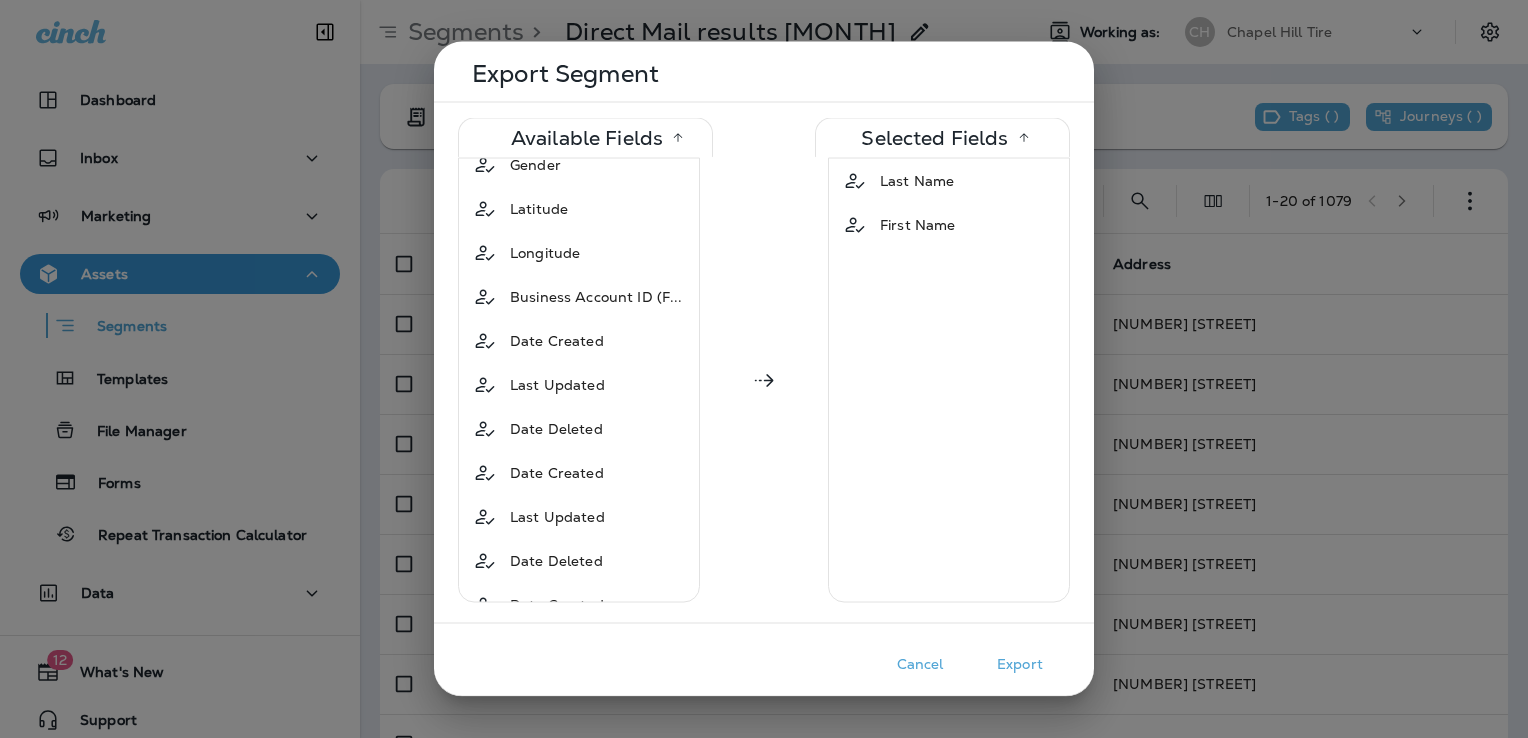 scroll, scrollTop: 600, scrollLeft: 0, axis: vertical 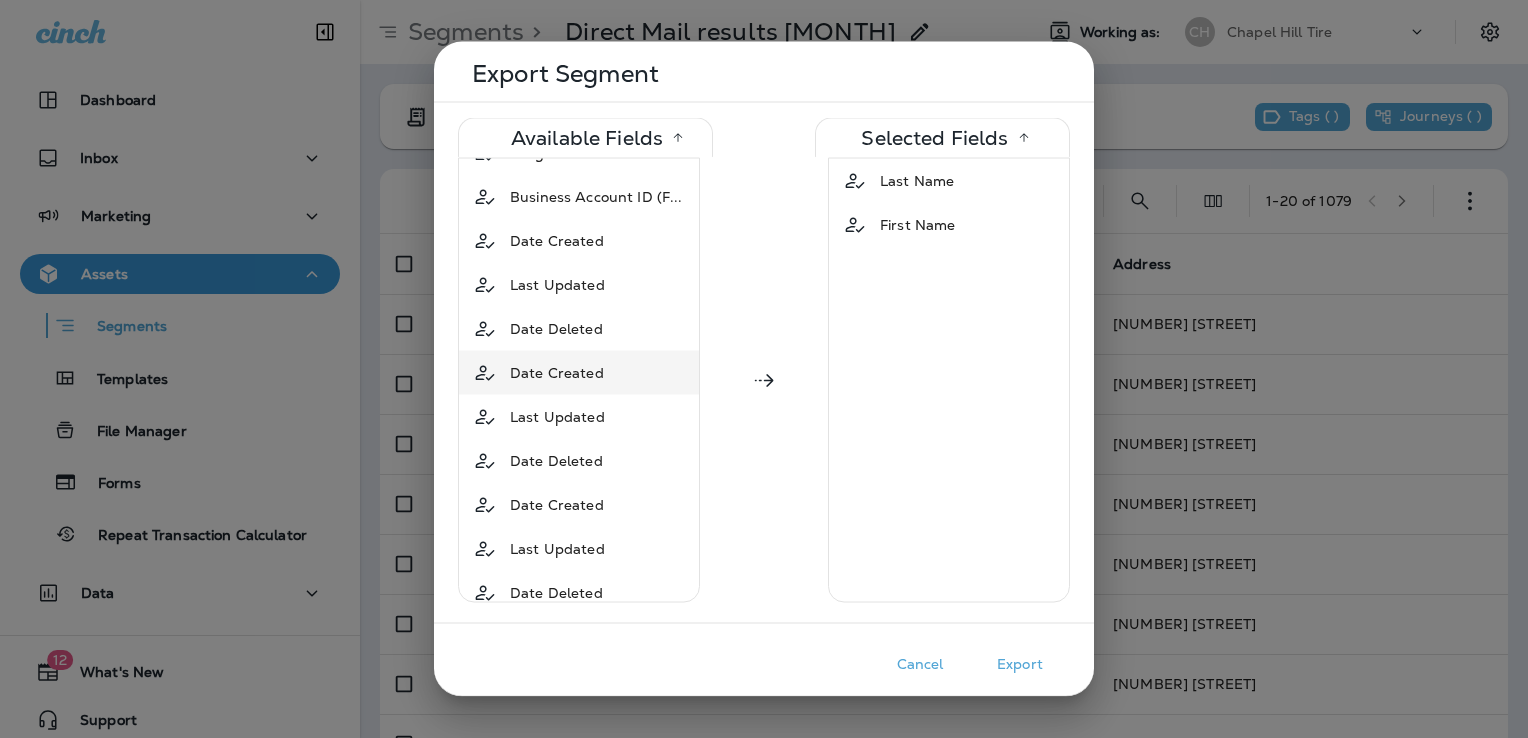 click on "Date Created" at bounding box center [557, 373] 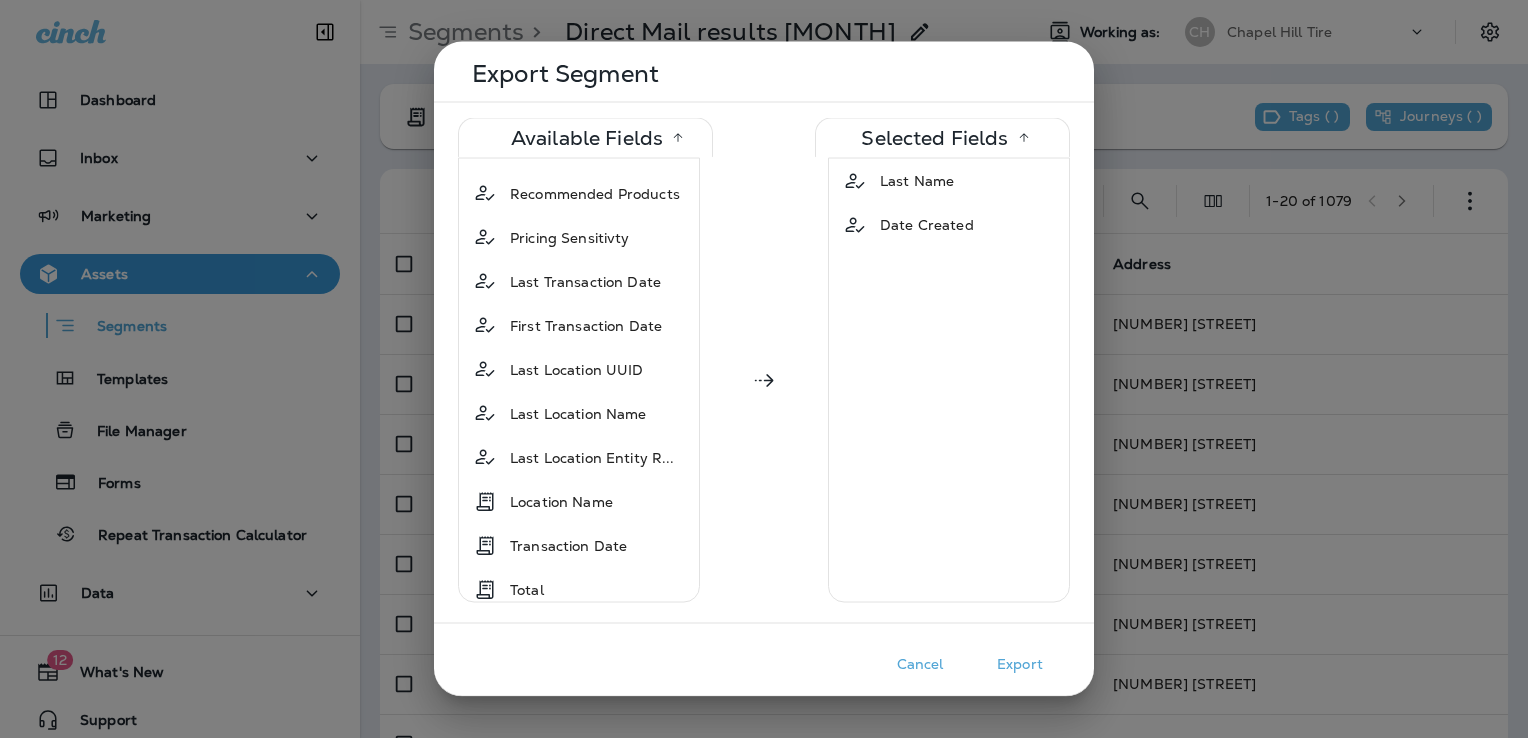 scroll, scrollTop: 1844, scrollLeft: 0, axis: vertical 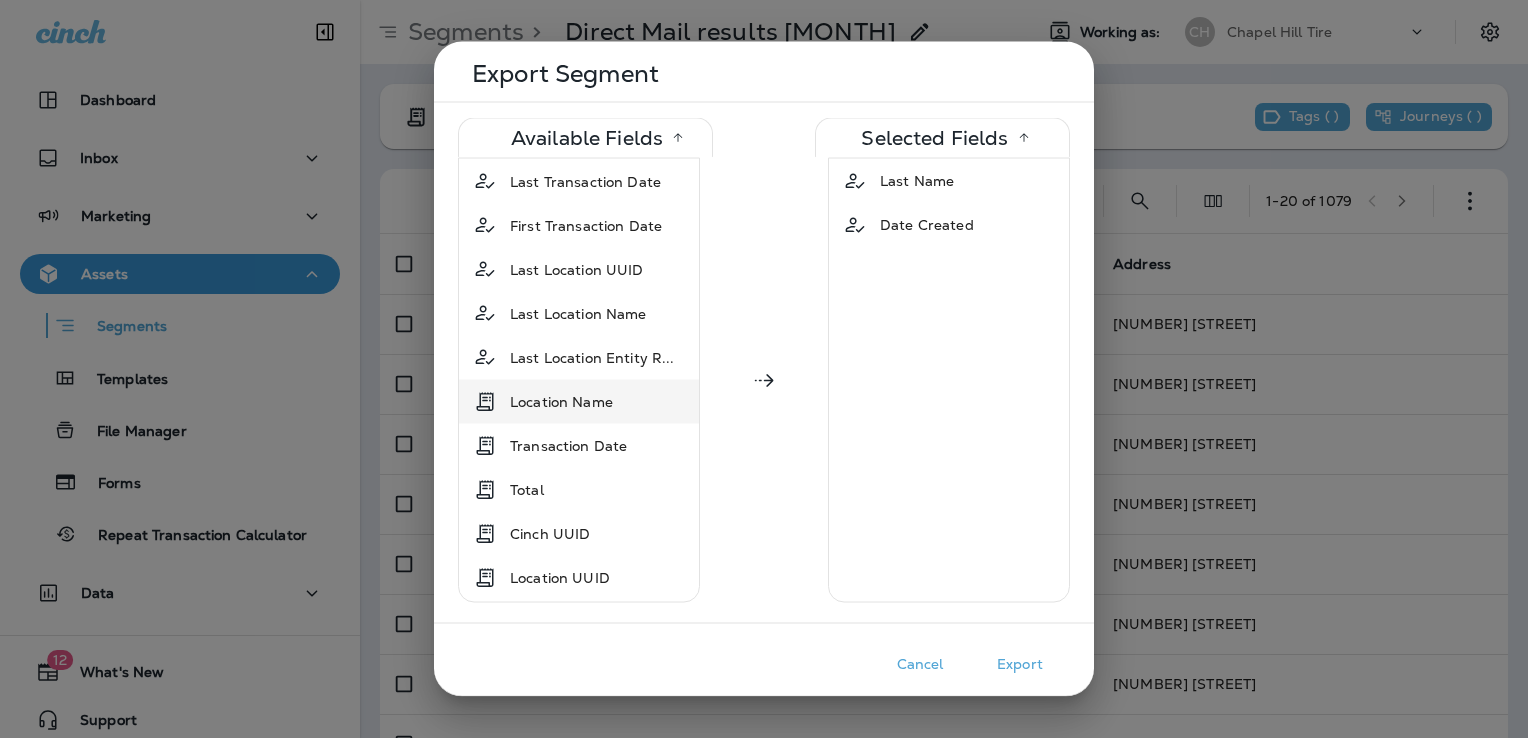 click on "Location Name" at bounding box center [561, 401] 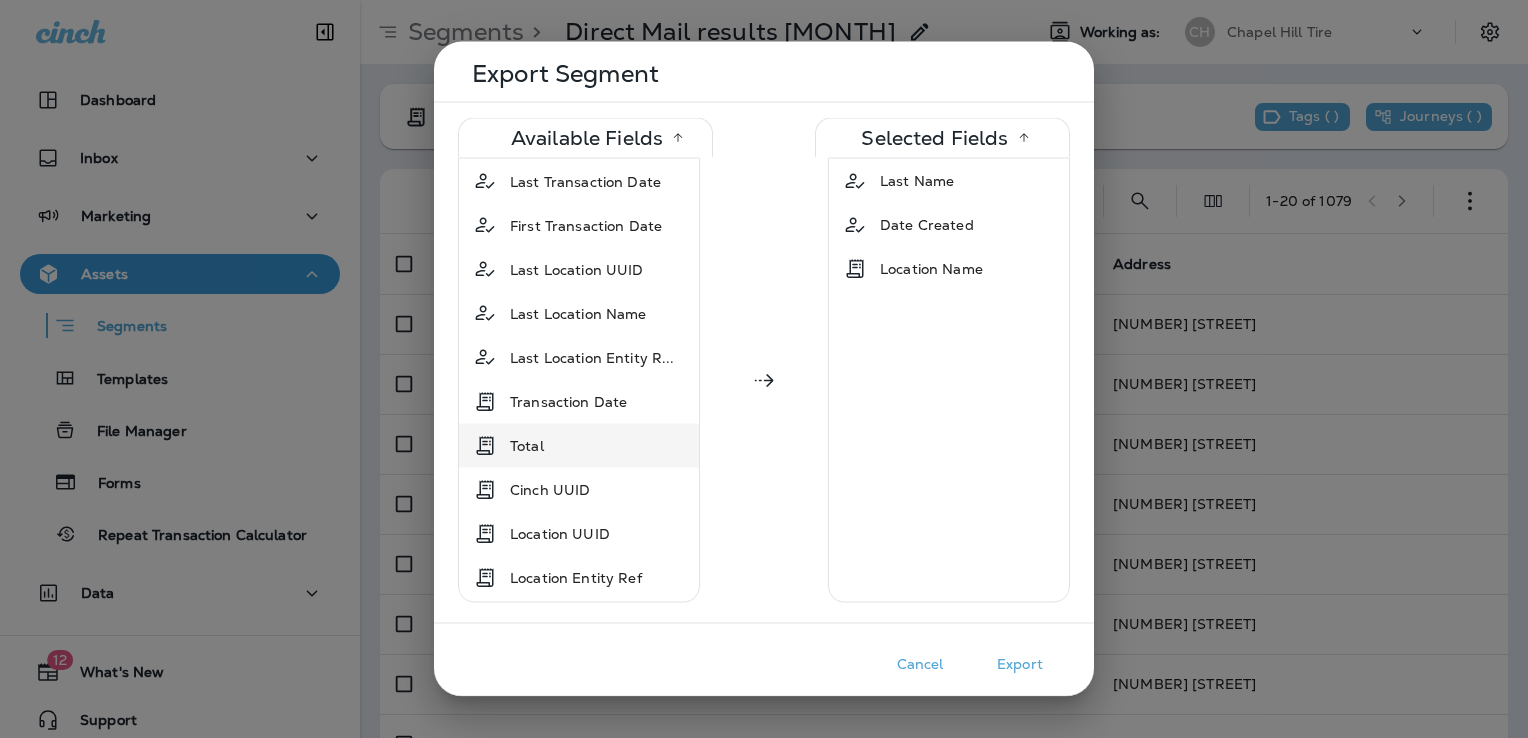 click on "Total" at bounding box center (579, 445) 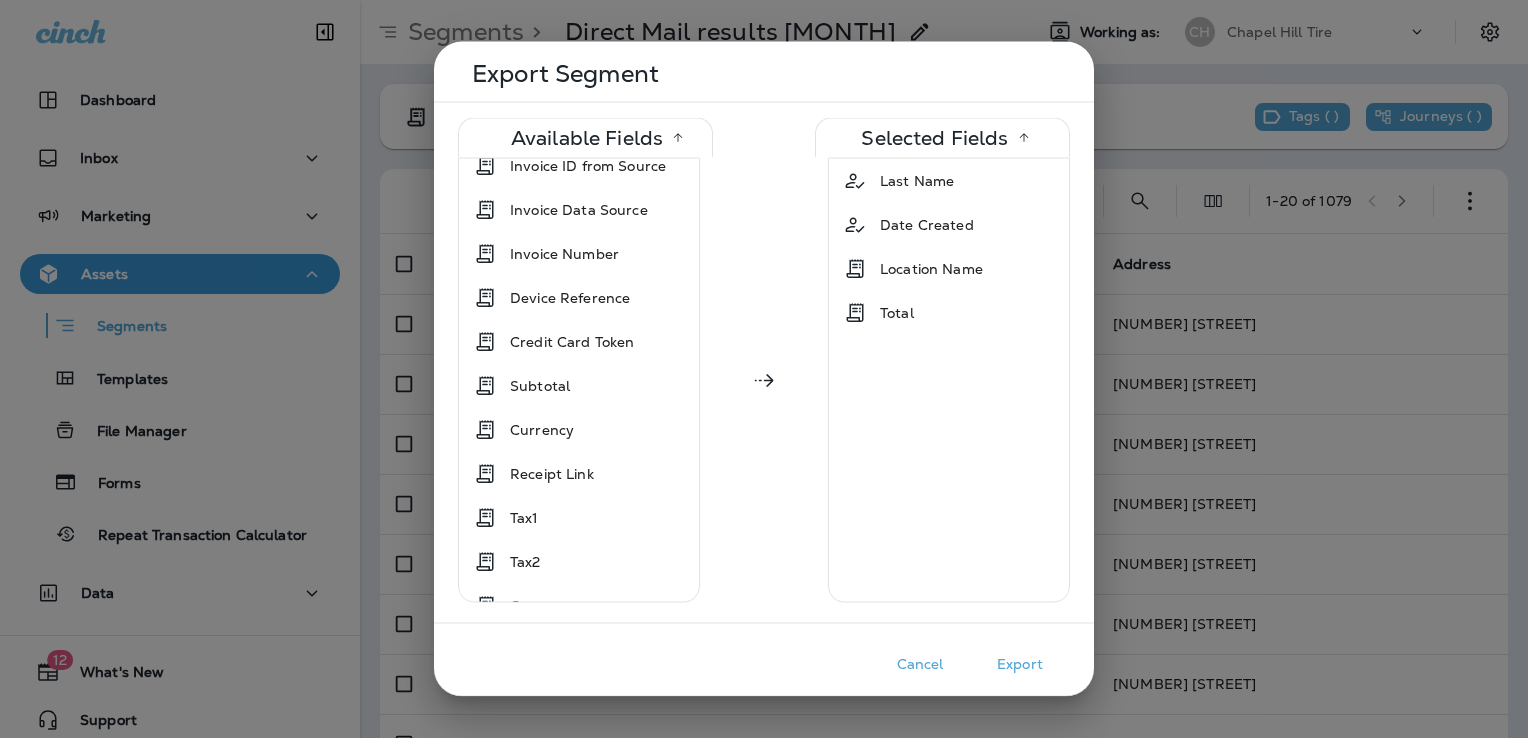 scroll, scrollTop: 2372, scrollLeft: 0, axis: vertical 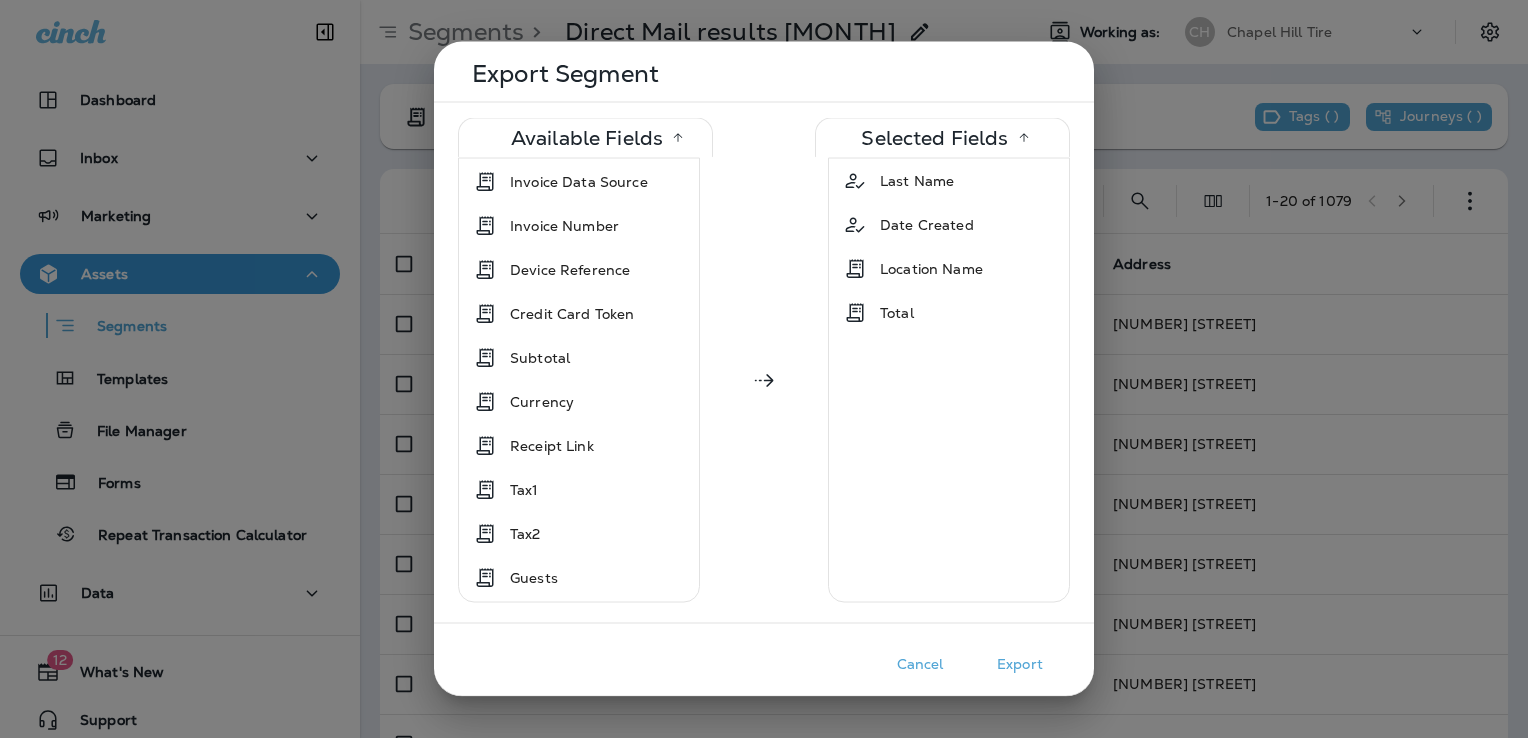click on "Export" at bounding box center [1020, 664] 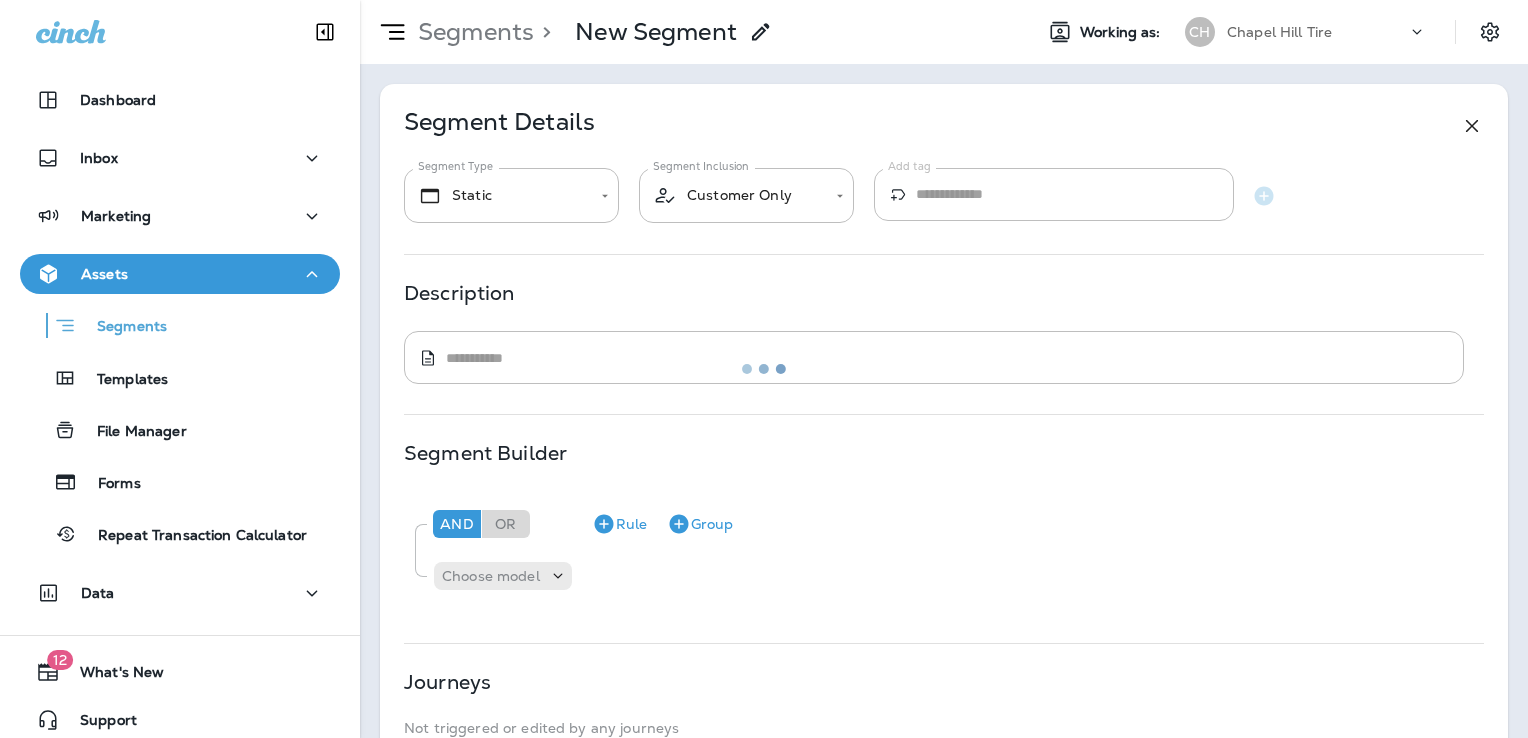 type on "**********" 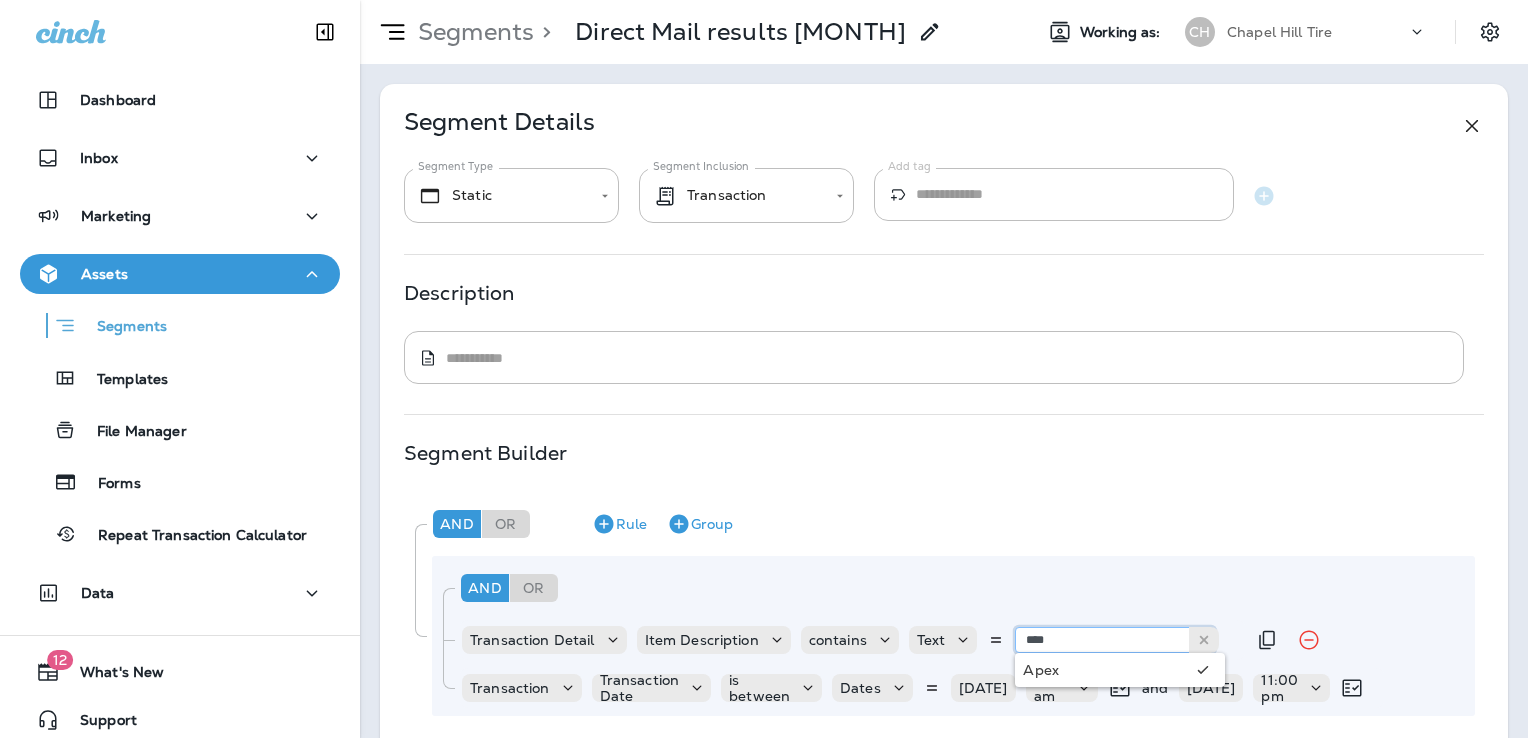 click on "****" at bounding box center (1115, 640) 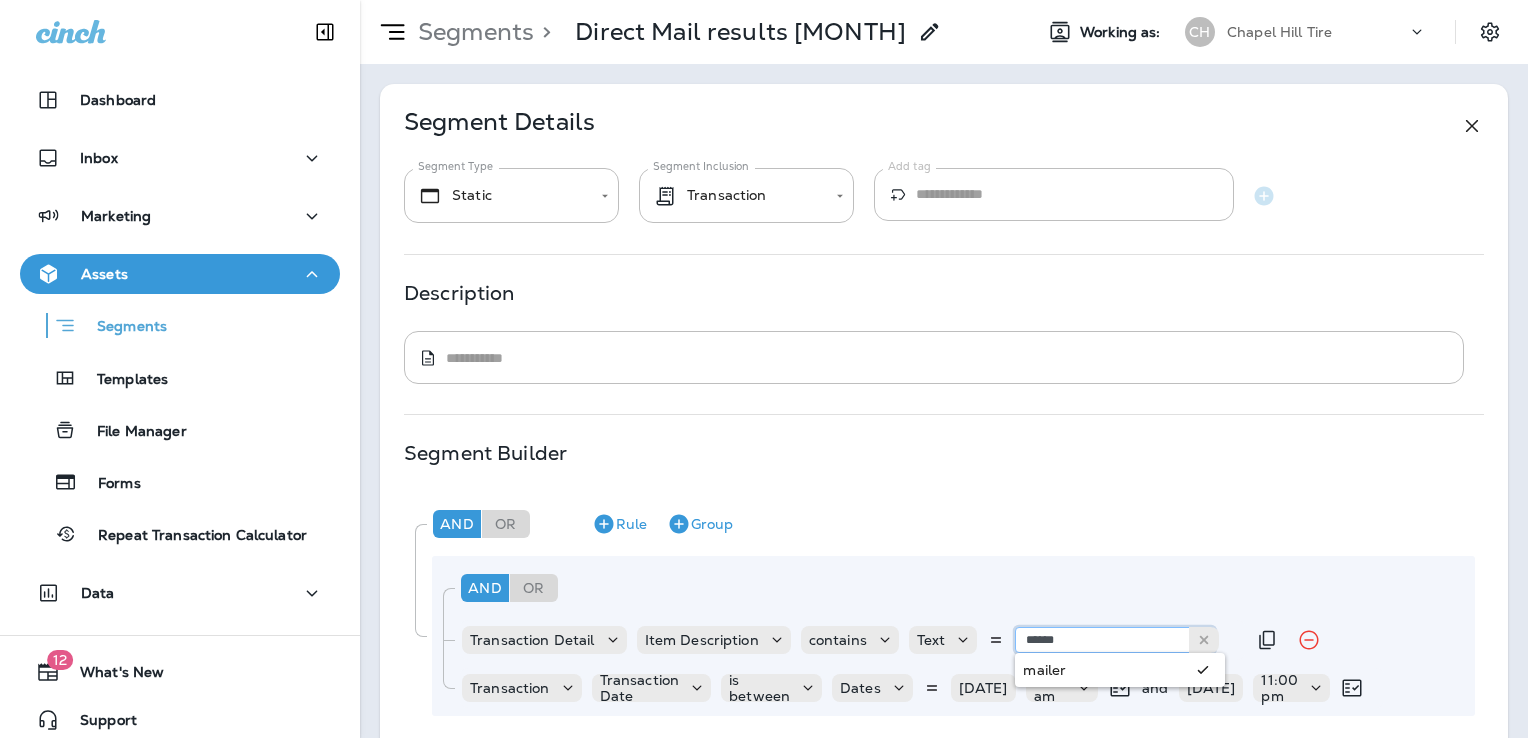type on "******" 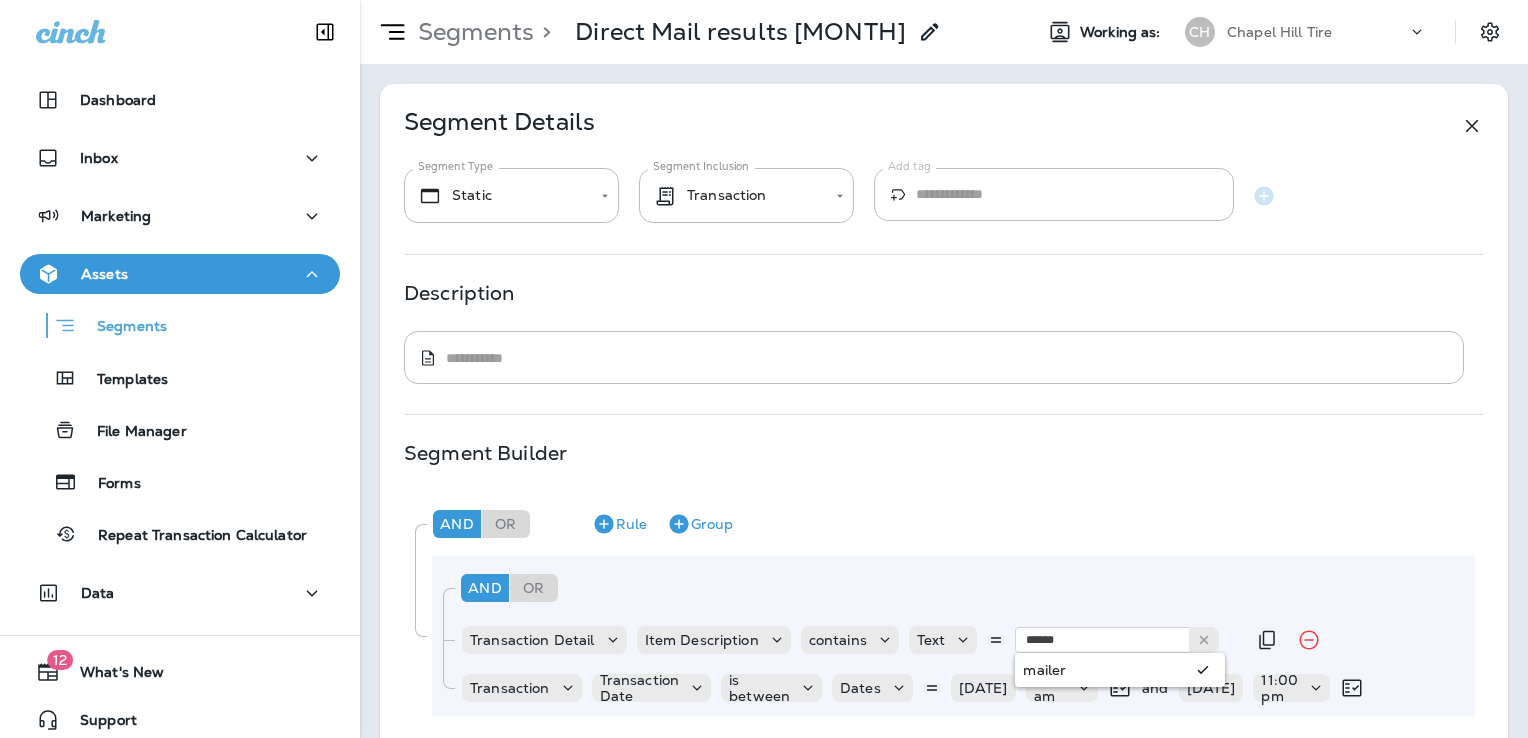click on "Transaction Date is between Dates [DATE] [TIME] and [DATE] [TIME]" at bounding box center (953, 636) 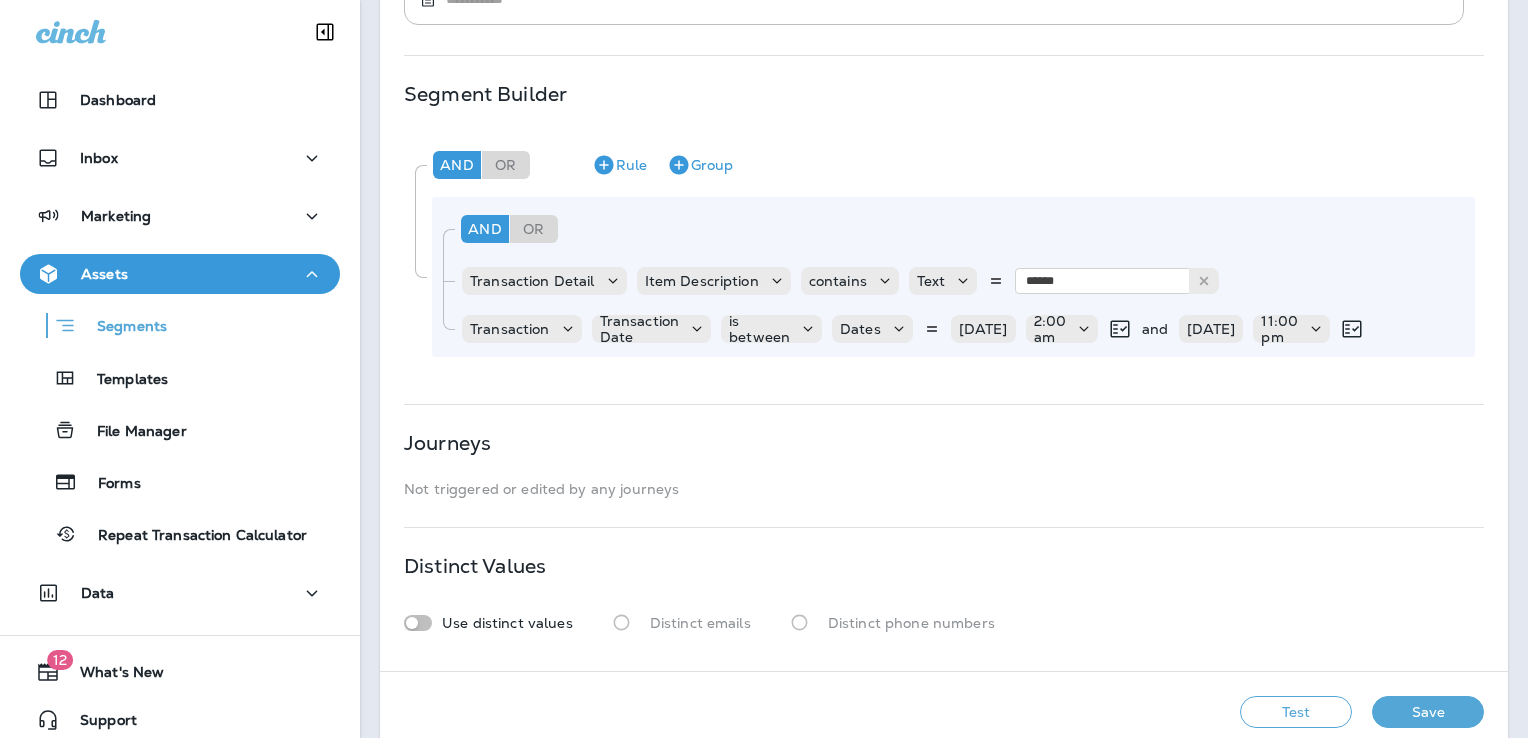 scroll, scrollTop: 392, scrollLeft: 0, axis: vertical 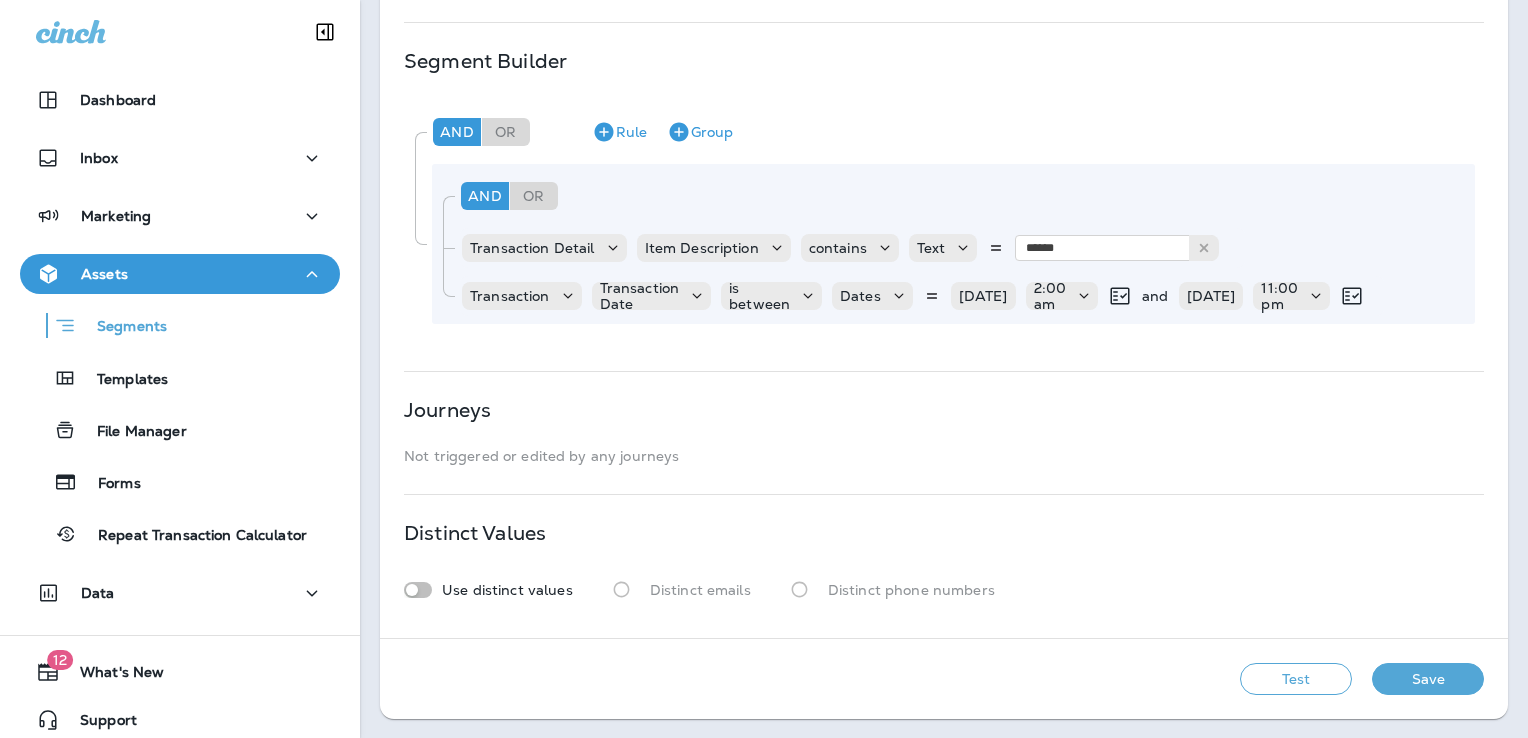 click on "Test" at bounding box center (1296, 679) 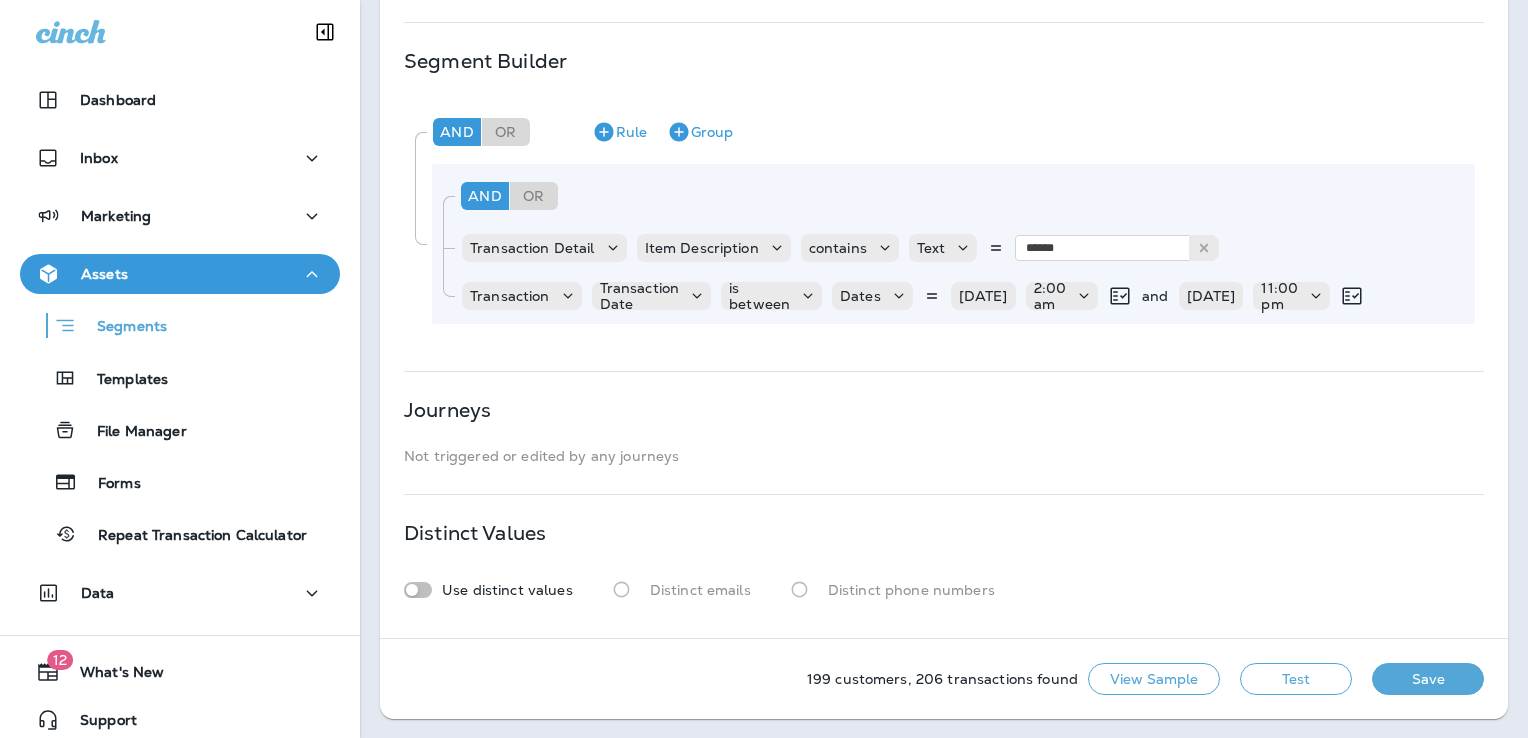 click on "Save" at bounding box center (1428, 679) 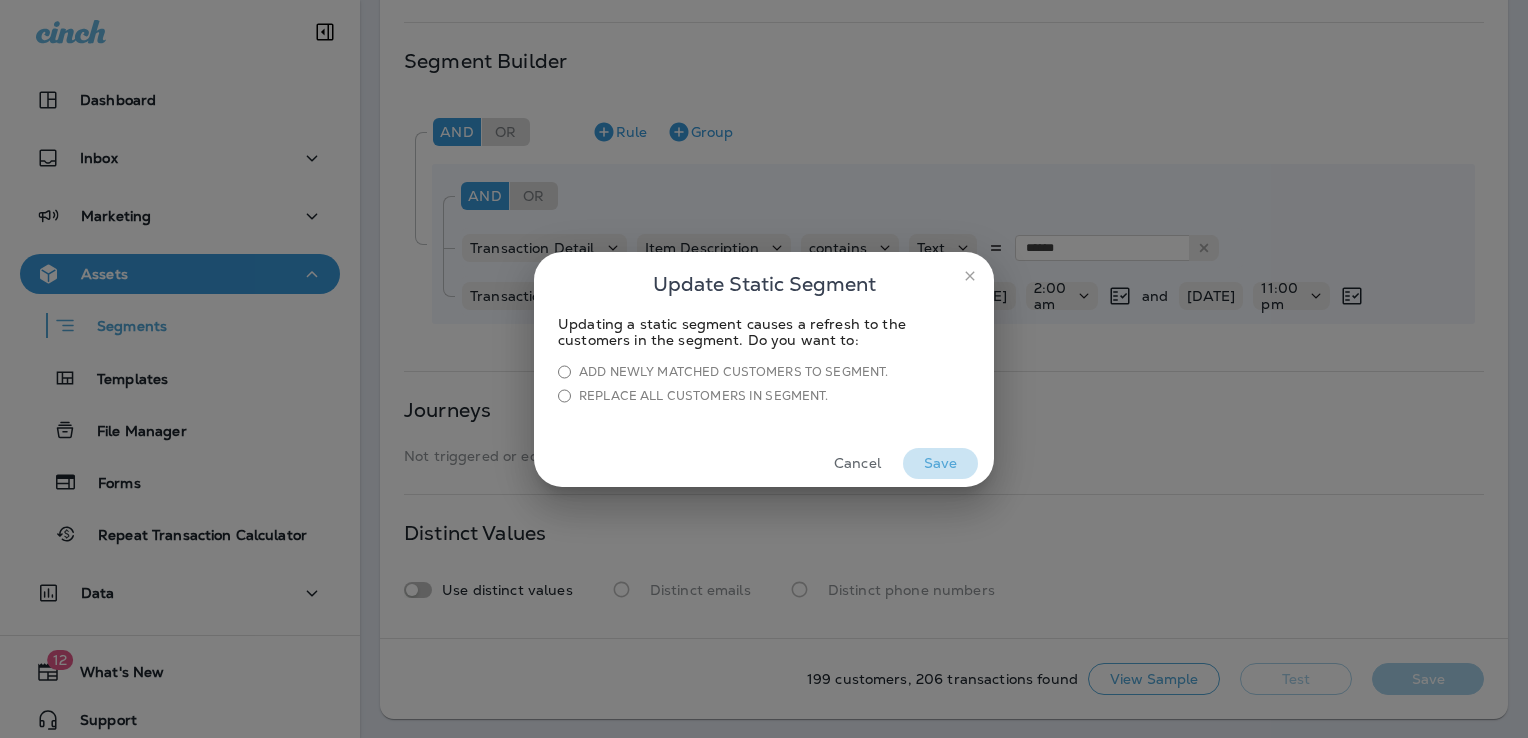 click on "Save" at bounding box center (940, 463) 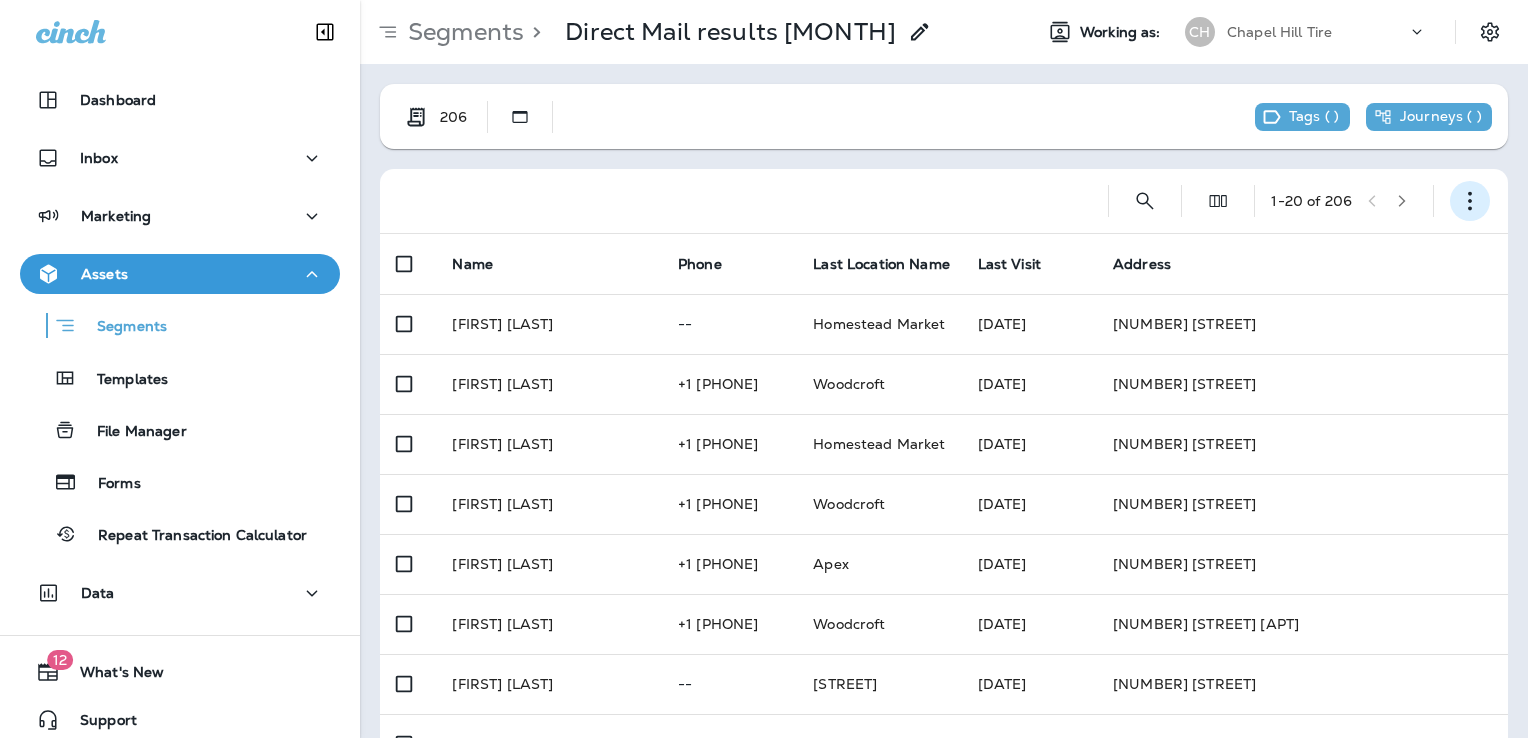 click 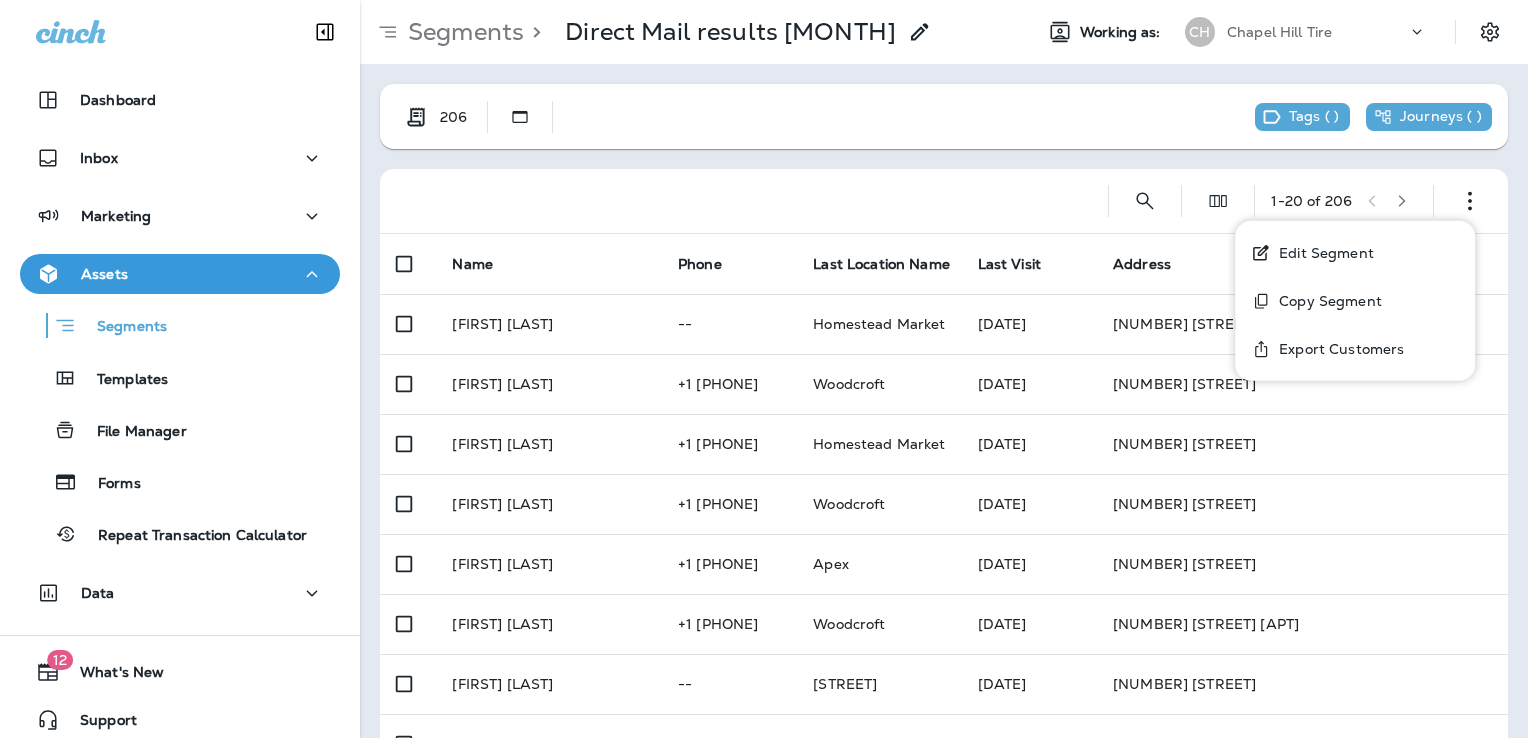 click on "Export Customers" at bounding box center [1337, 349] 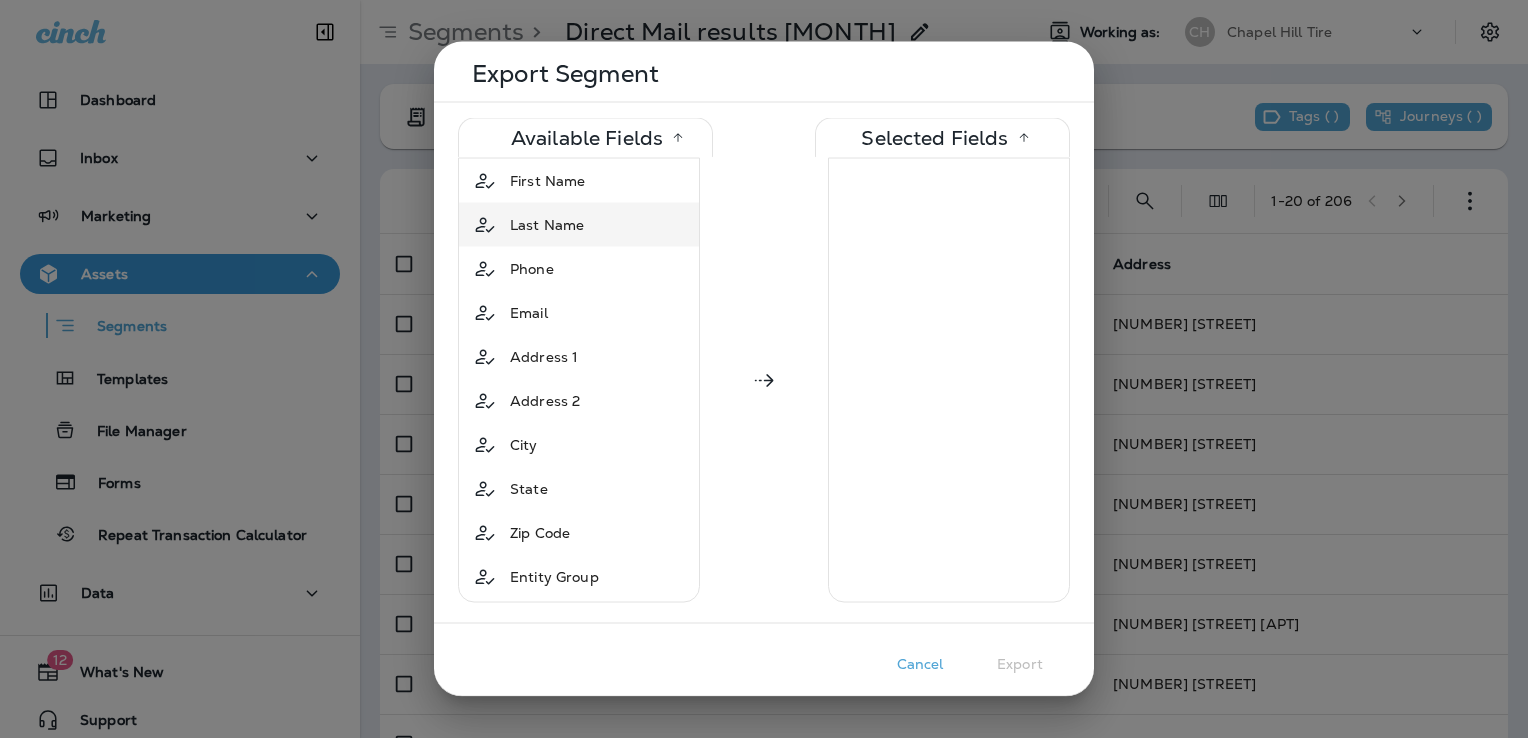 click on "Last Name" at bounding box center [547, 225] 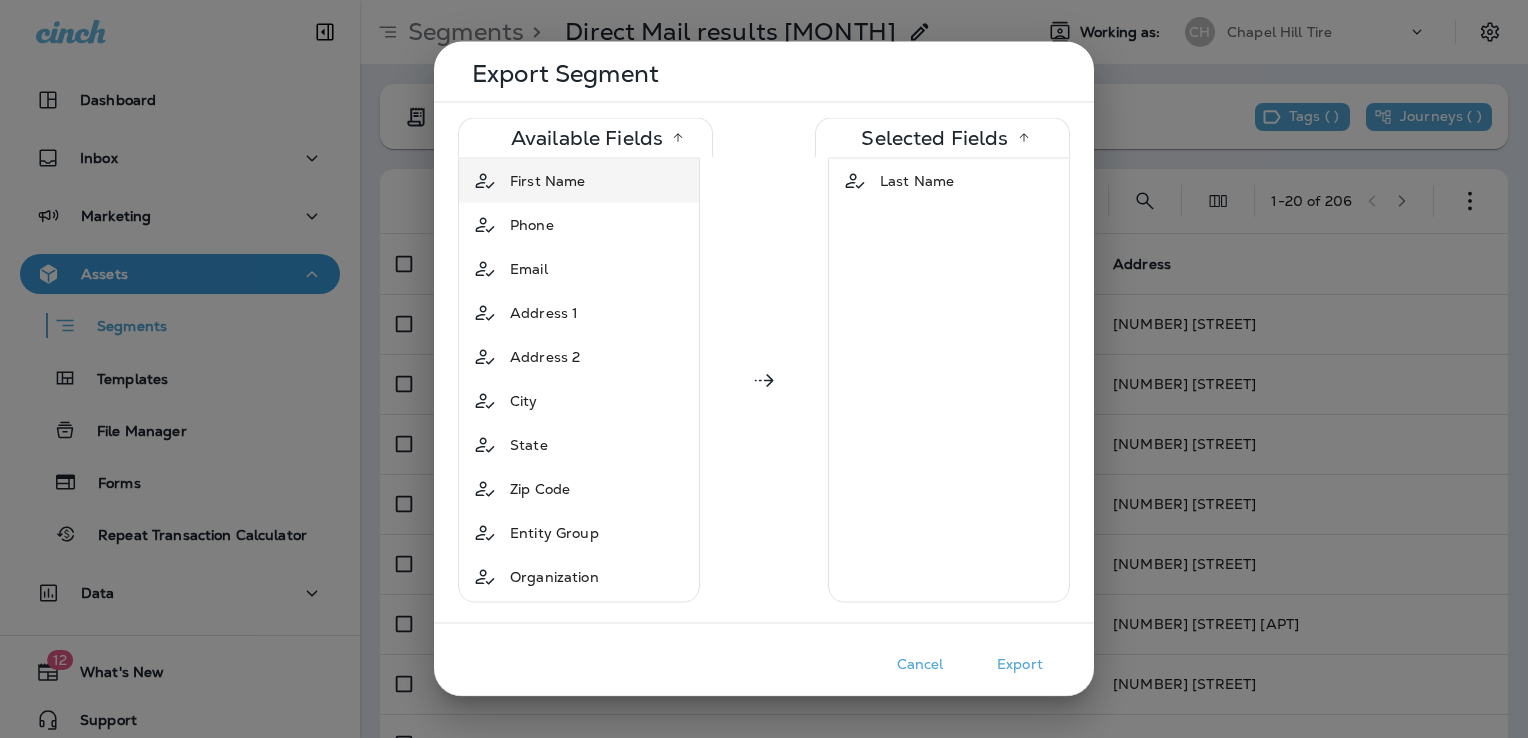 click on "First Name" at bounding box center [547, 181] 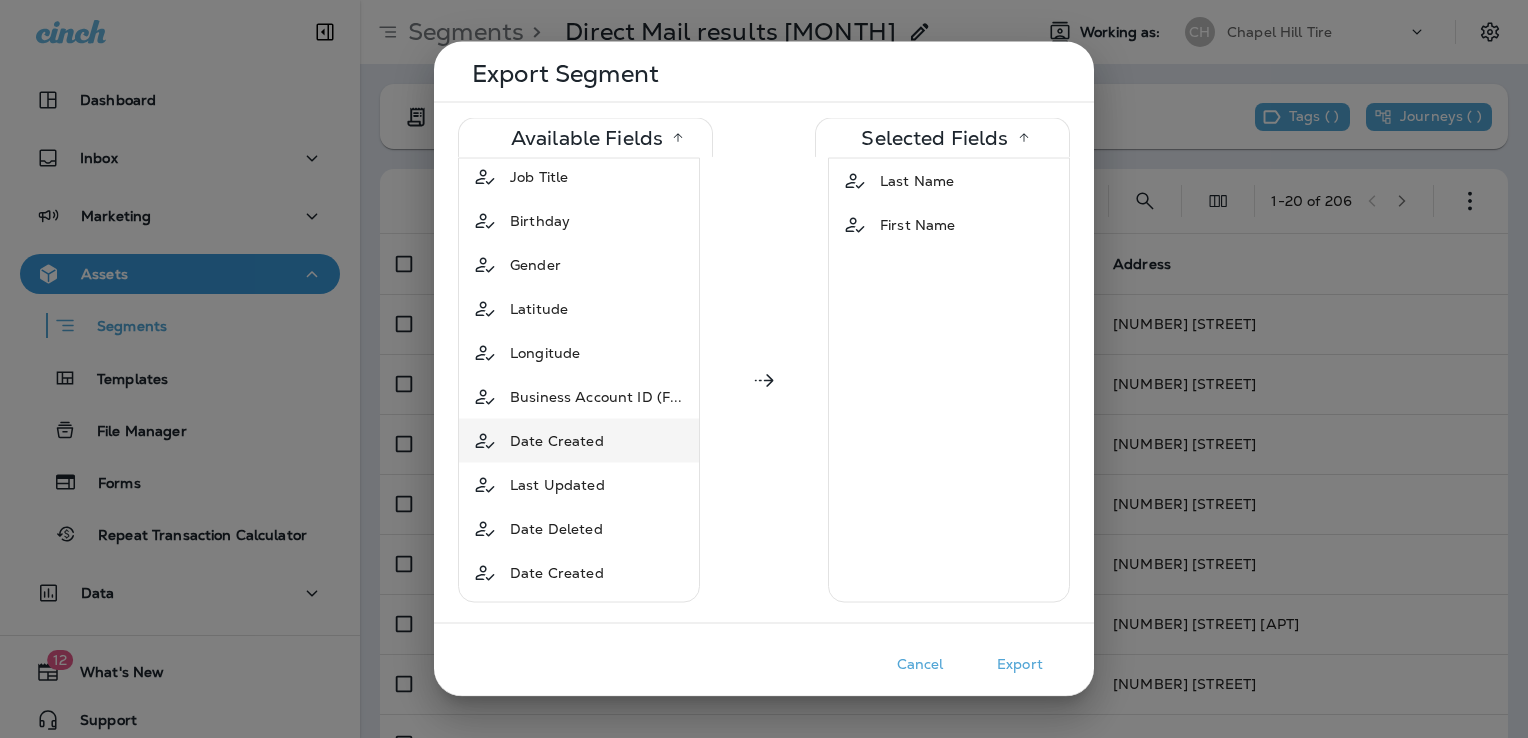 click on "Date Created" at bounding box center (557, 441) 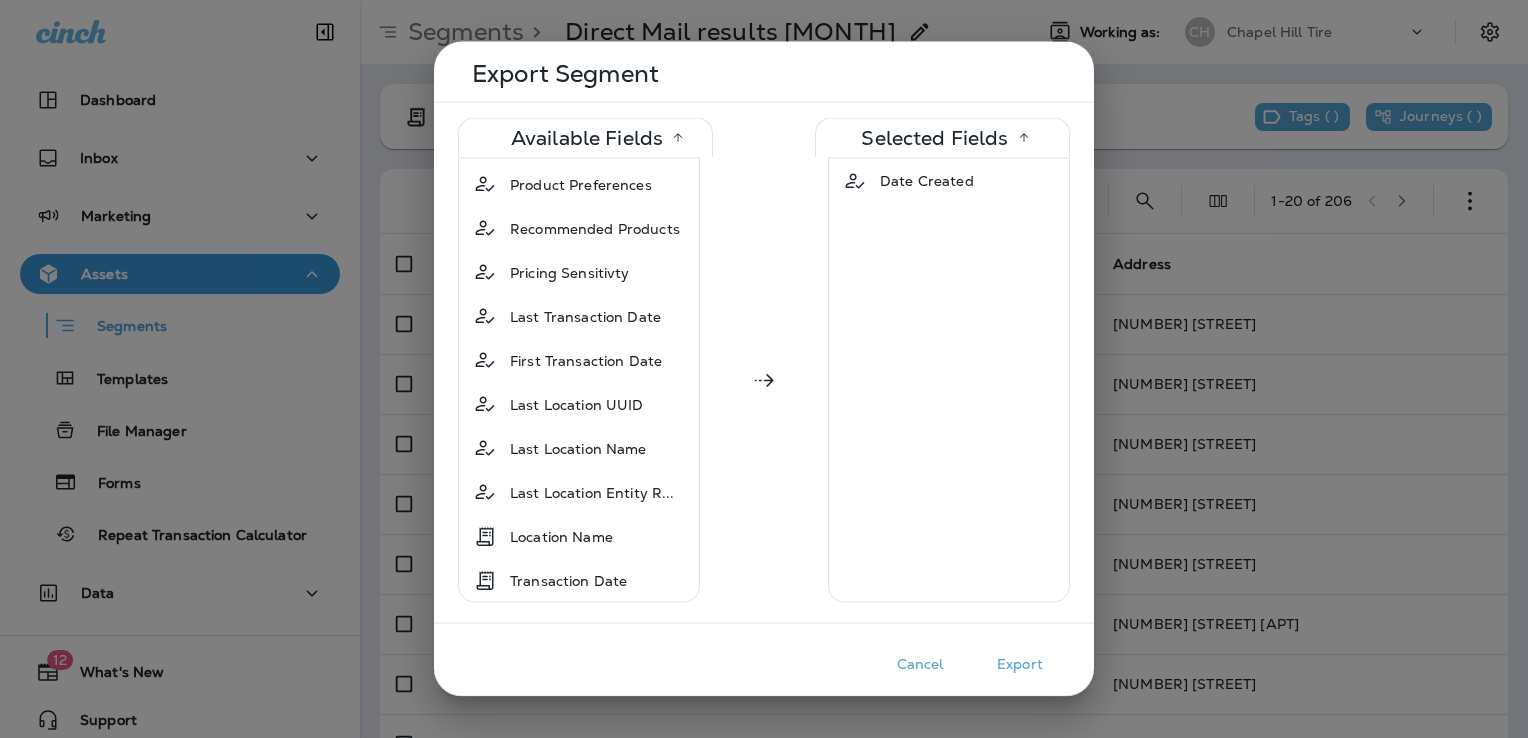 scroll, scrollTop: 1788, scrollLeft: 0, axis: vertical 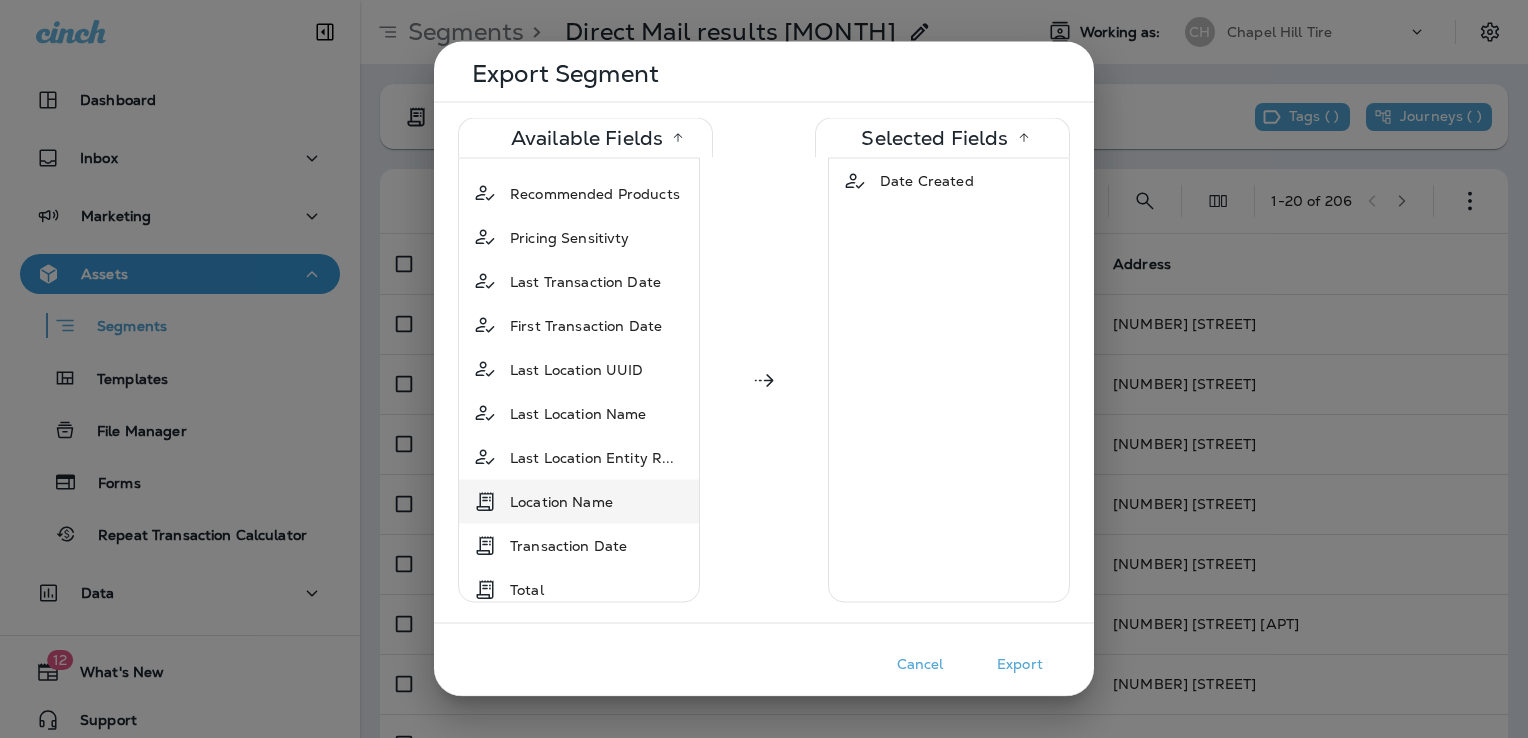 click on "Location Name" at bounding box center [561, 501] 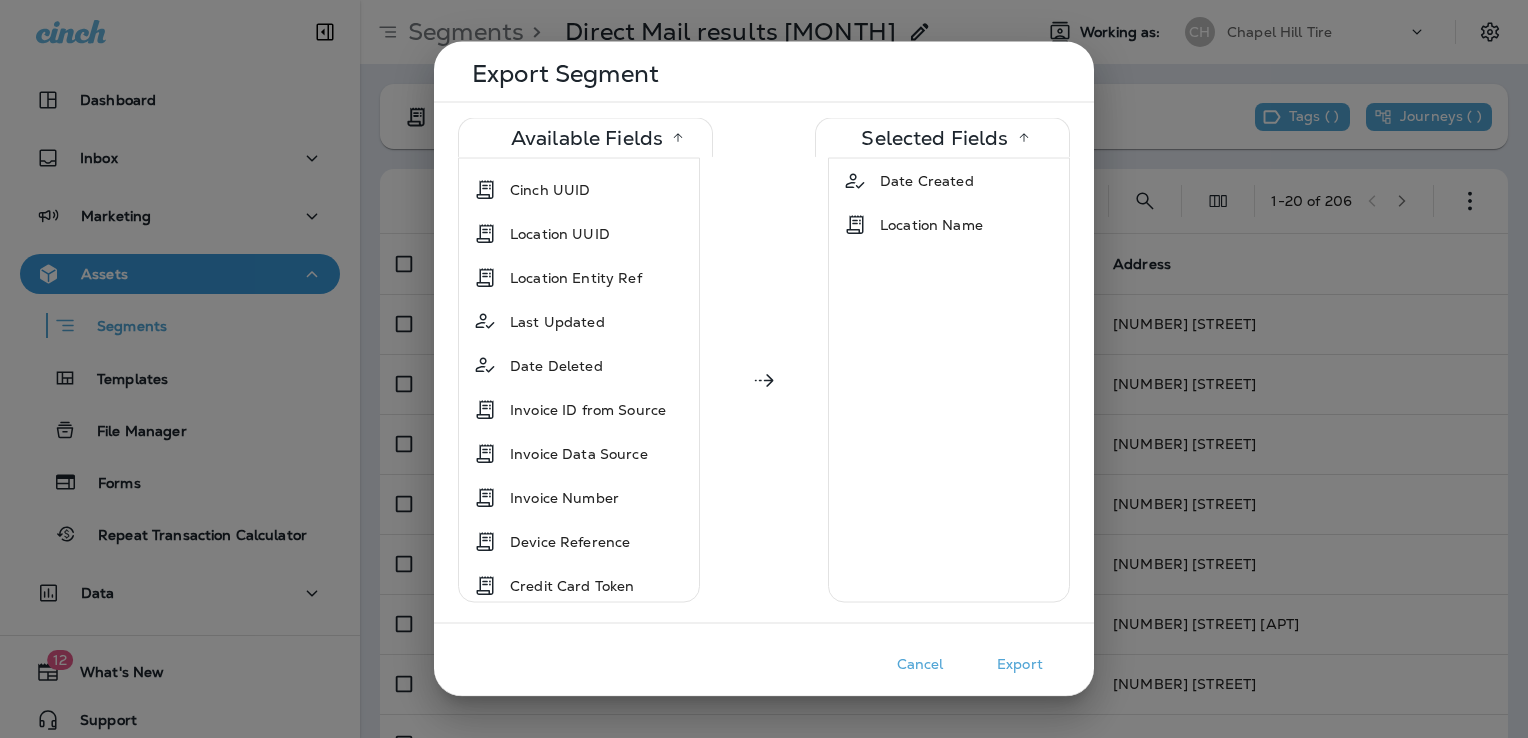 scroll, scrollTop: 2088, scrollLeft: 0, axis: vertical 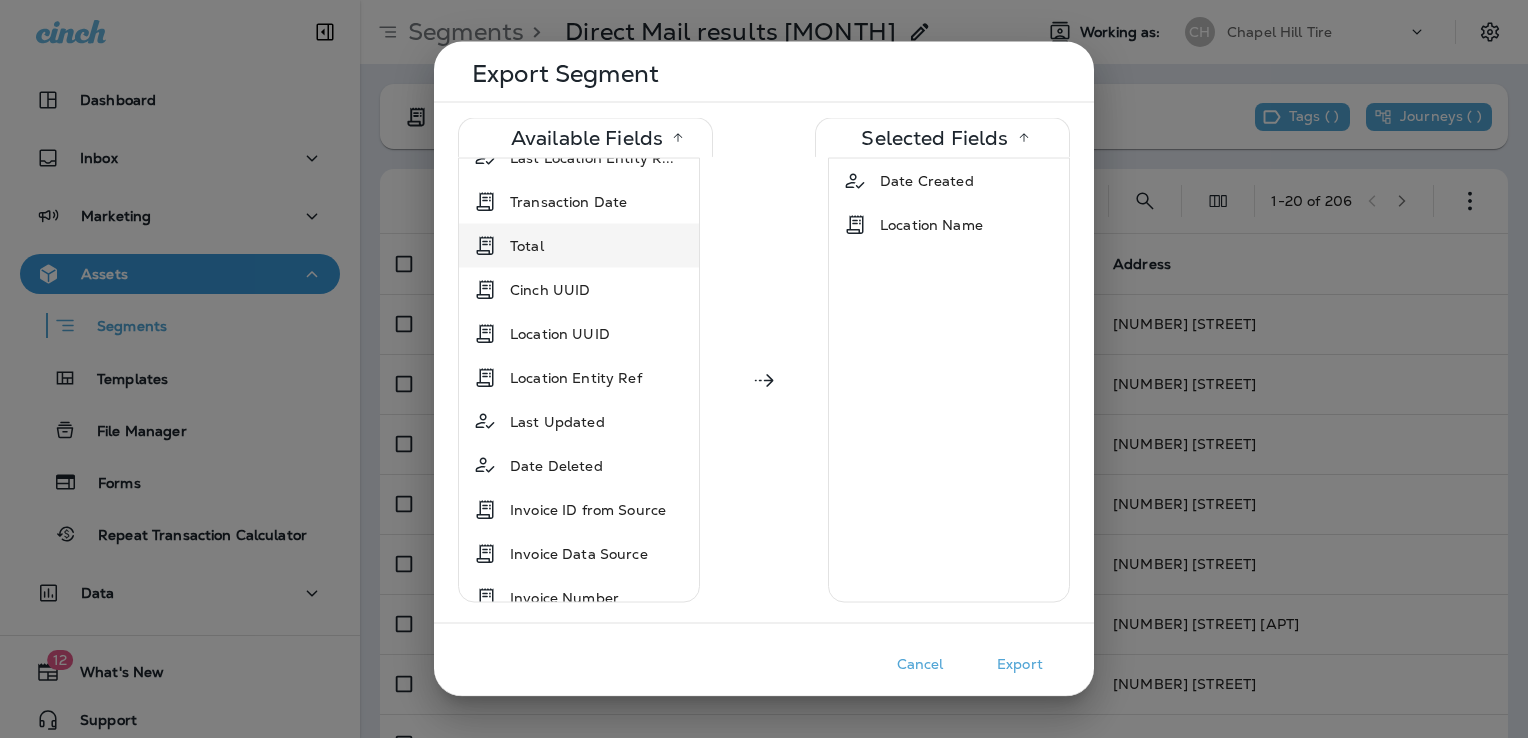 click on "Total" at bounding box center (527, 245) 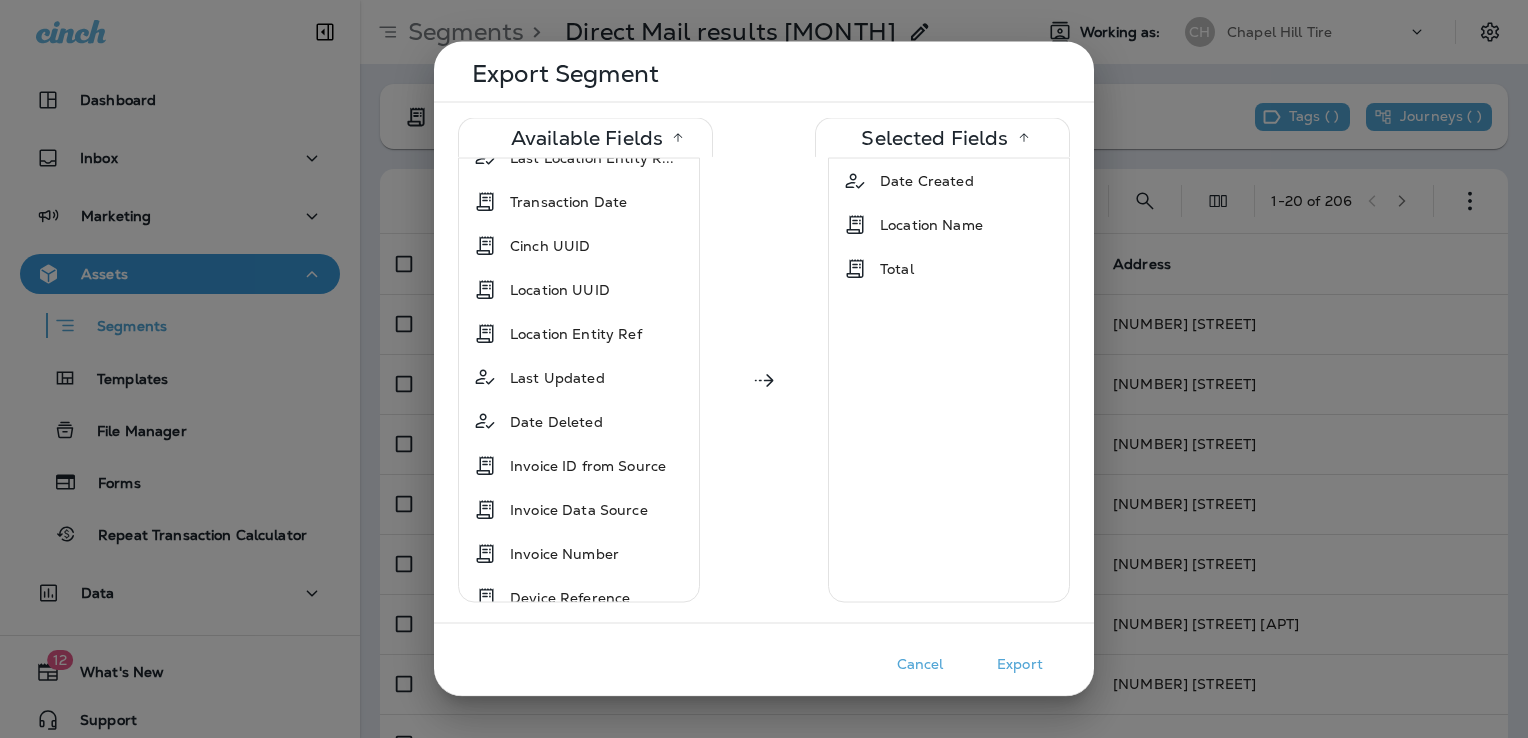 click on "Export" at bounding box center [1020, 664] 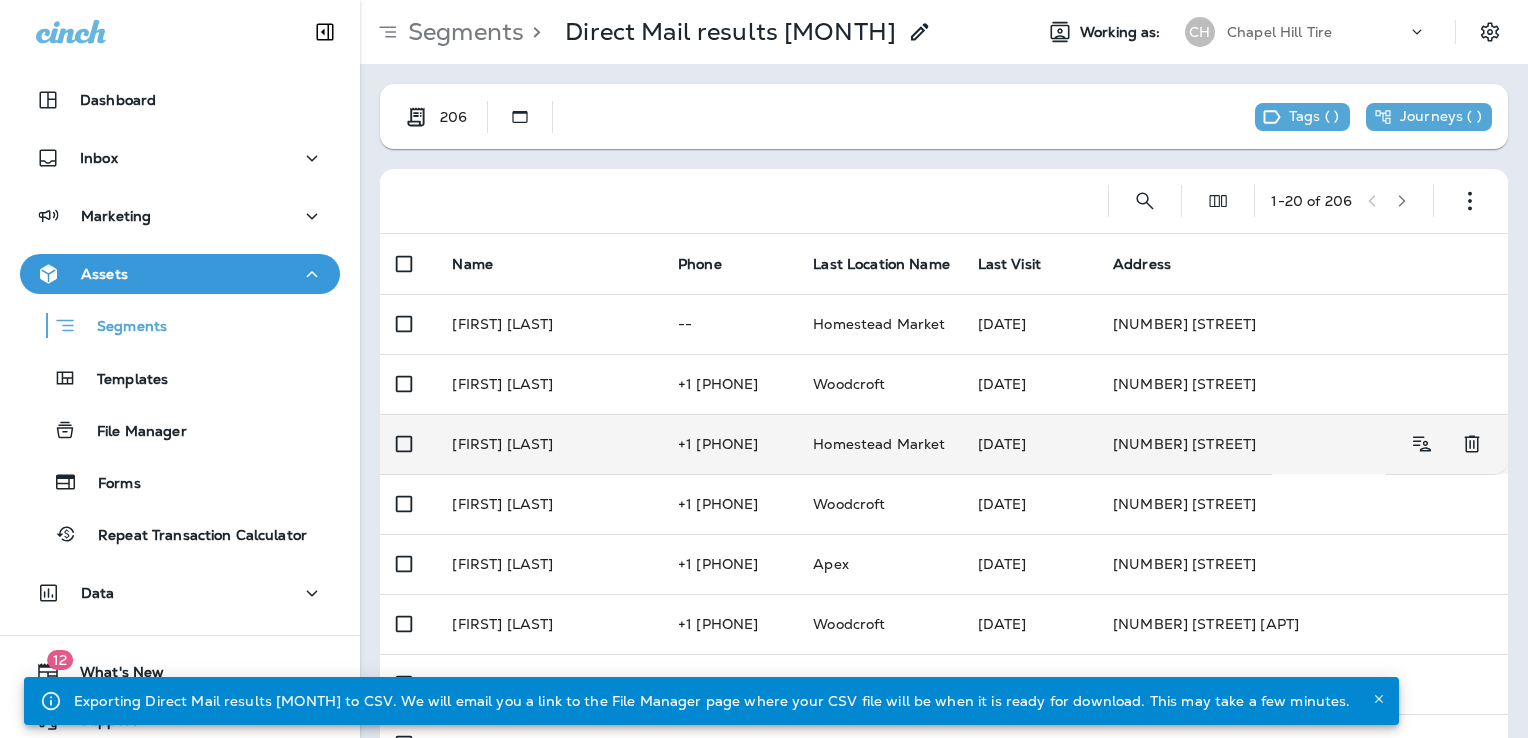 click on "[FIRST] [LAST] +1 [PHONE] [BUSINESS] [DATE] [NUMBER] [STREET]" at bounding box center (944, 444) 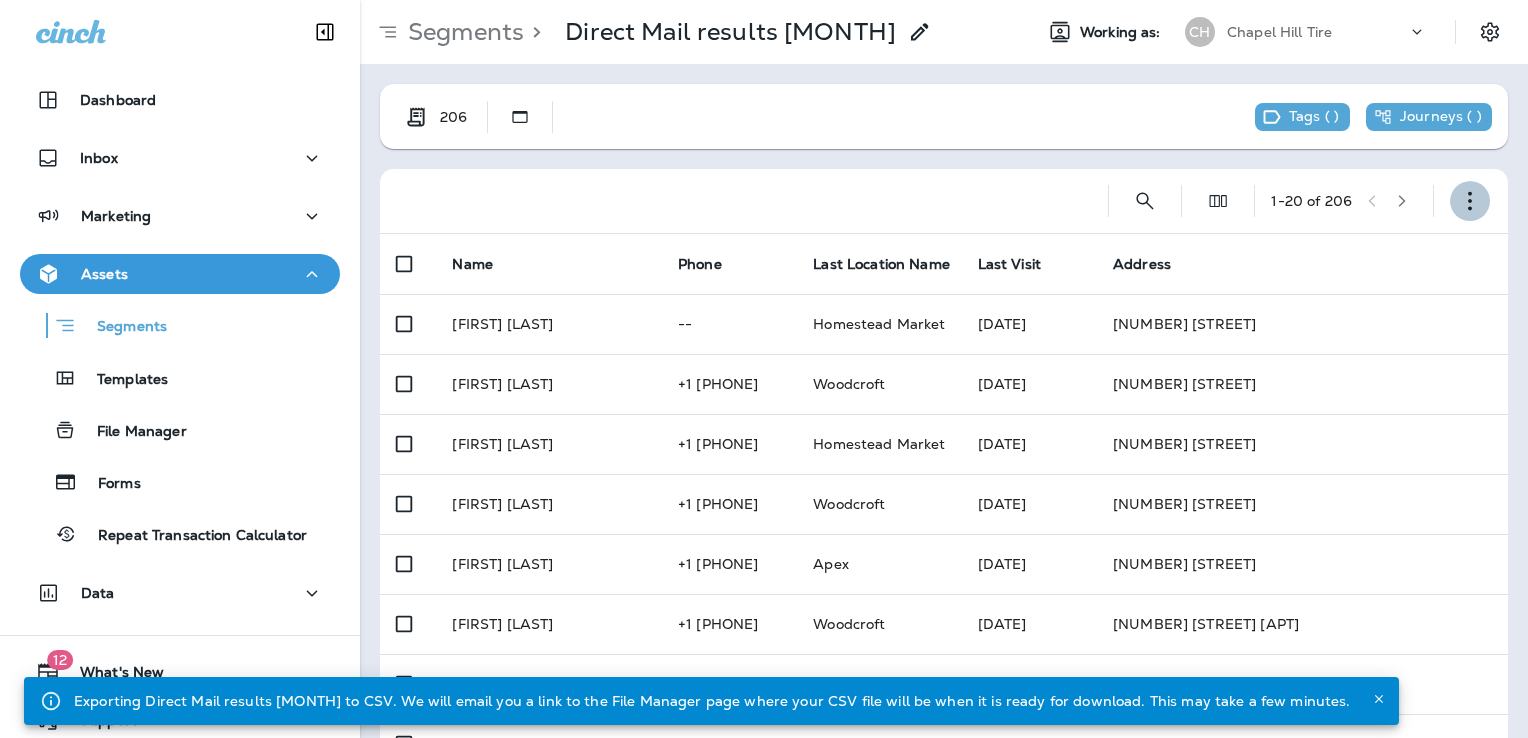 click at bounding box center [1470, 201] 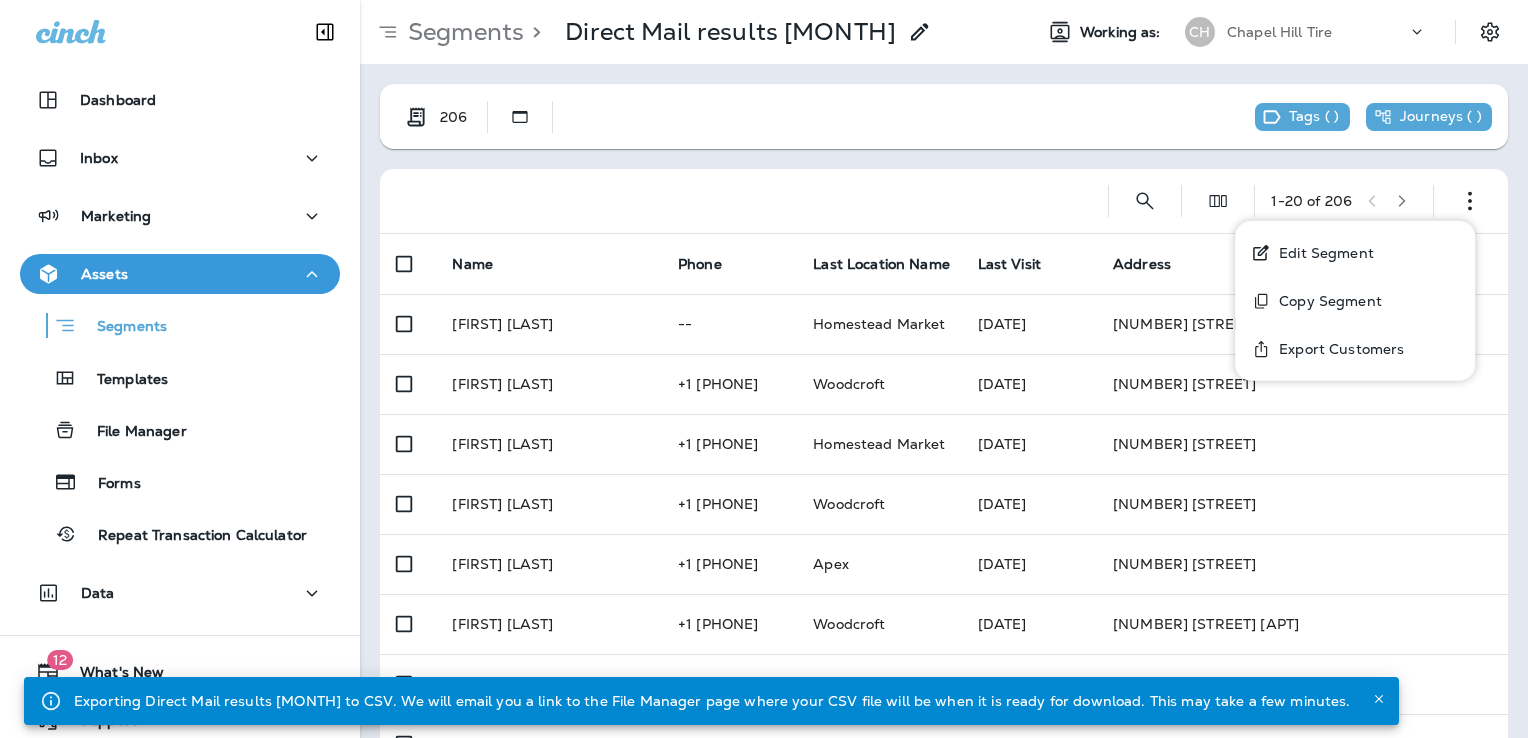 click on "Export Customers" at bounding box center (1337, 349) 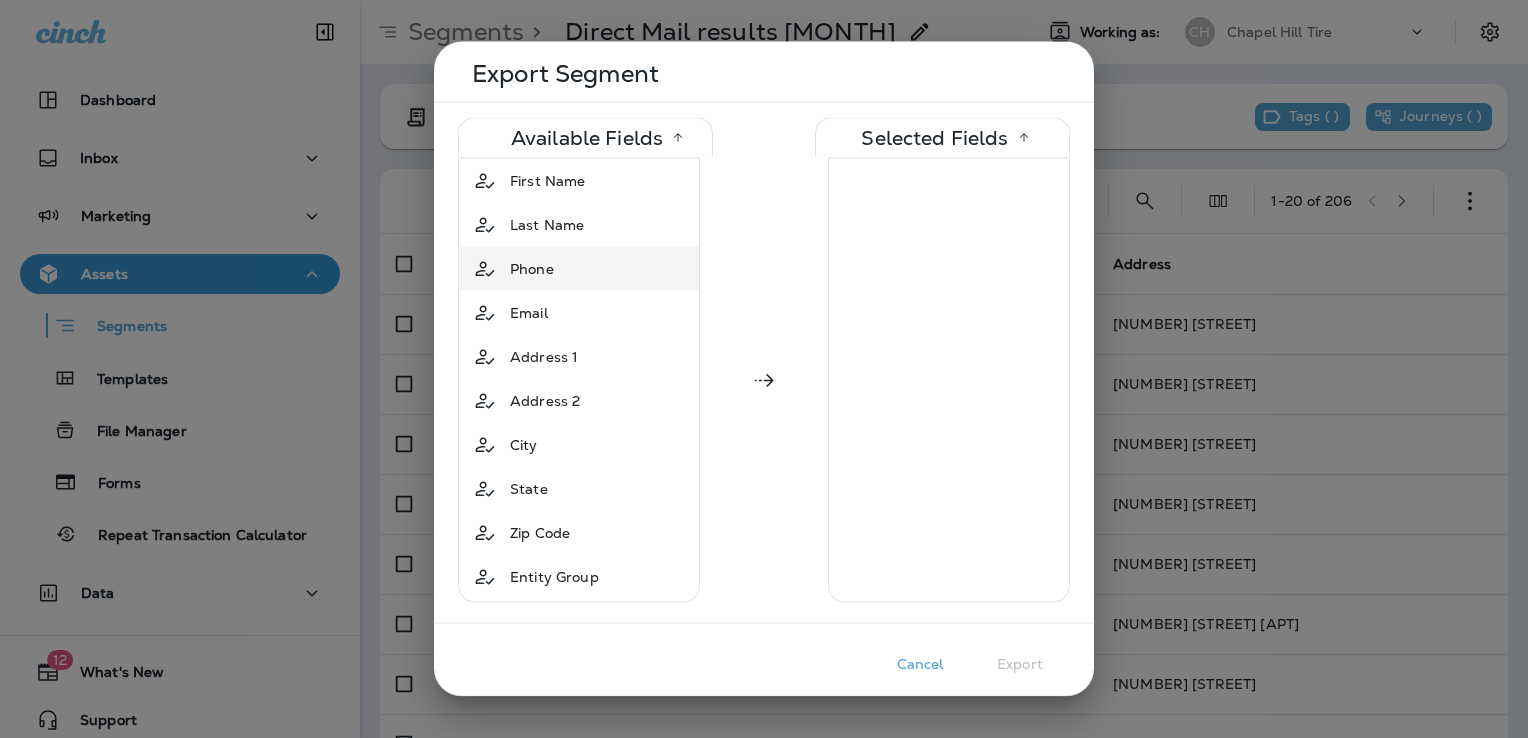 click on "Last Name" at bounding box center (547, 225) 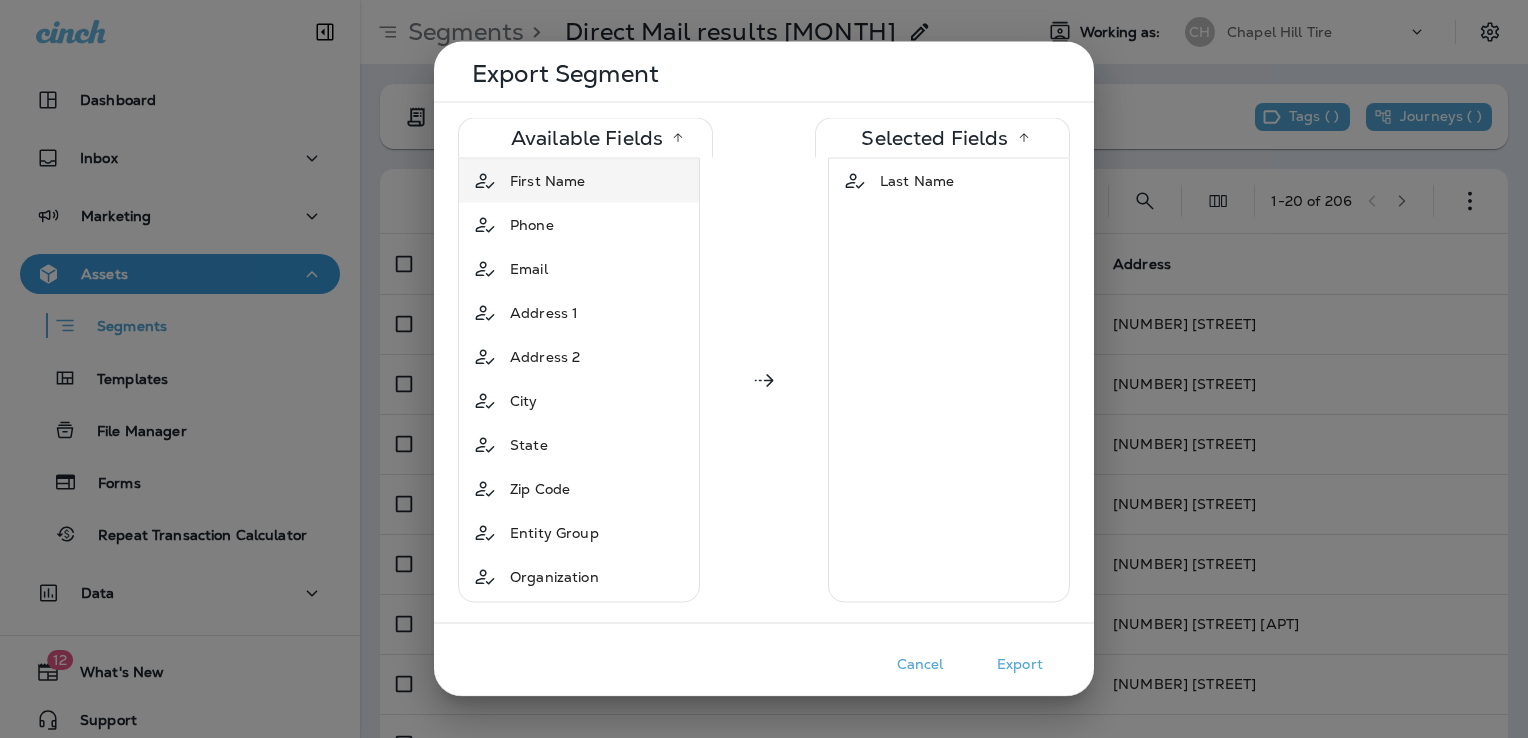 click on "First Name" at bounding box center (547, 181) 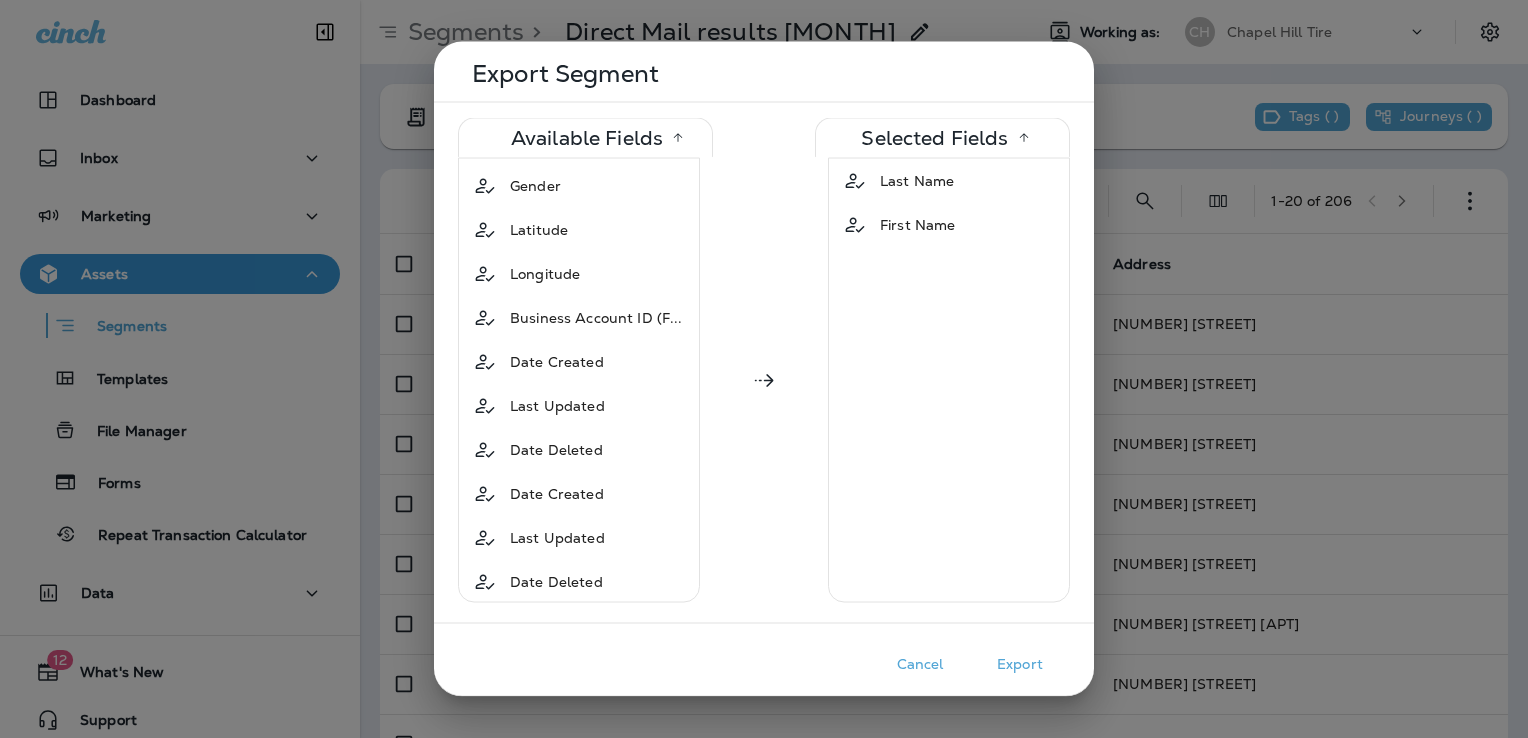 scroll, scrollTop: 500, scrollLeft: 0, axis: vertical 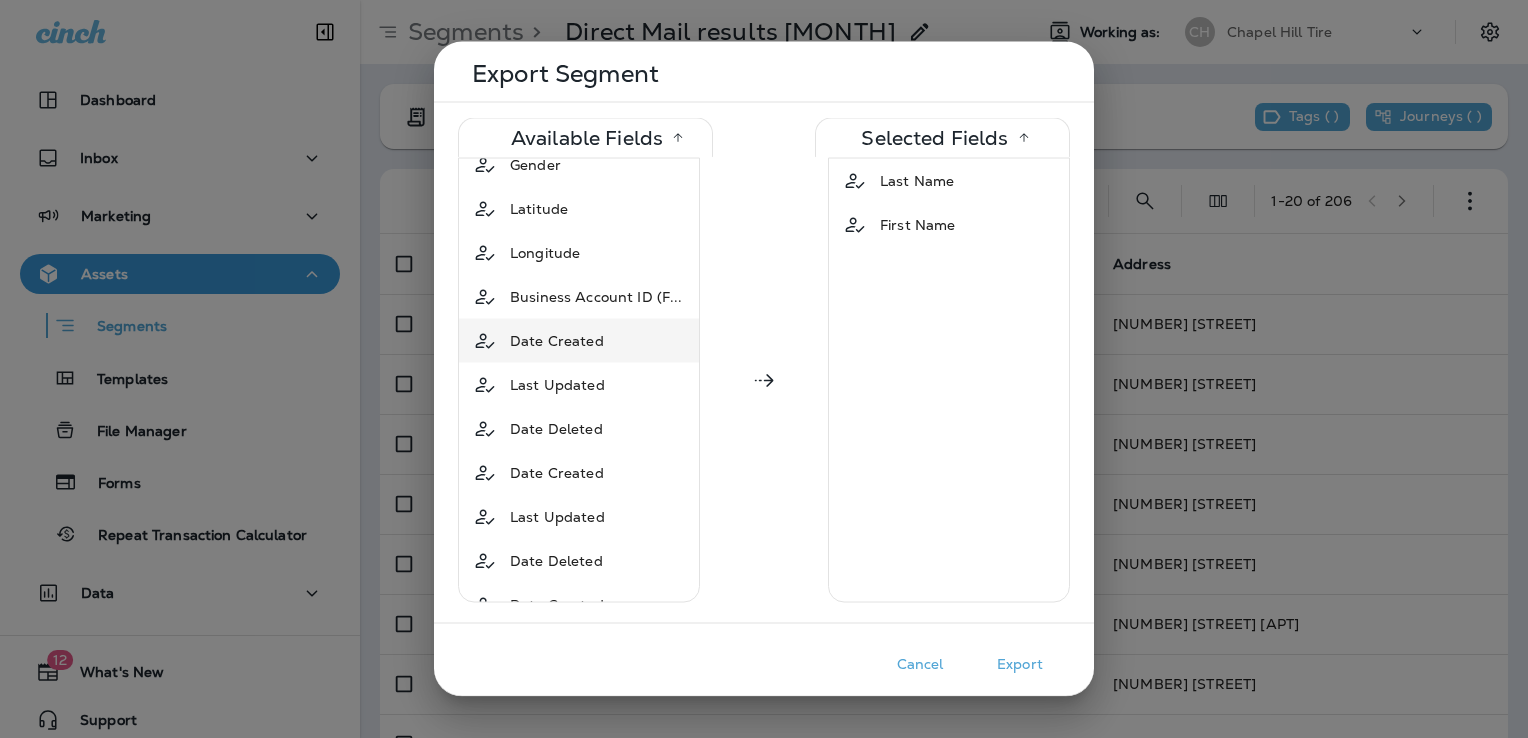 click on "Date Created" at bounding box center (557, 341) 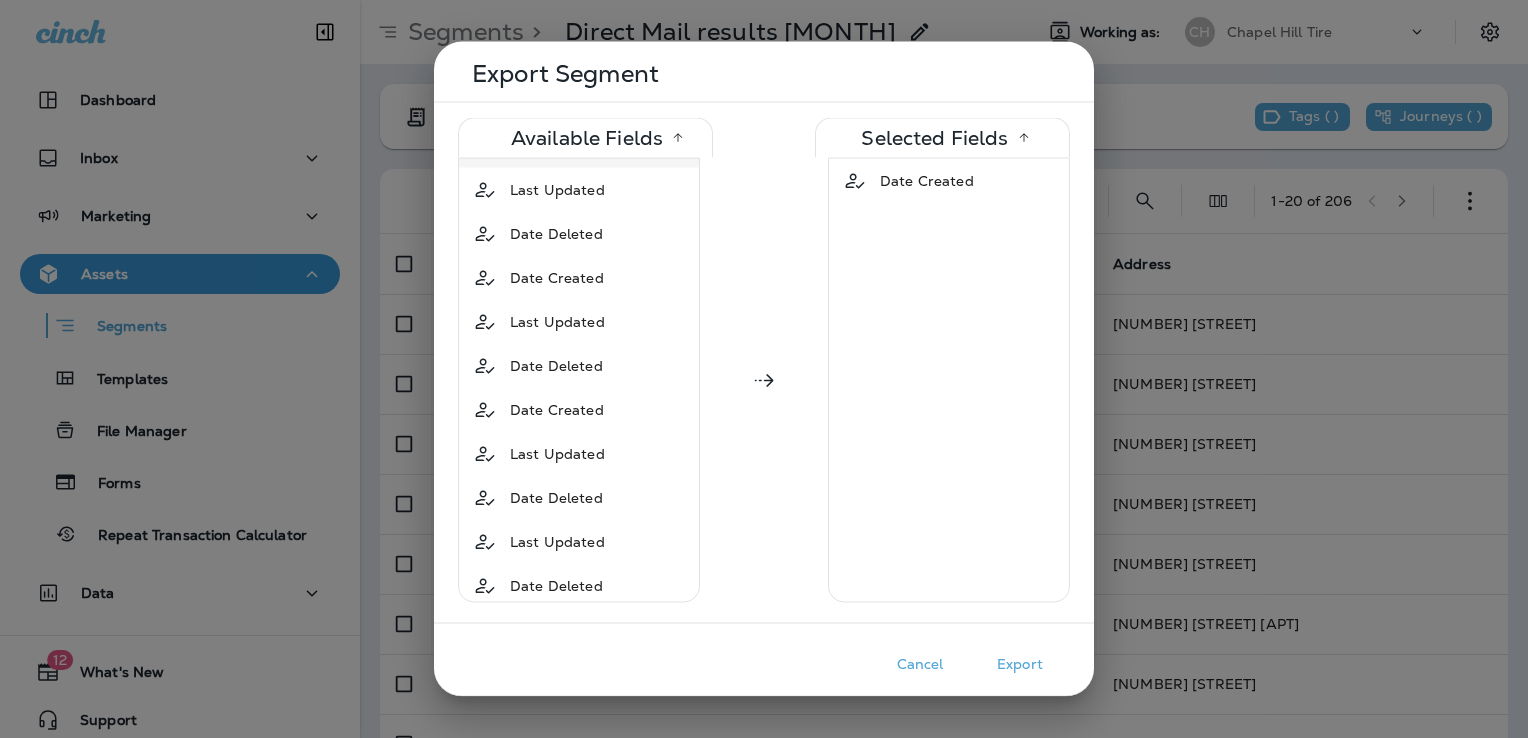 scroll, scrollTop: 788, scrollLeft: 0, axis: vertical 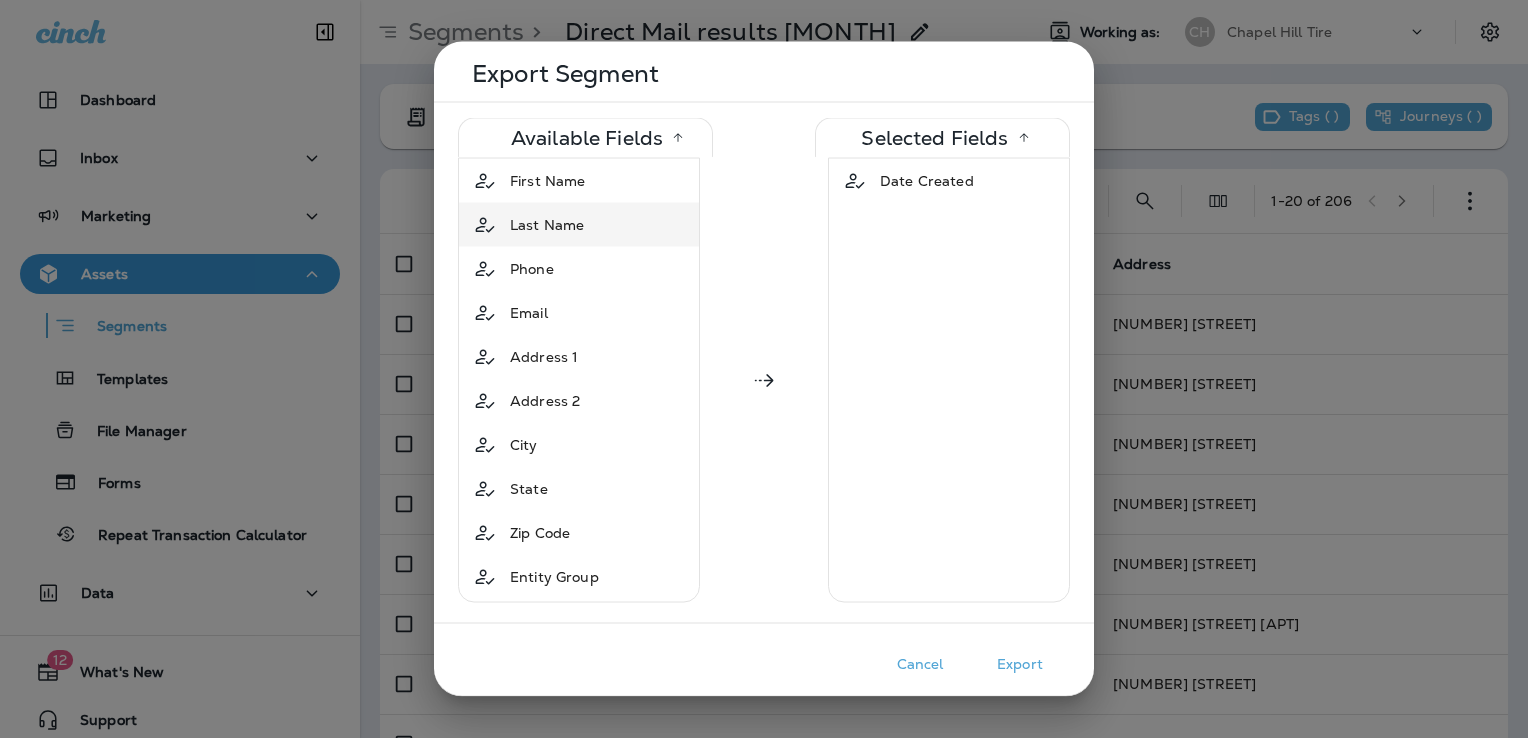 click on "Last Name" at bounding box center [547, 225] 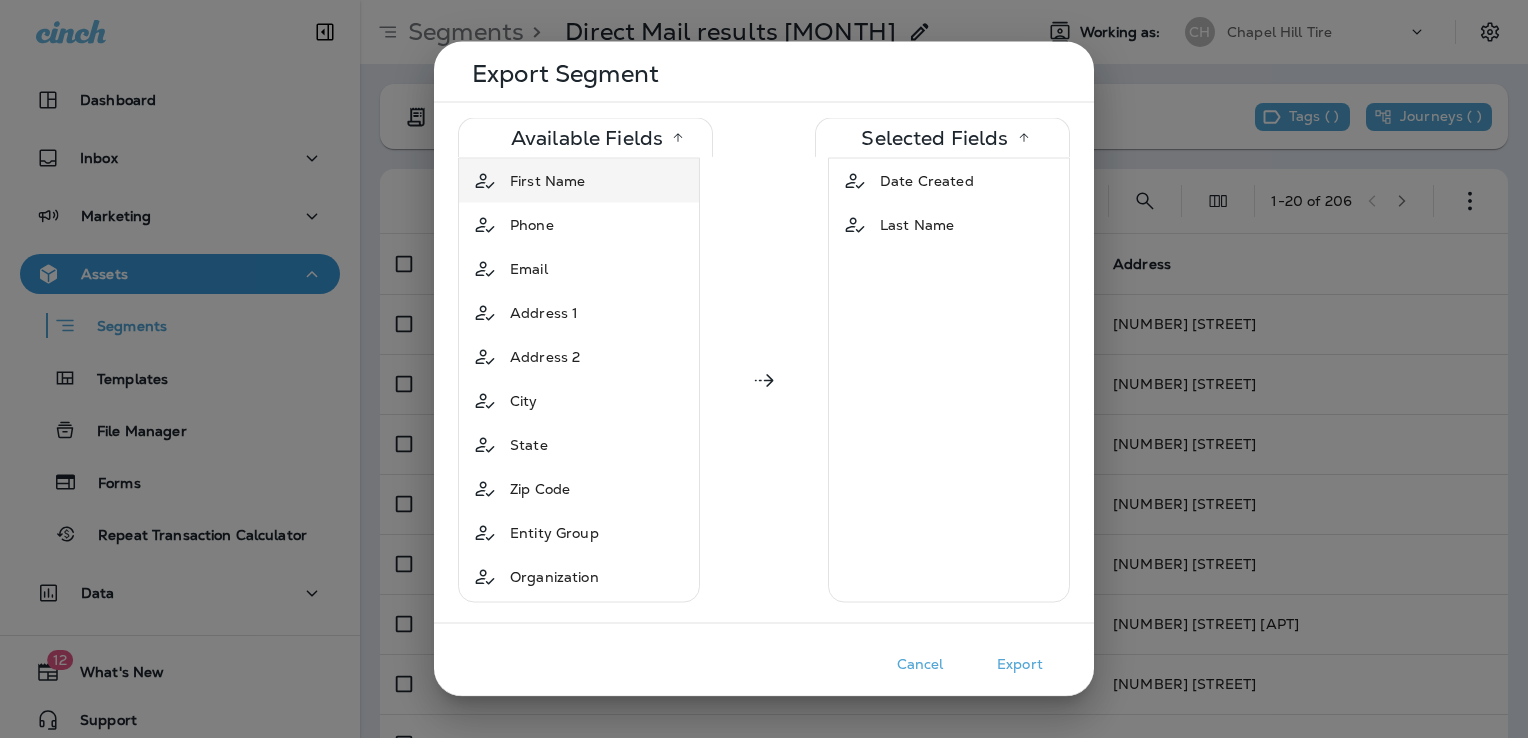 click on "First Name" at bounding box center [547, 181] 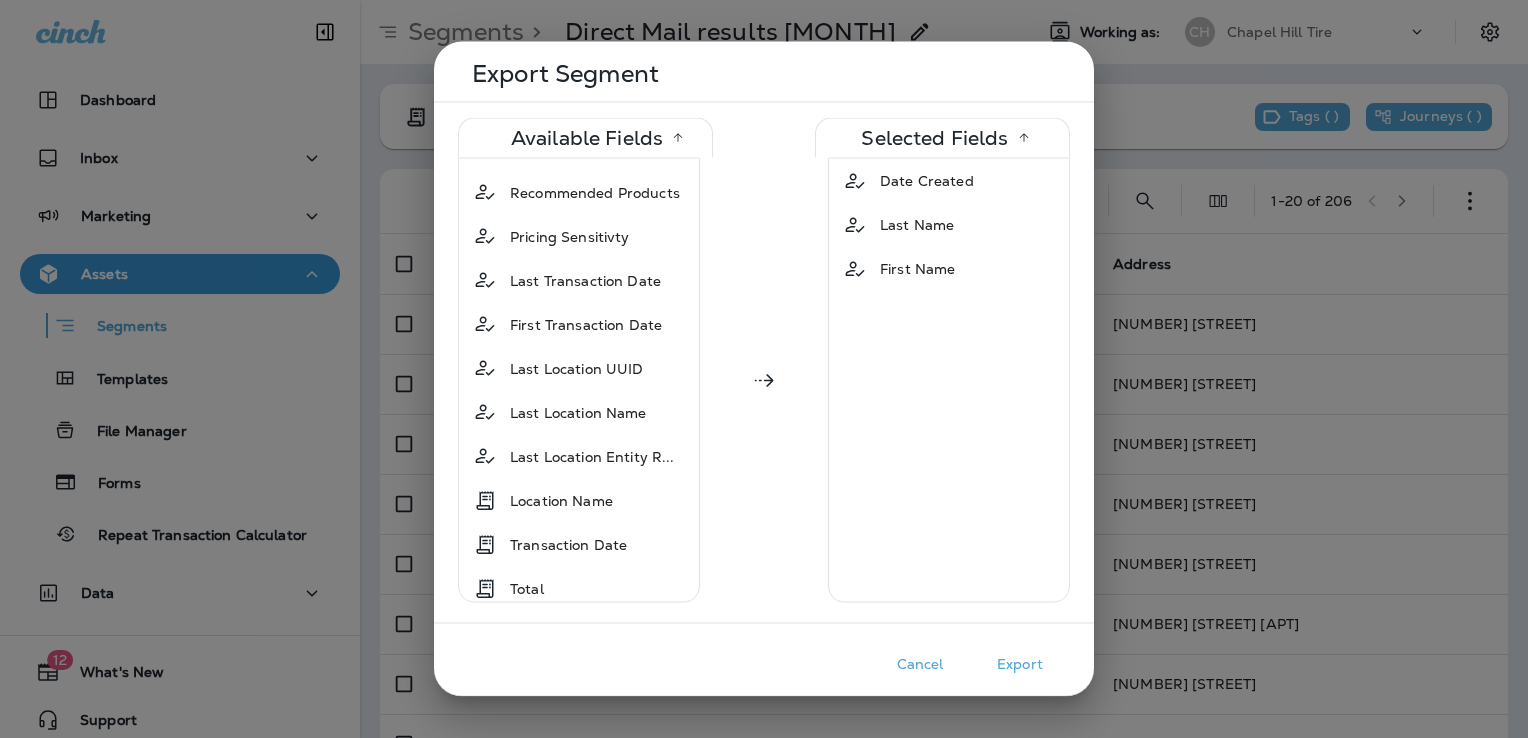 scroll, scrollTop: 1900, scrollLeft: 0, axis: vertical 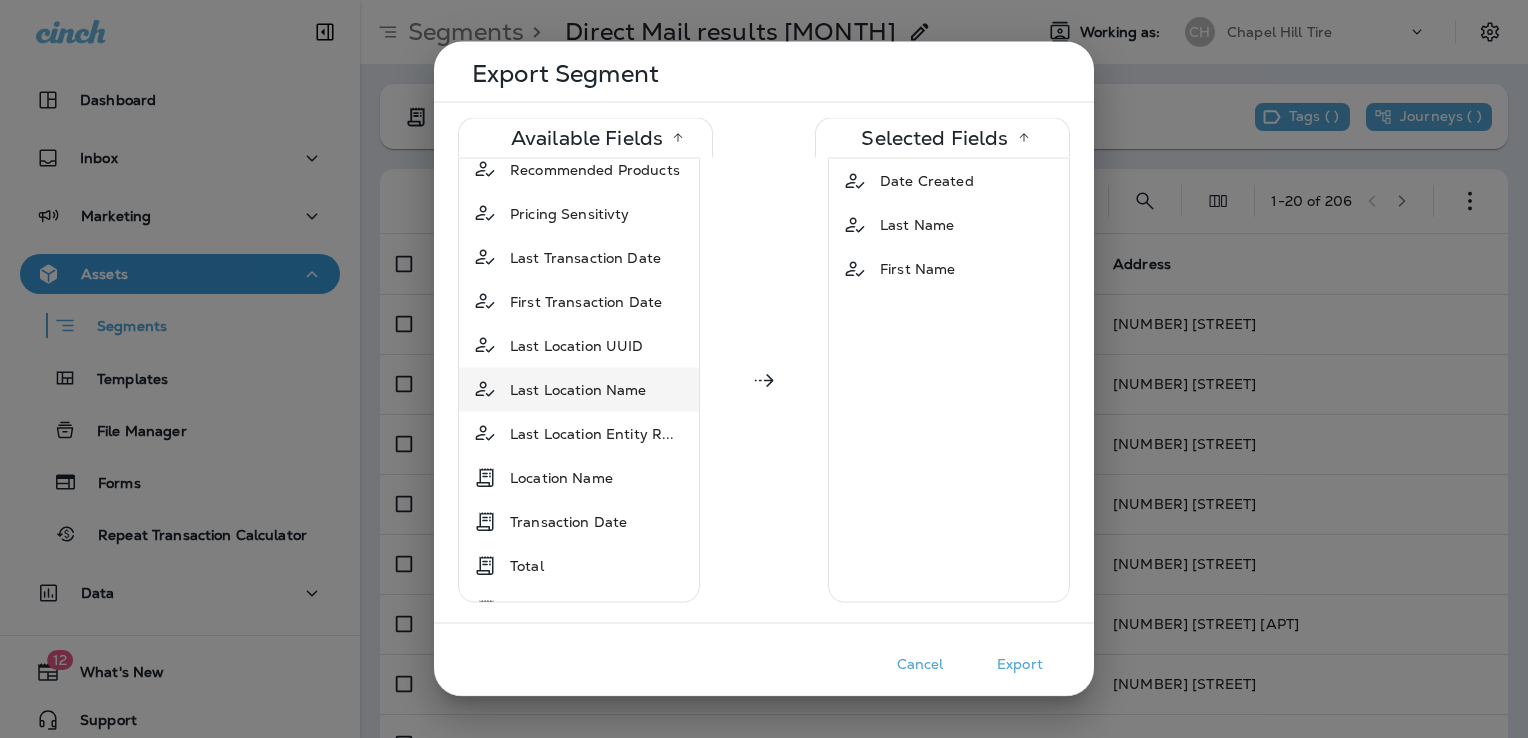 click on "Last Location Name" at bounding box center (578, 389) 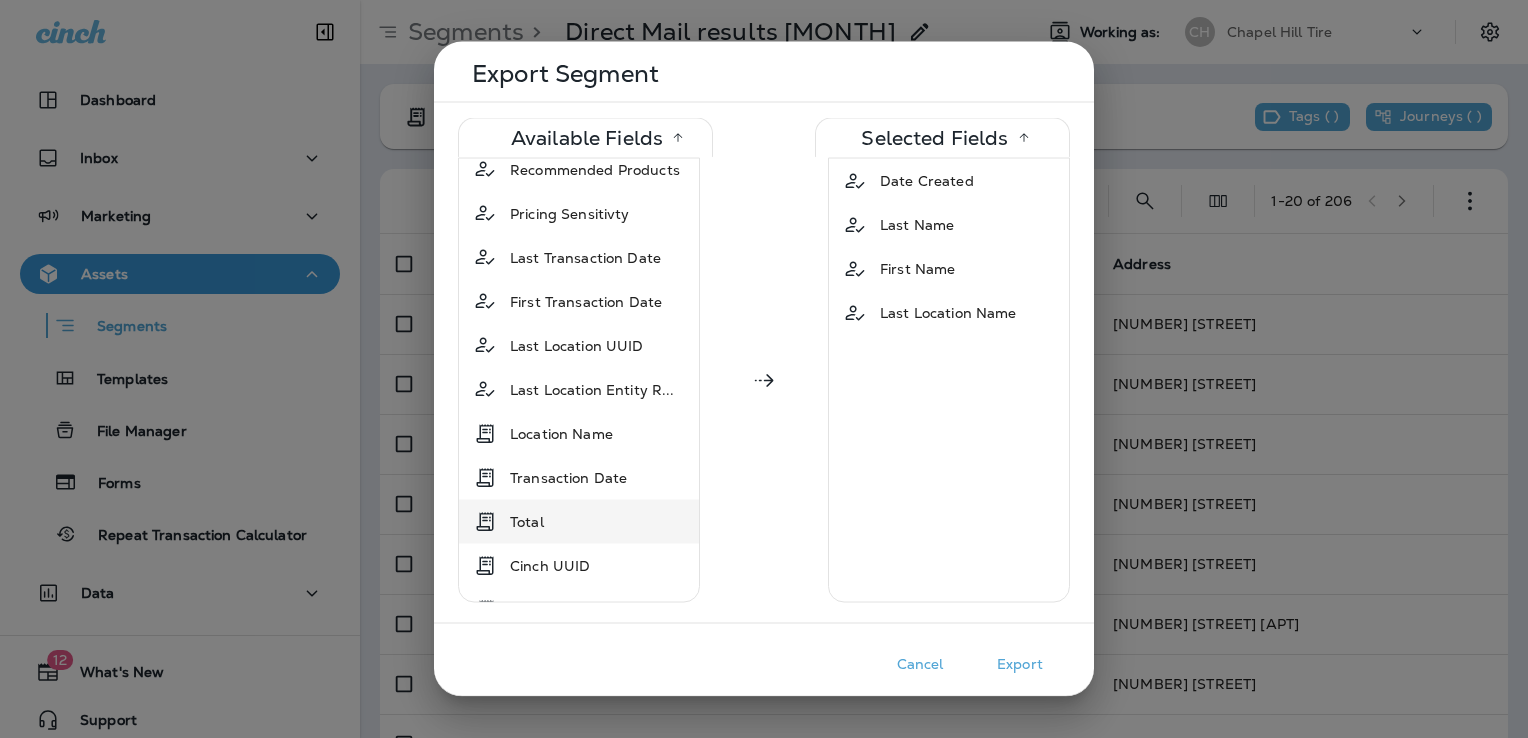 click on "Total" at bounding box center [579, 521] 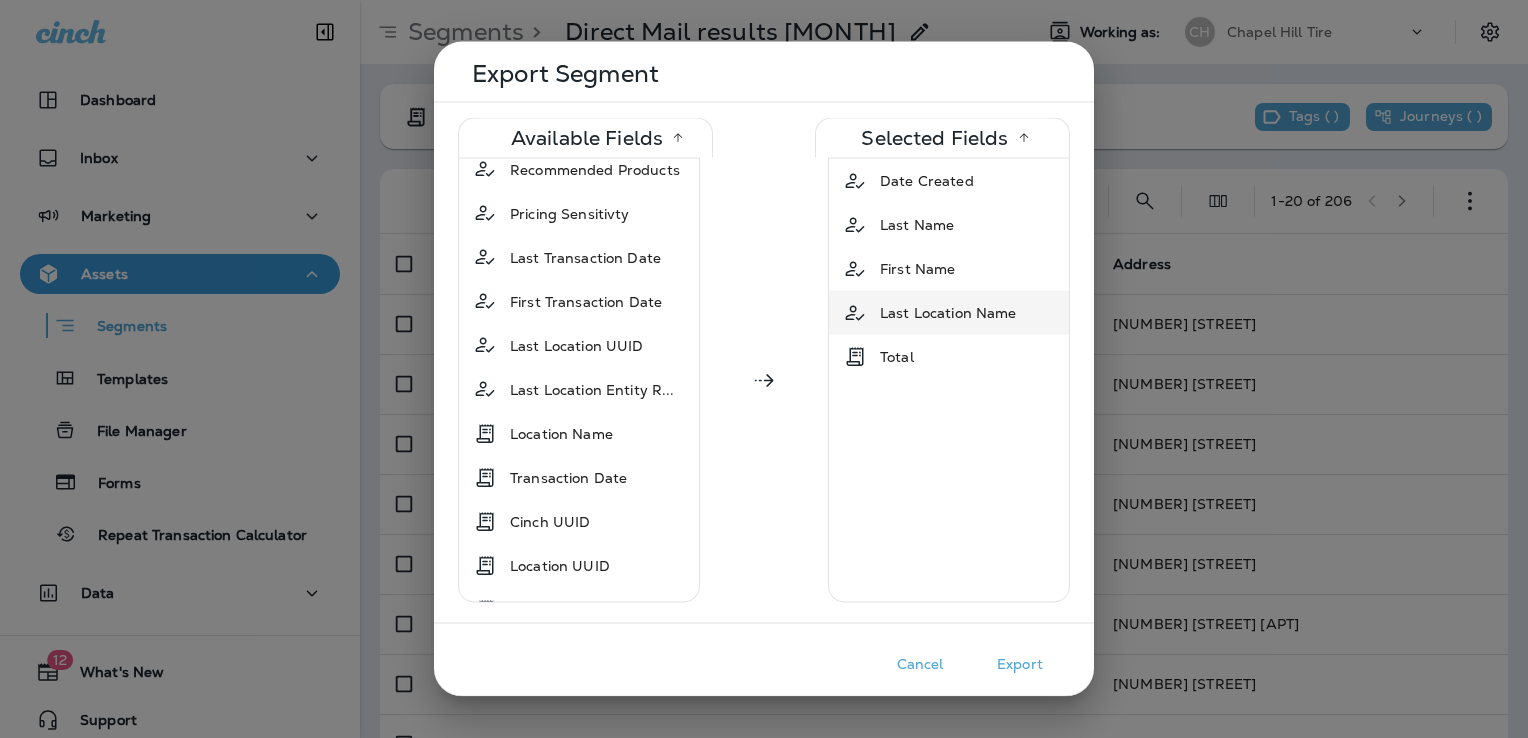 click at bounding box center [852, 313] 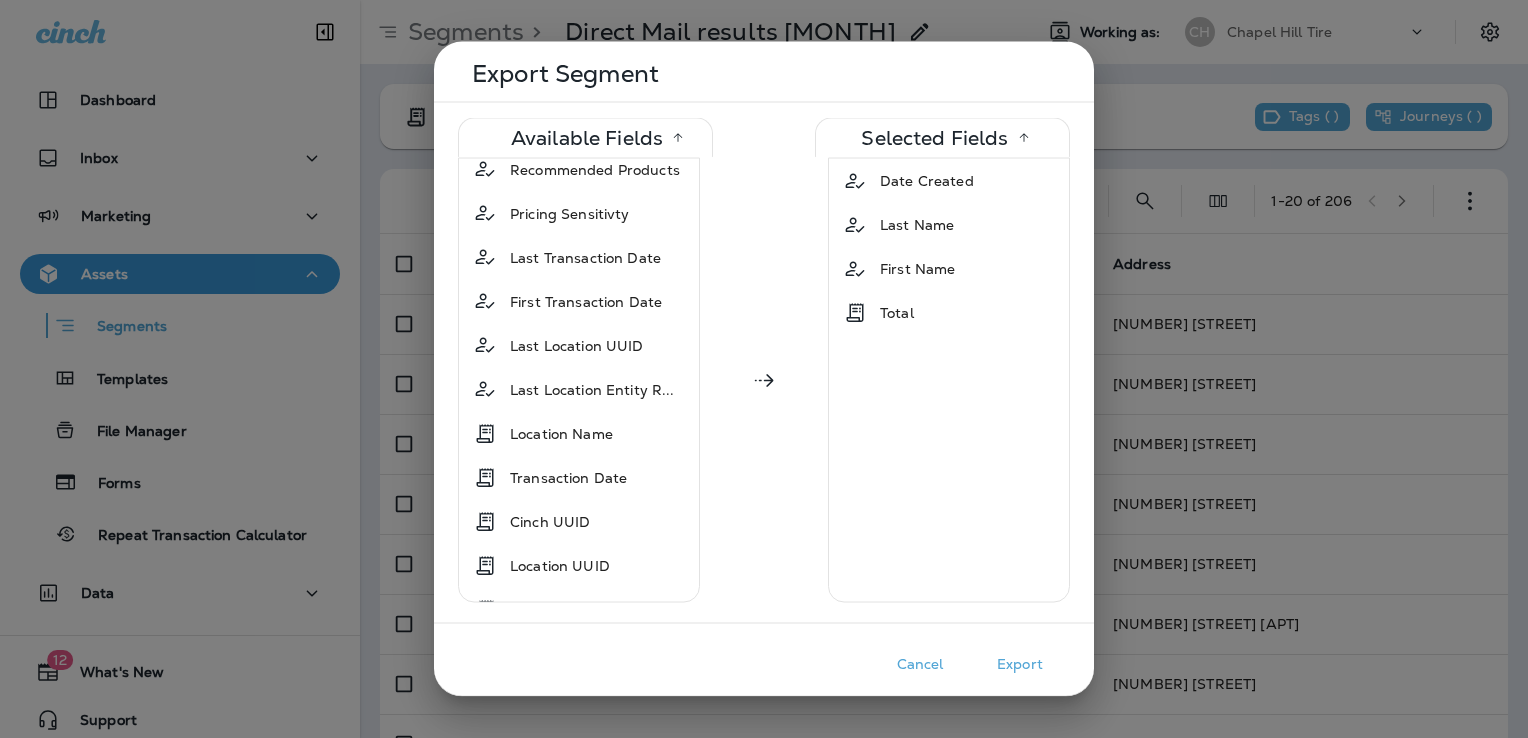 click at bounding box center (852, 313) 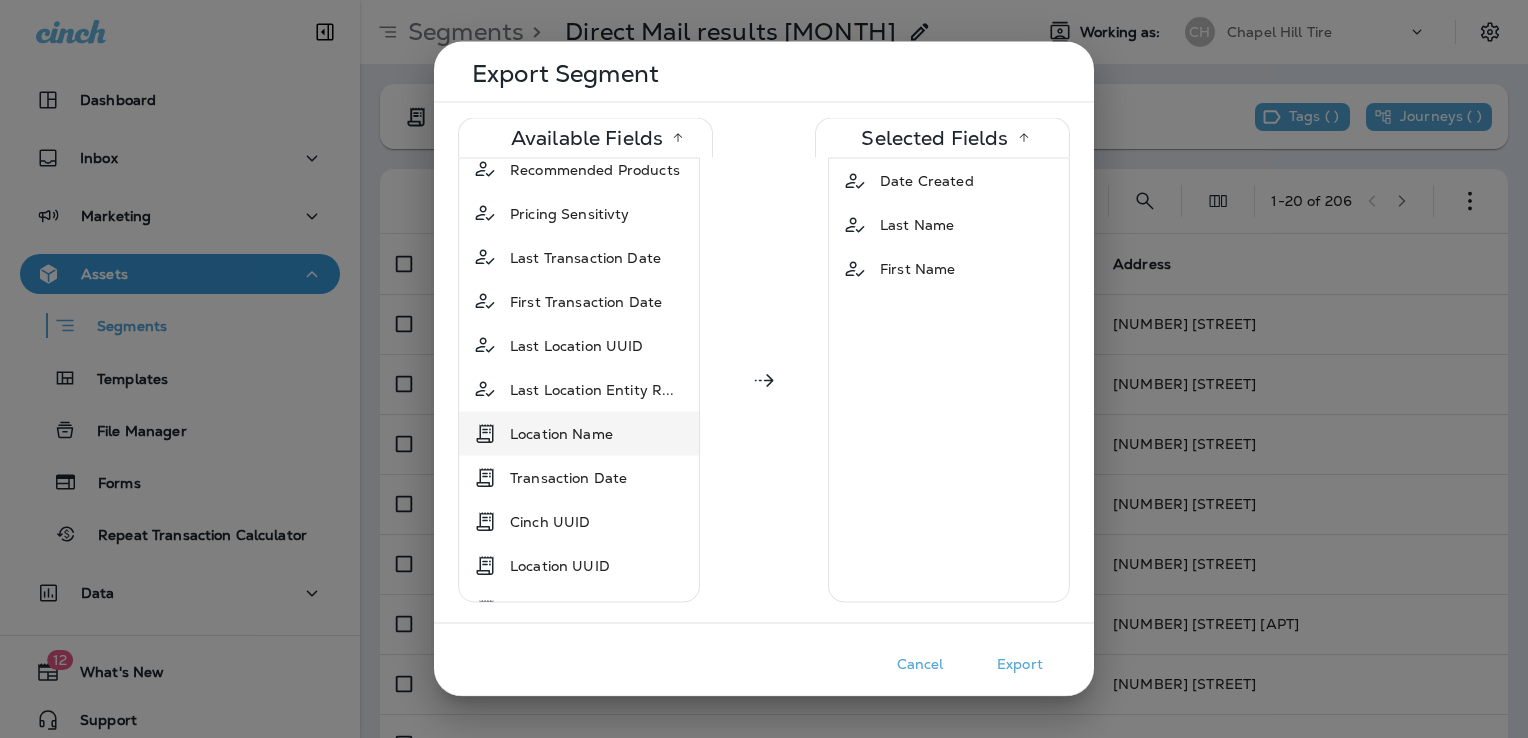 click on "Location Name" at bounding box center [579, 433] 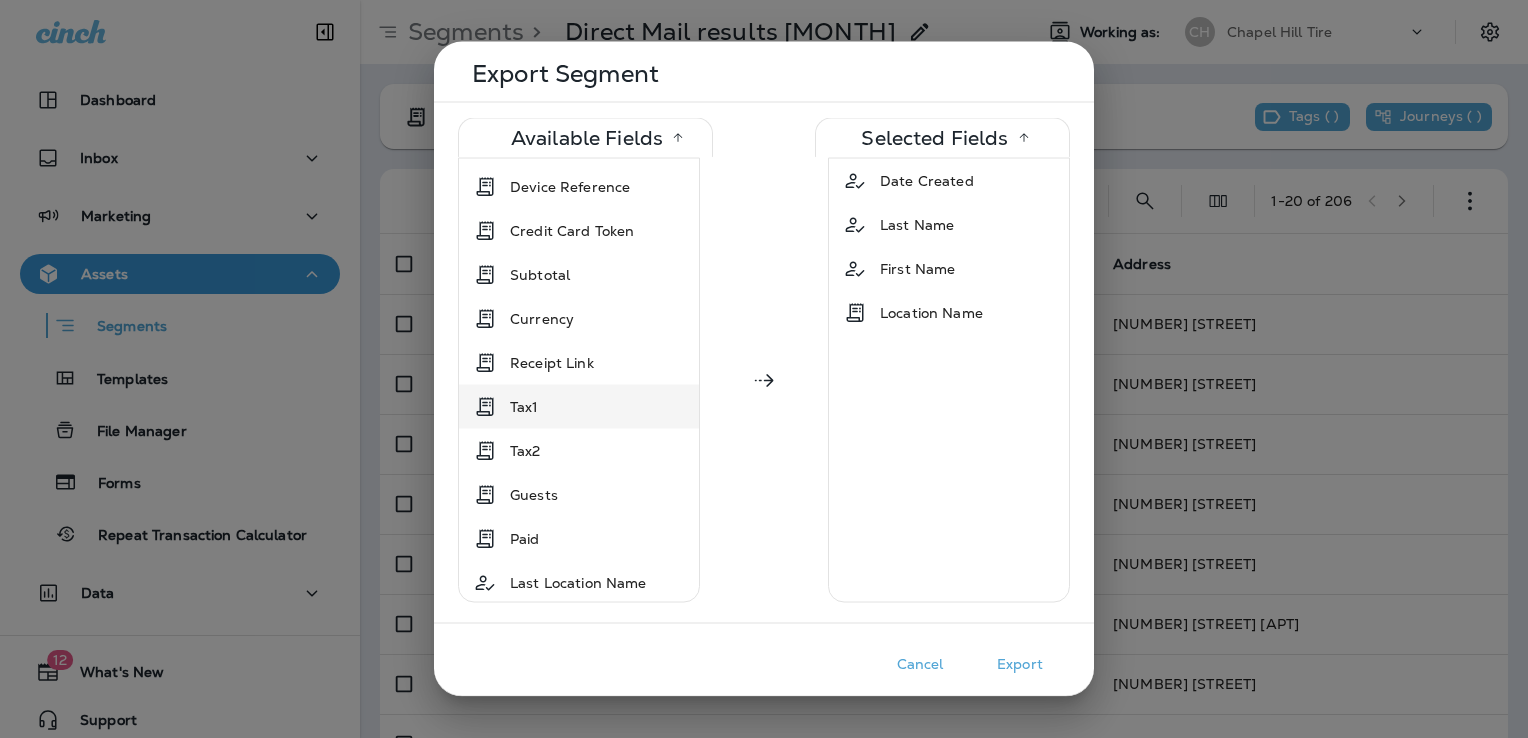scroll, scrollTop: 2548, scrollLeft: 0, axis: vertical 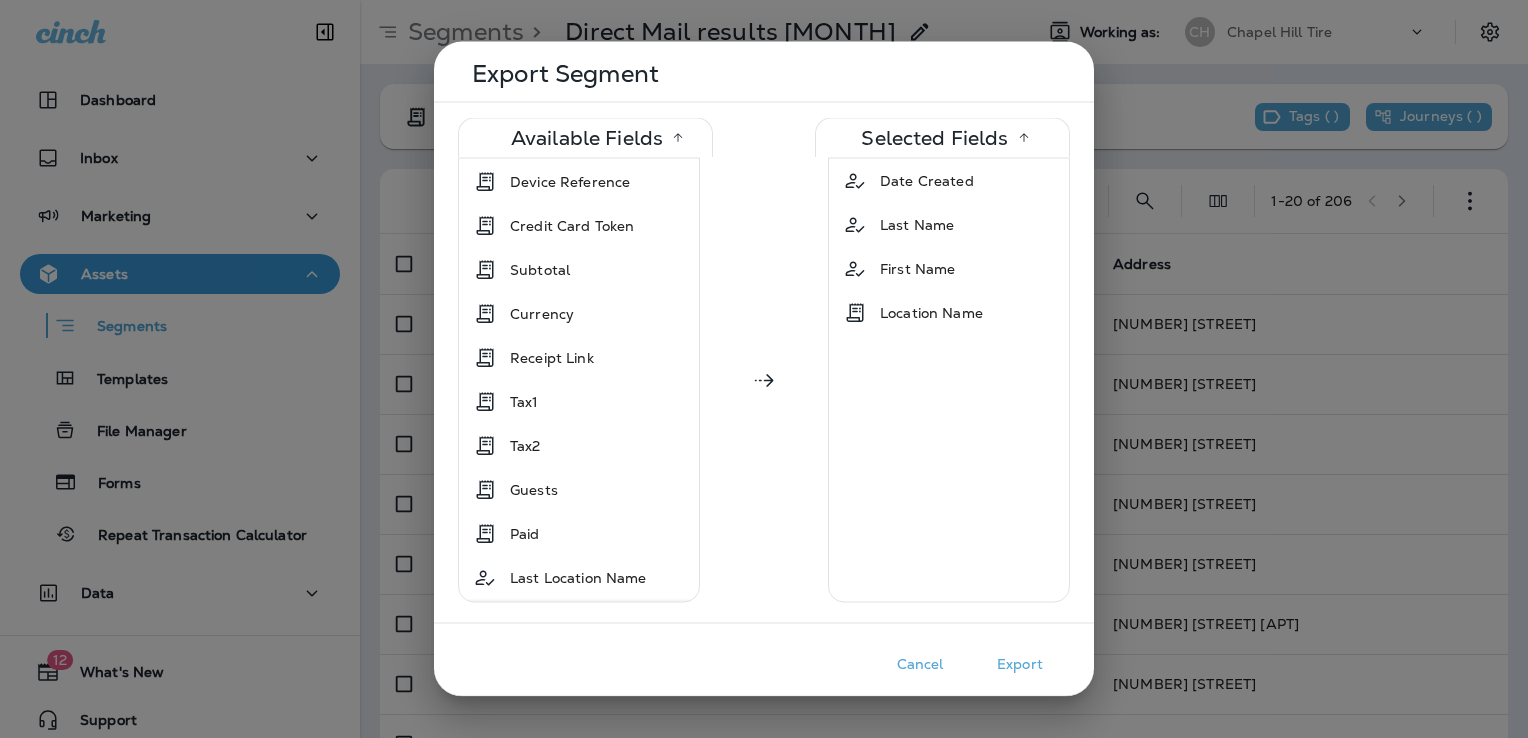 click on "Total" at bounding box center [579, 622] 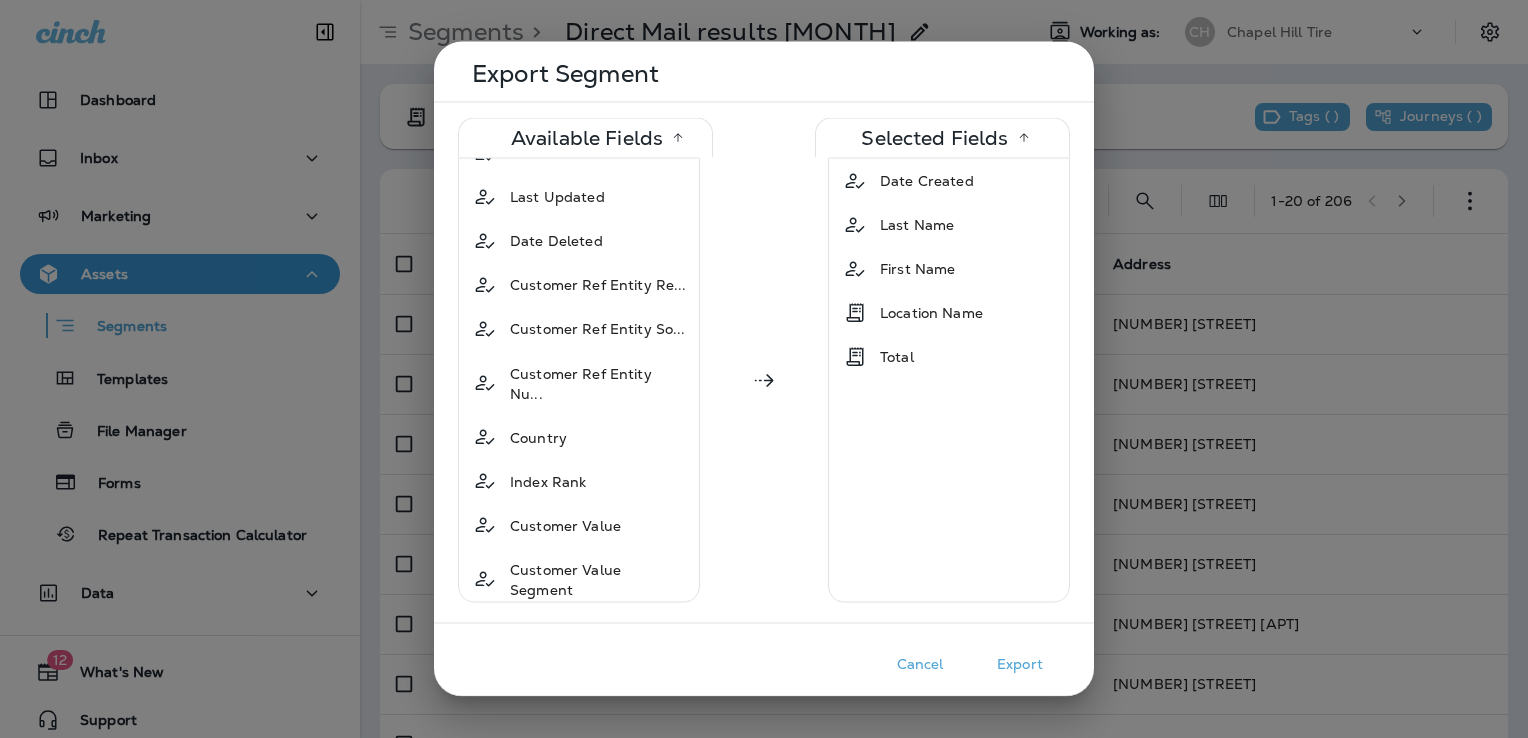 scroll, scrollTop: 1205, scrollLeft: 0, axis: vertical 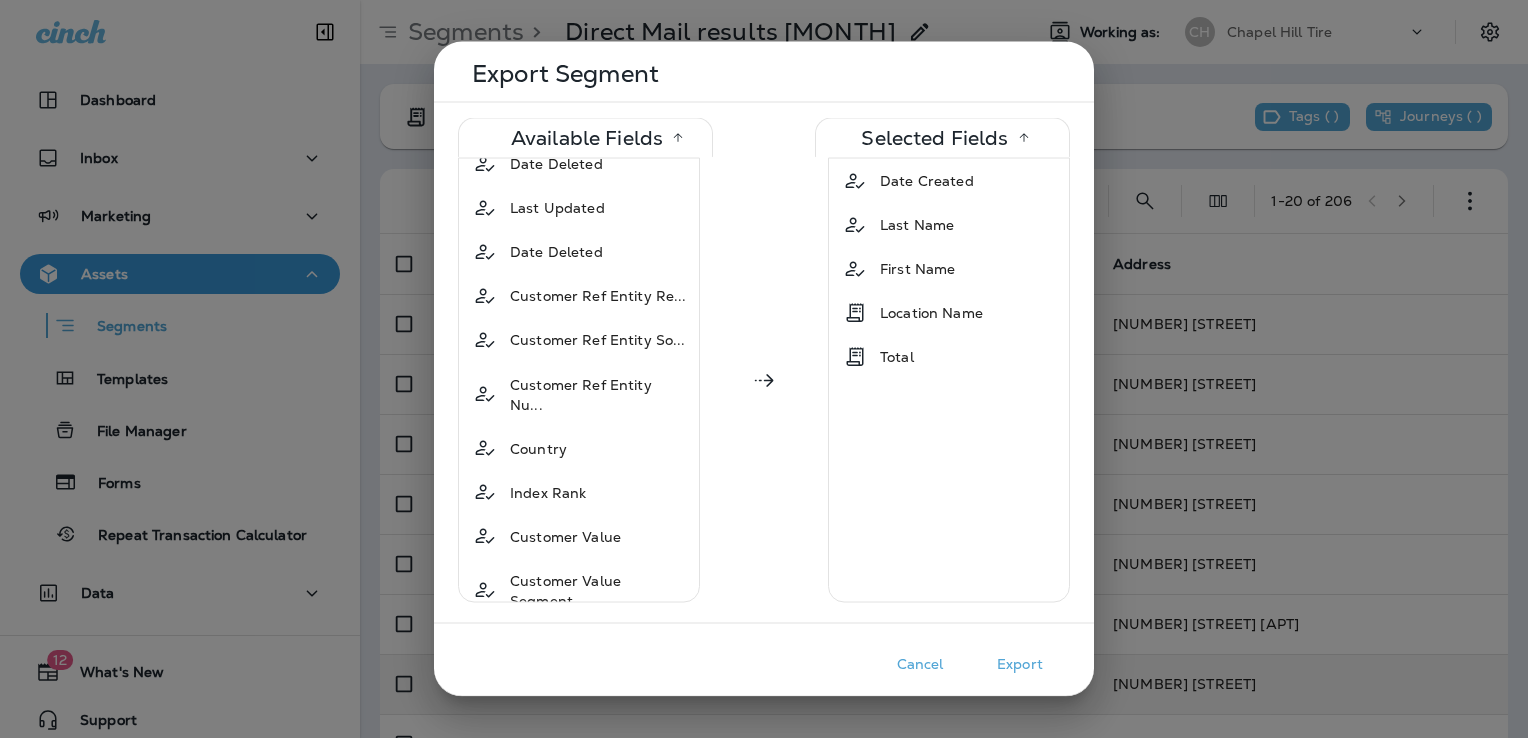 click on "Export" at bounding box center (1020, 664) 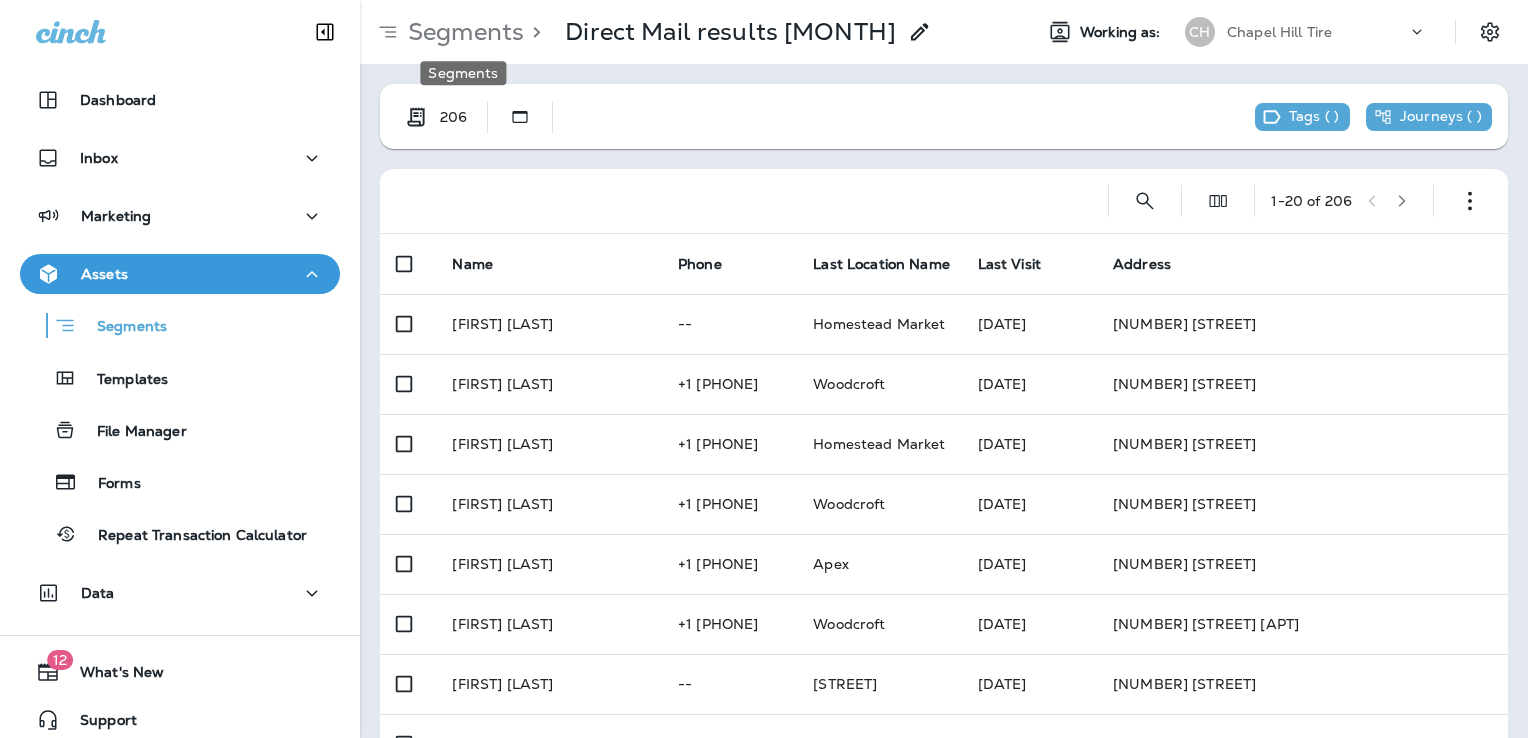 click on "Segments" at bounding box center [462, 32] 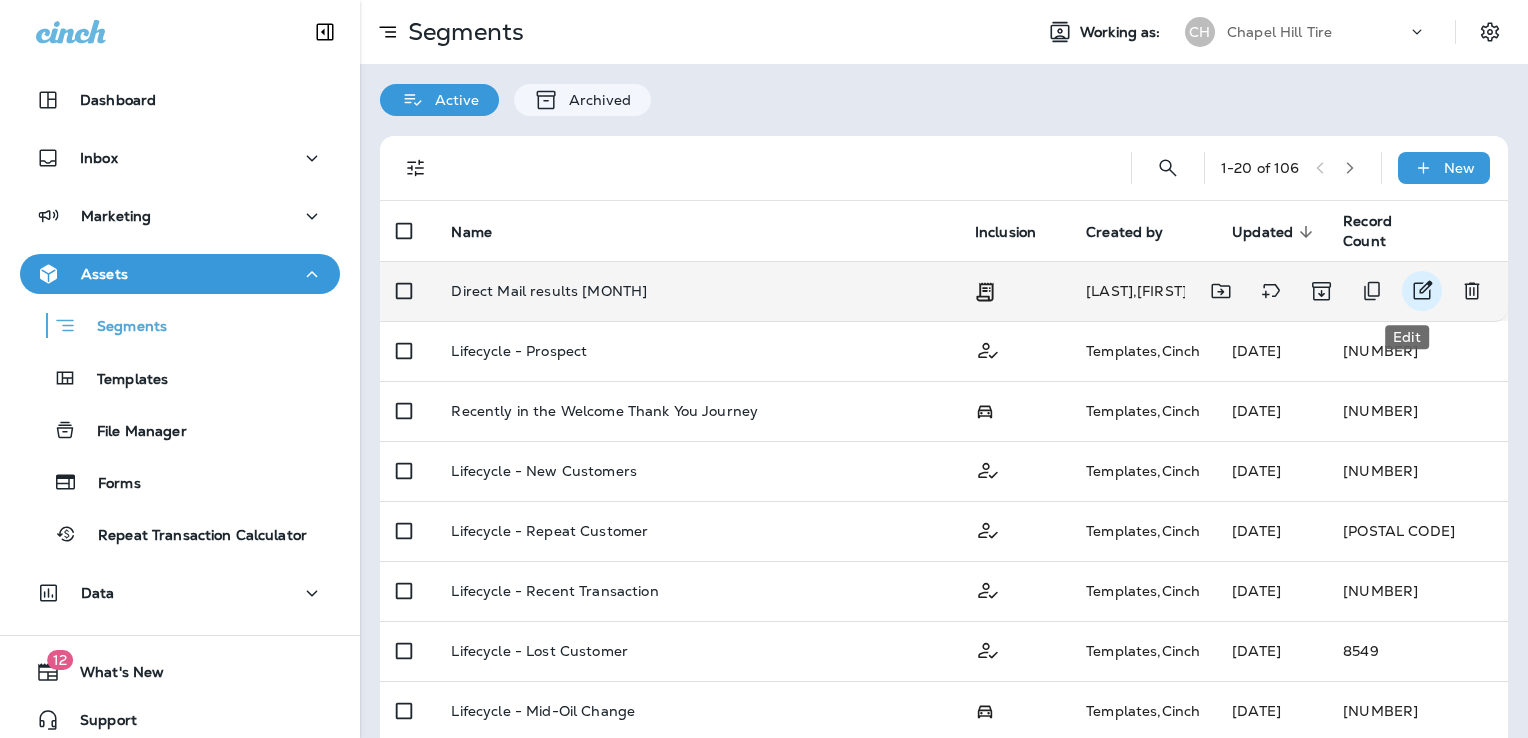 click 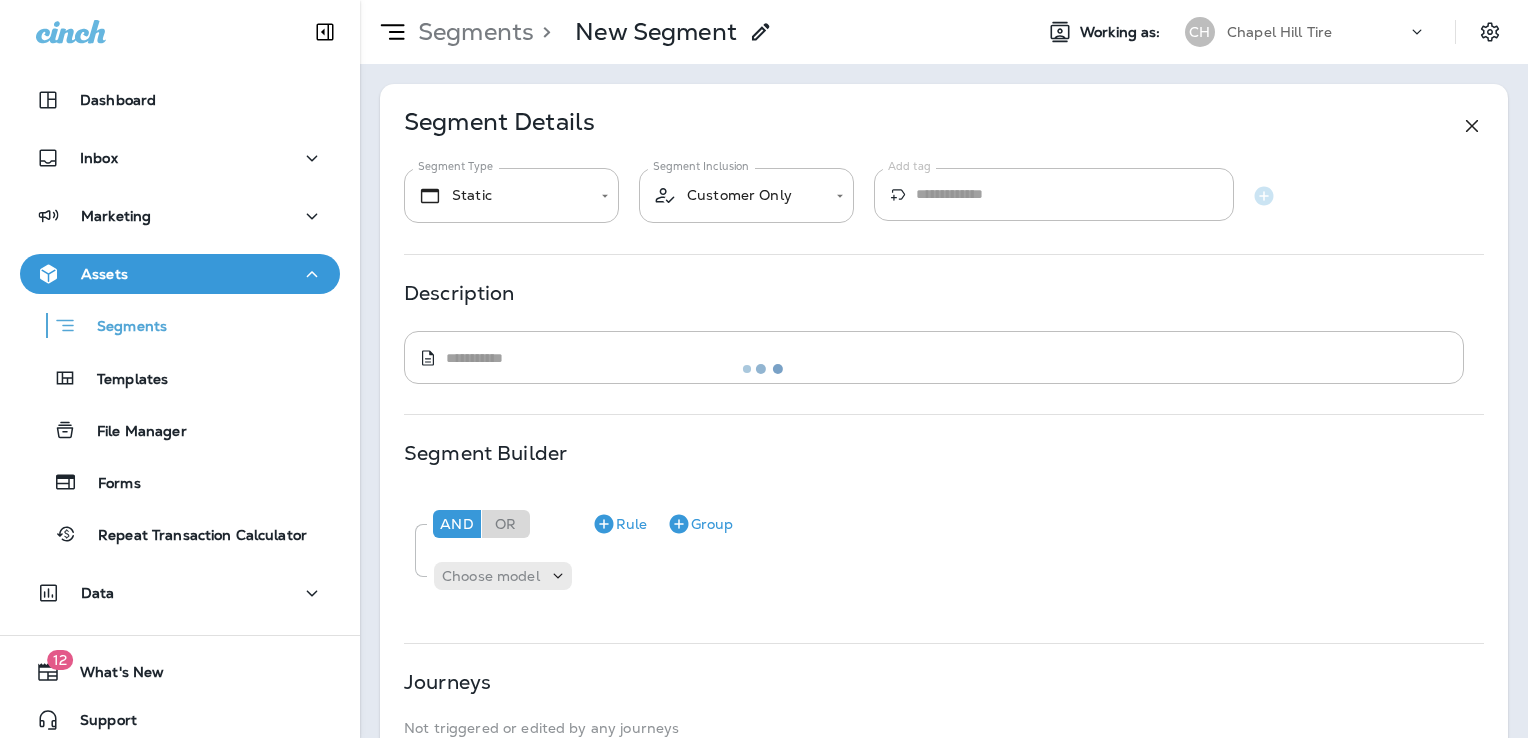 type on "**********" 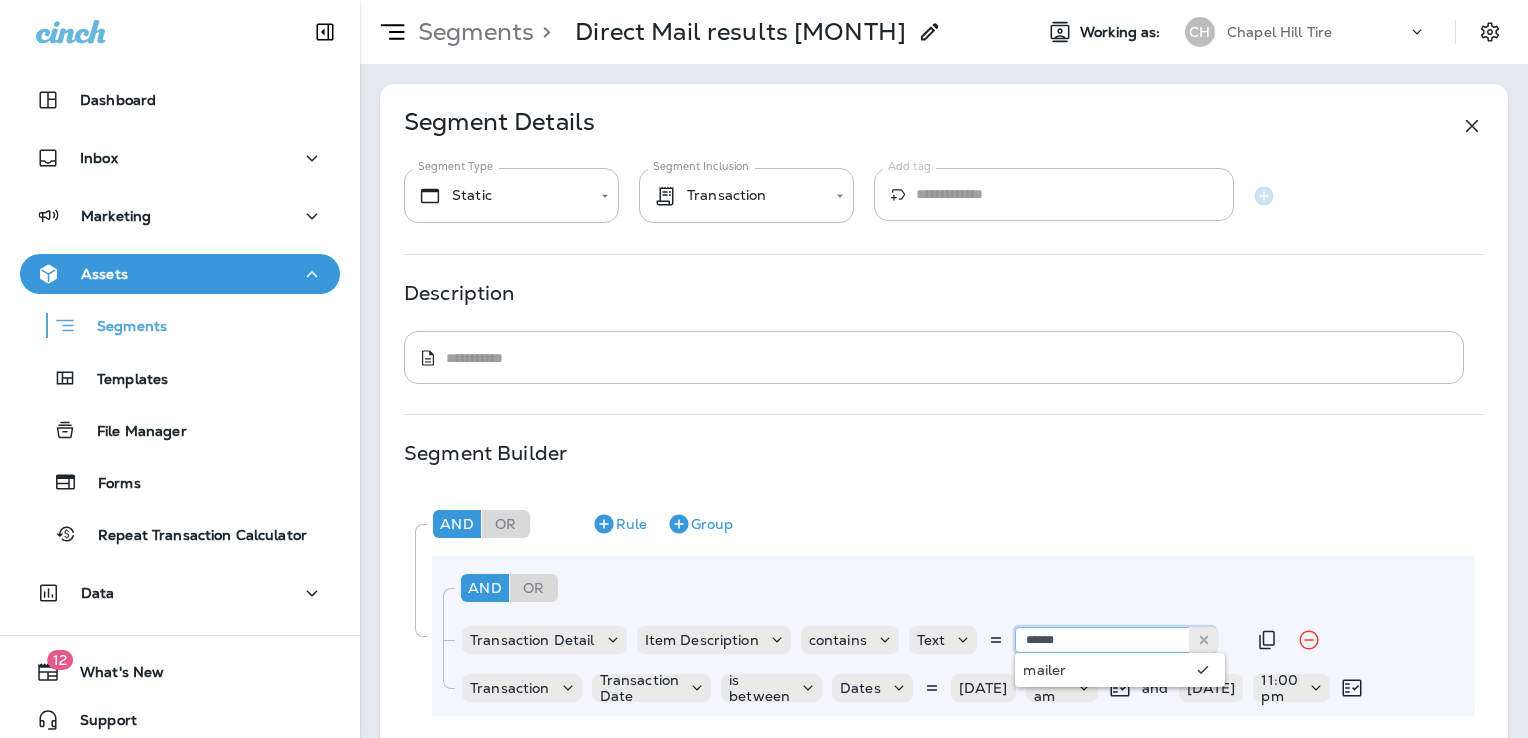 click on "******" at bounding box center (1115, 640) 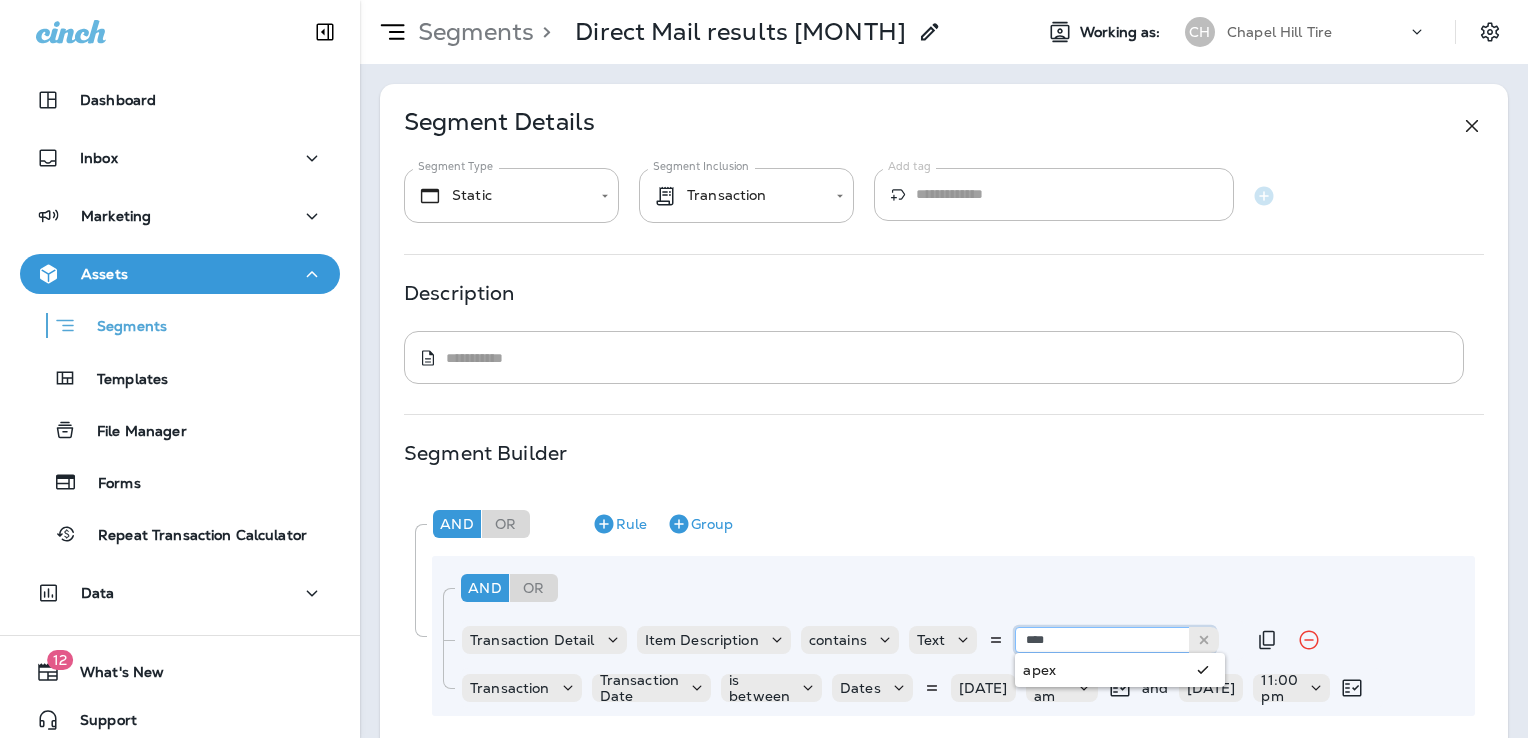 type on "****" 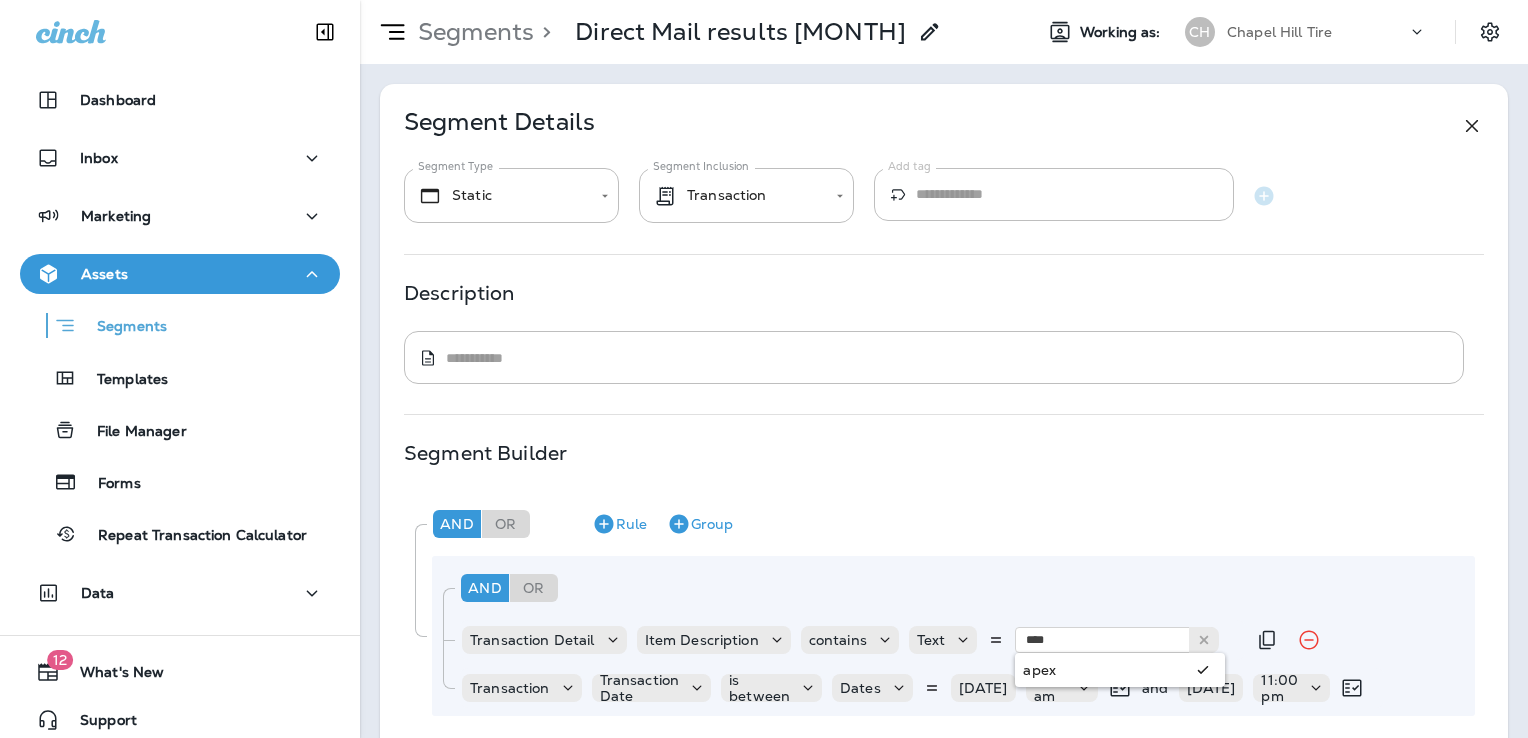 click on "Transaction Date is between Dates [DATE] [TIME] and [DATE] [TIME]" at bounding box center [953, 636] 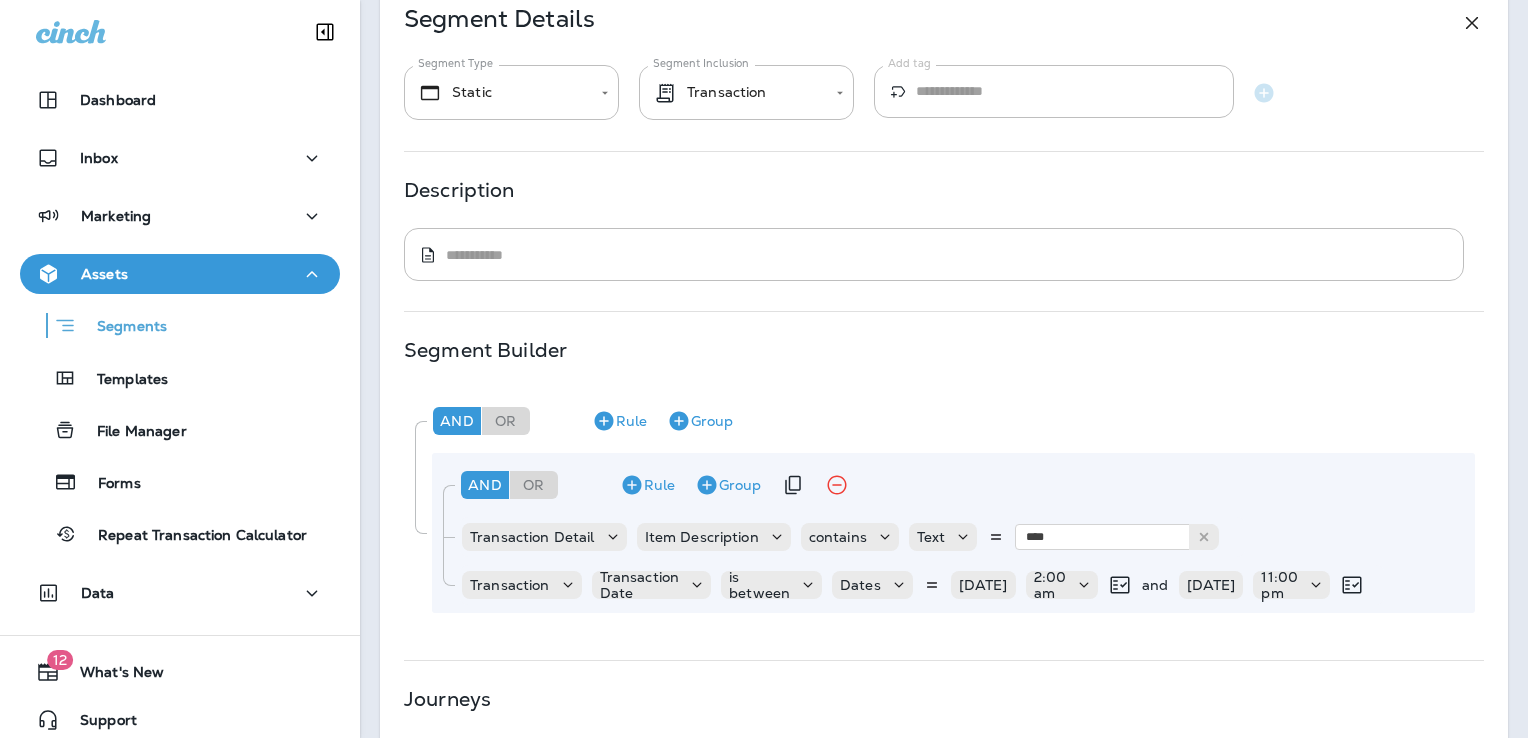 scroll, scrollTop: 392, scrollLeft: 0, axis: vertical 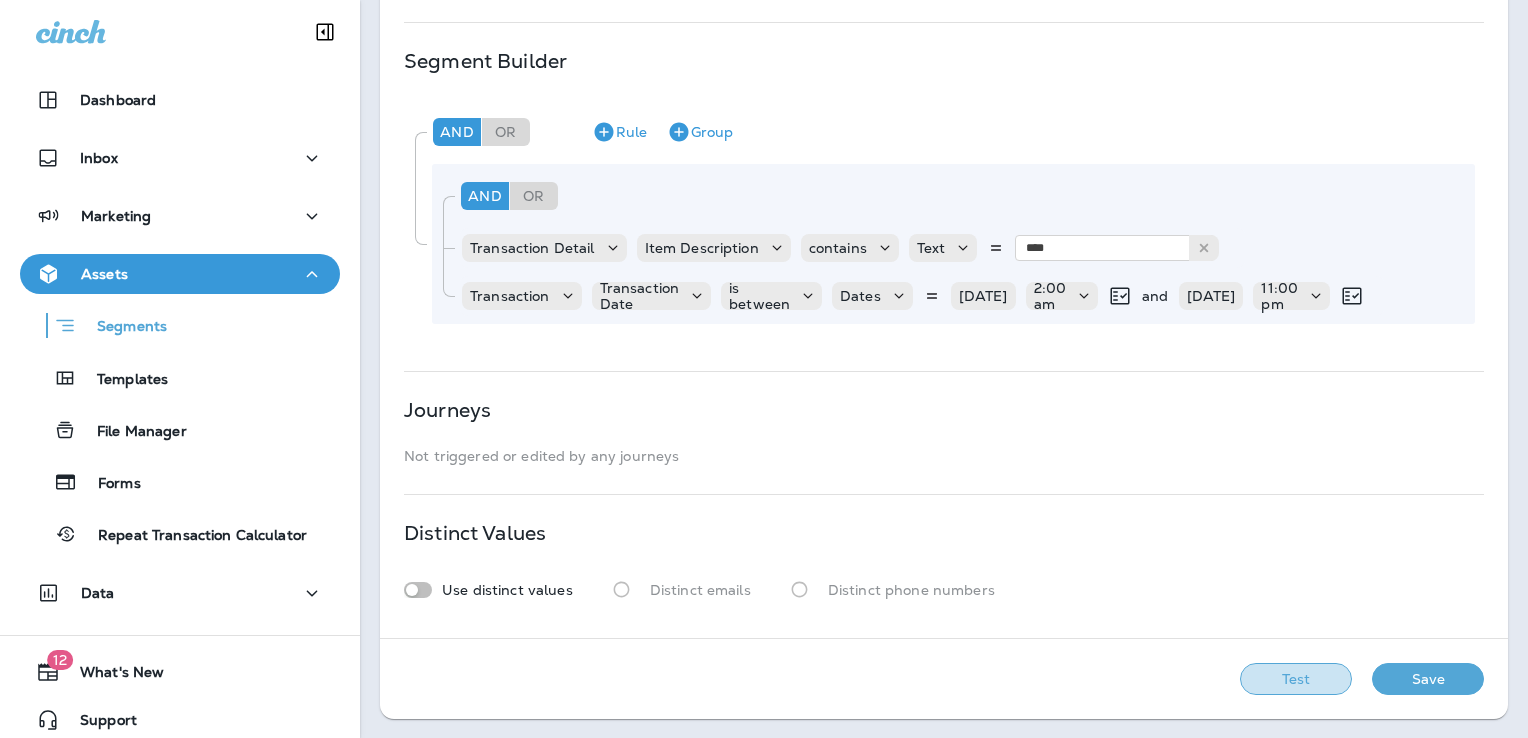 click on "Test" at bounding box center (1296, 679) 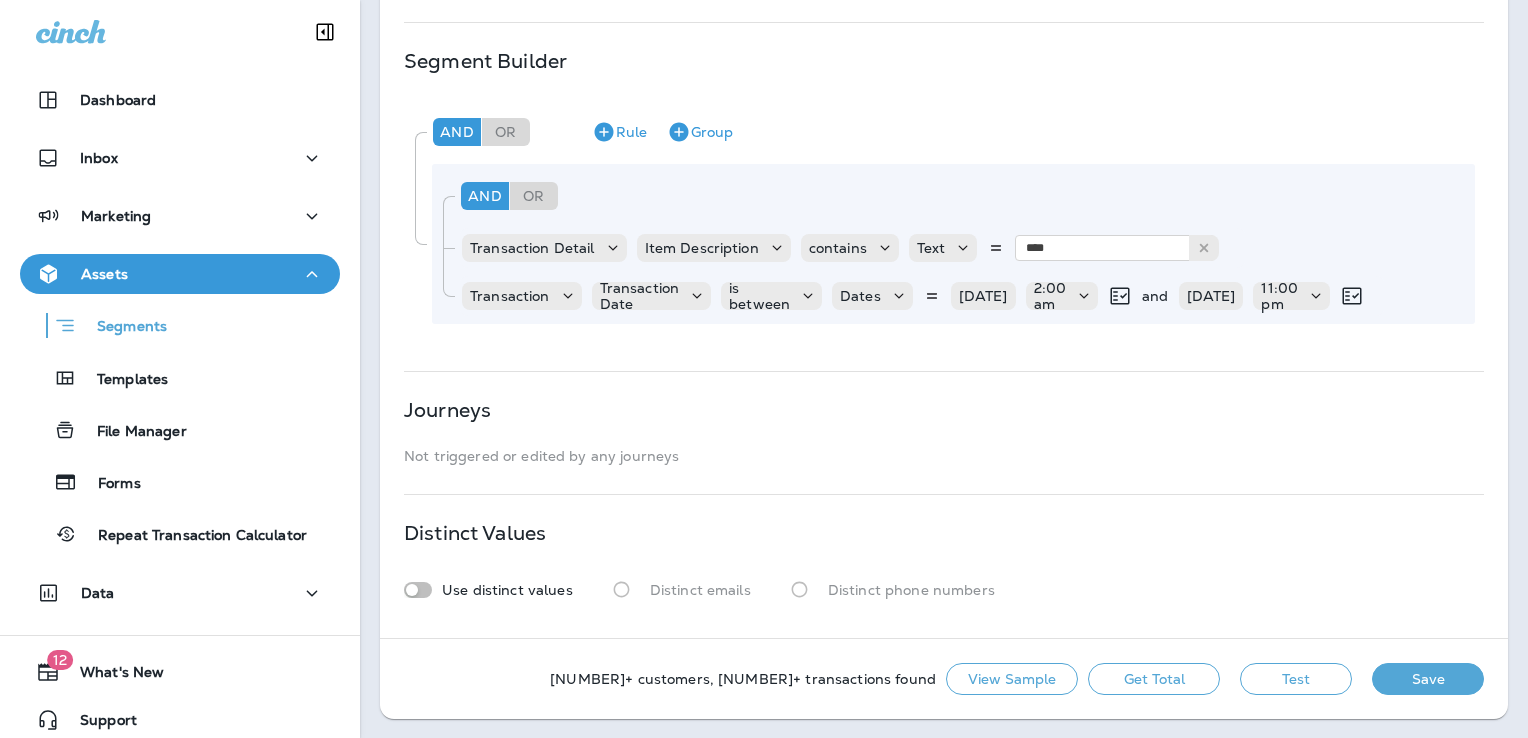 click on "Save" at bounding box center [1428, 679] 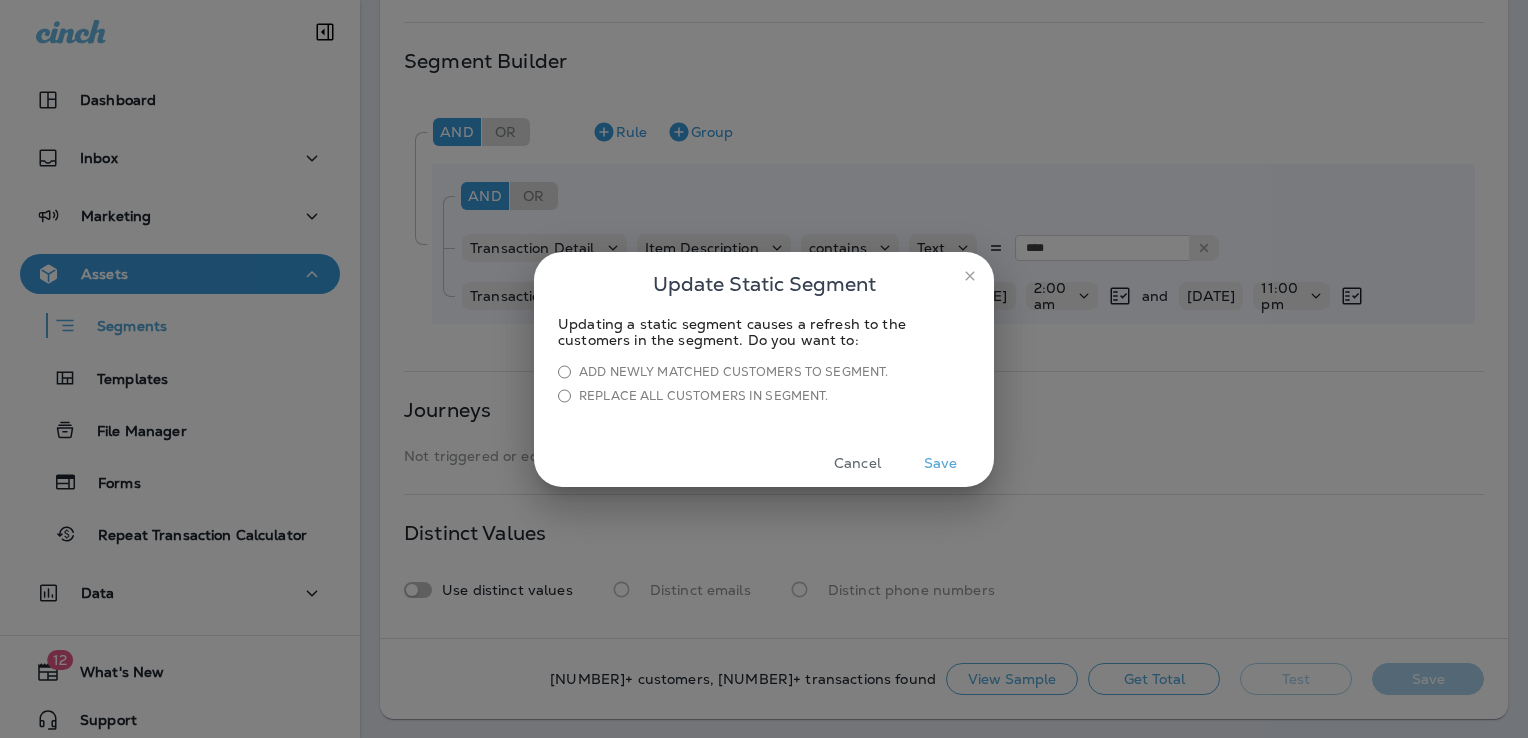 click on "Save" at bounding box center [940, 463] 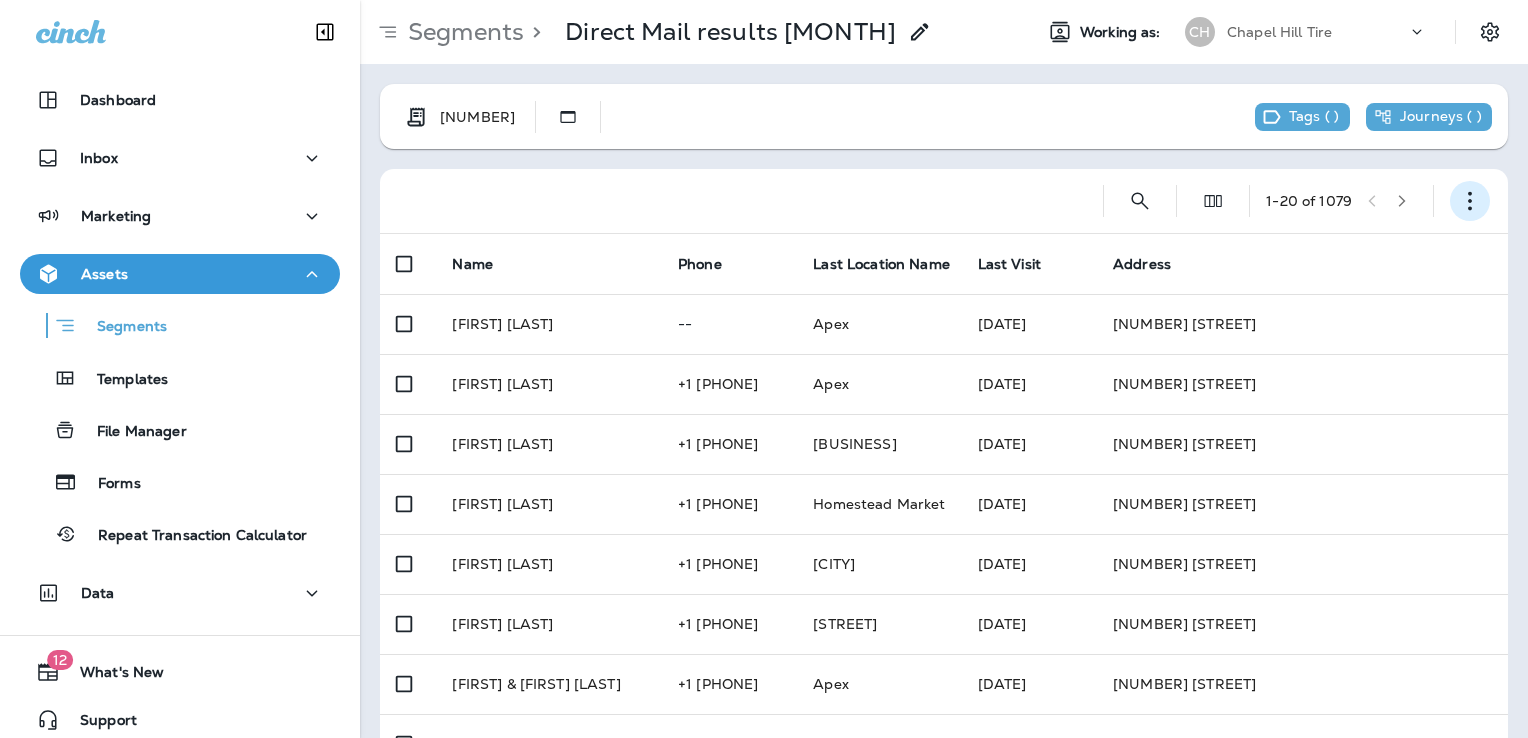 click 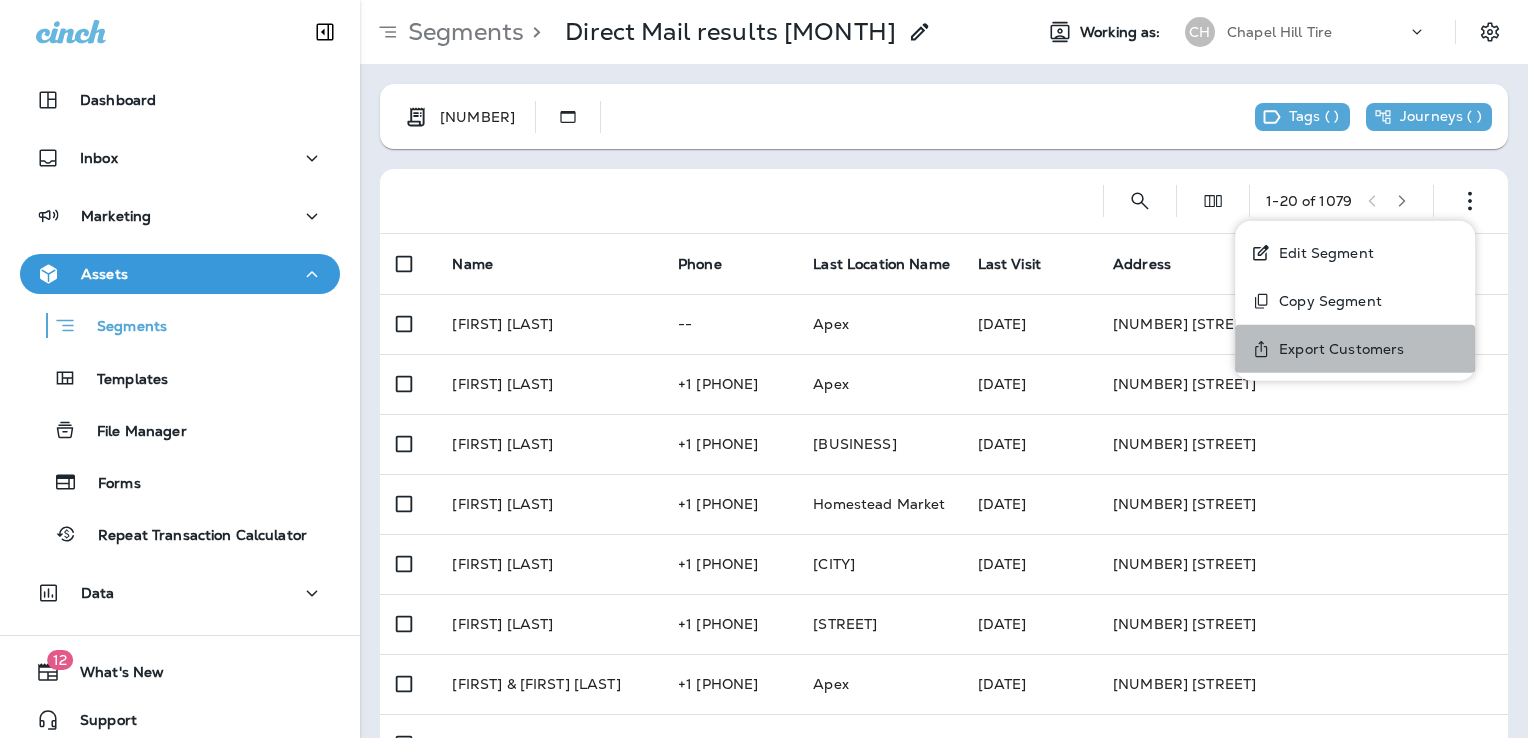 click on "Export Customers" at bounding box center [1337, 349] 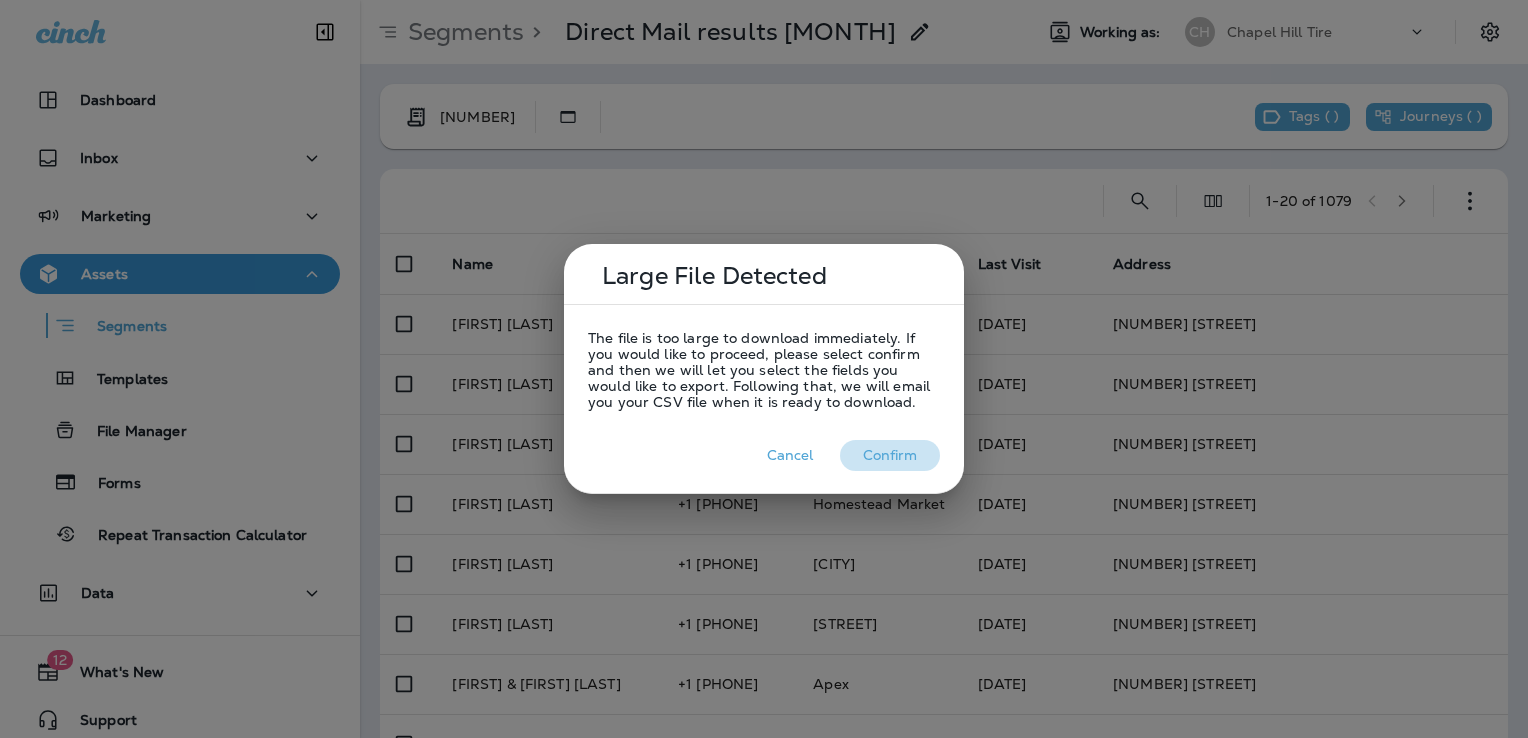 click on "Confirm" at bounding box center (890, 455) 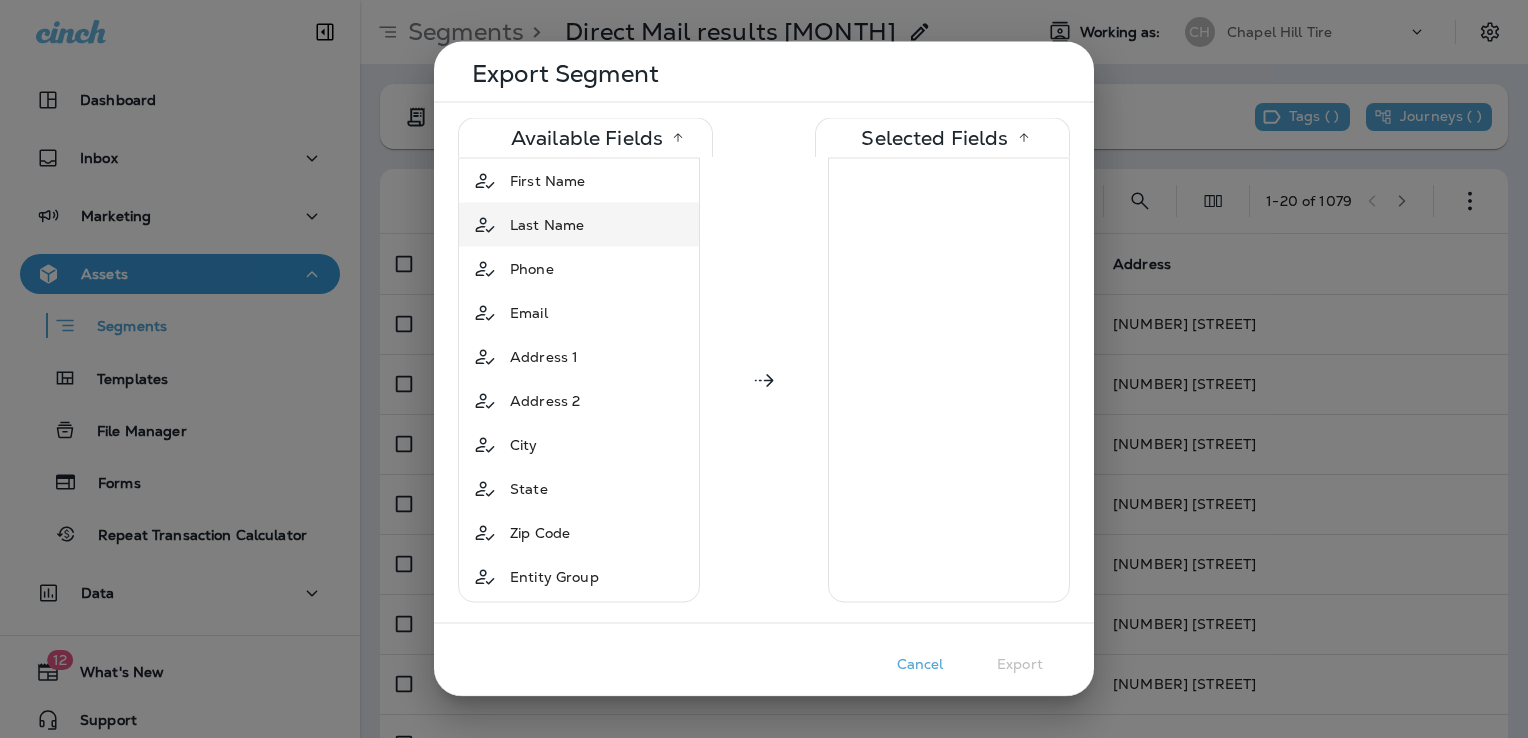 click on "Last Name" at bounding box center [547, 225] 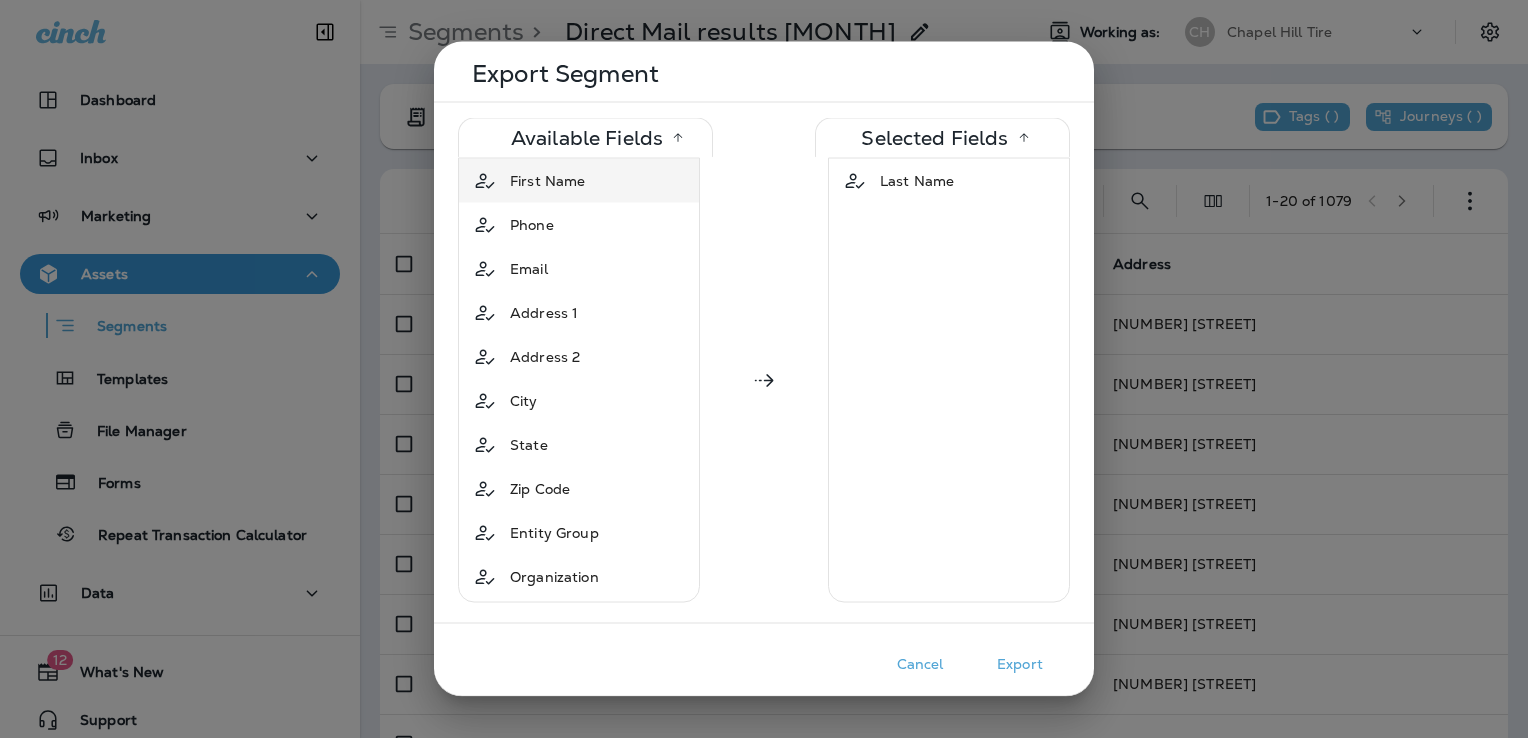 click on "First Name" at bounding box center (547, 181) 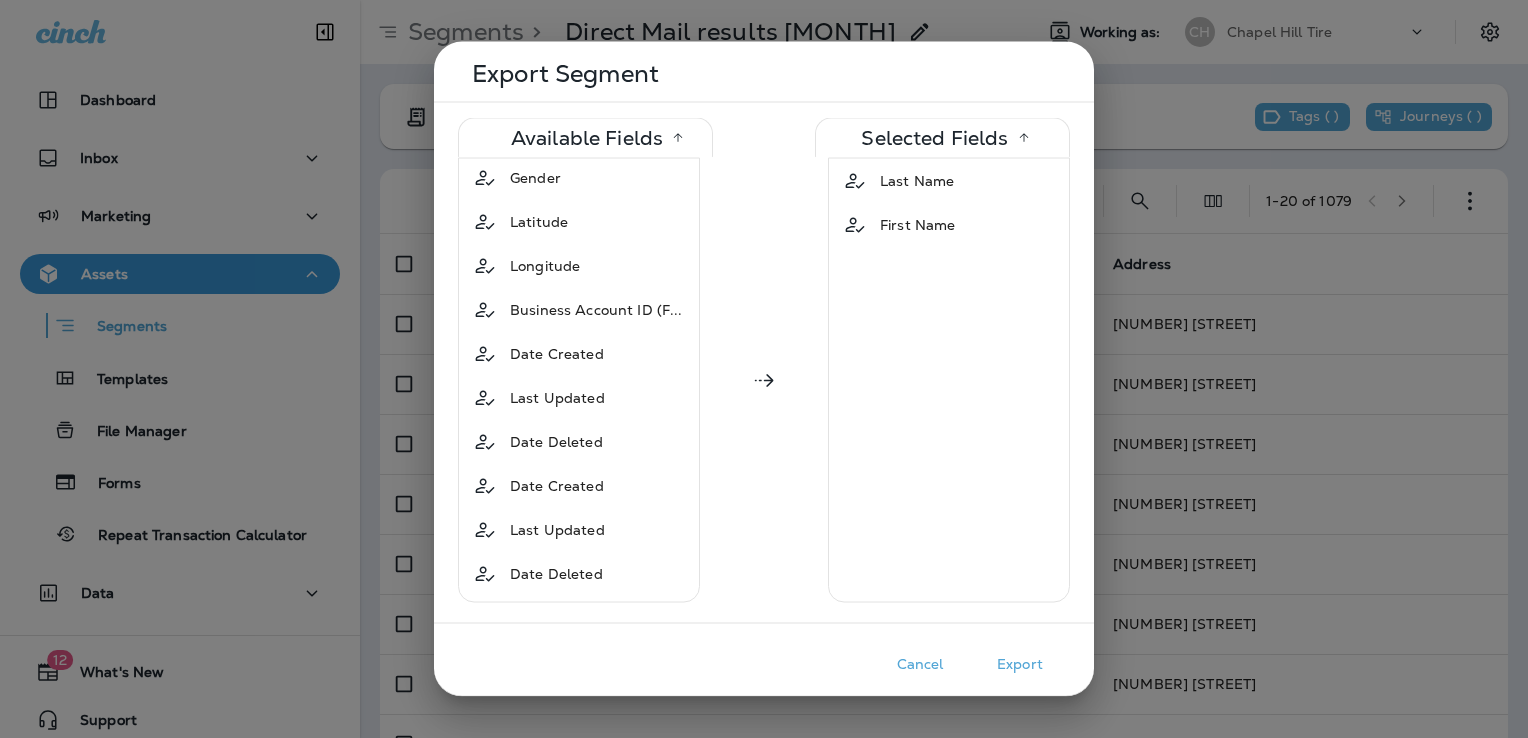 scroll, scrollTop: 500, scrollLeft: 0, axis: vertical 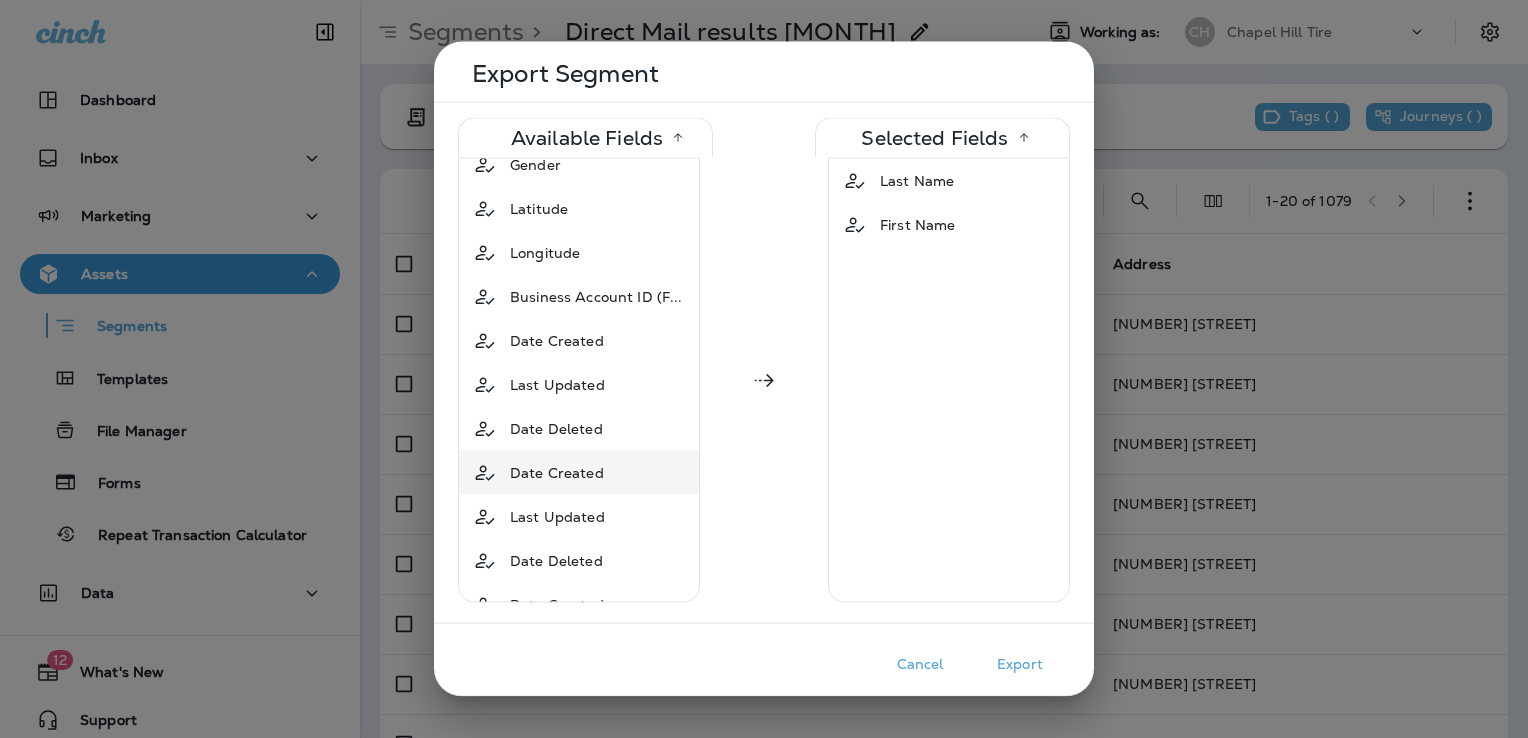 click on "Date Created" at bounding box center (557, 473) 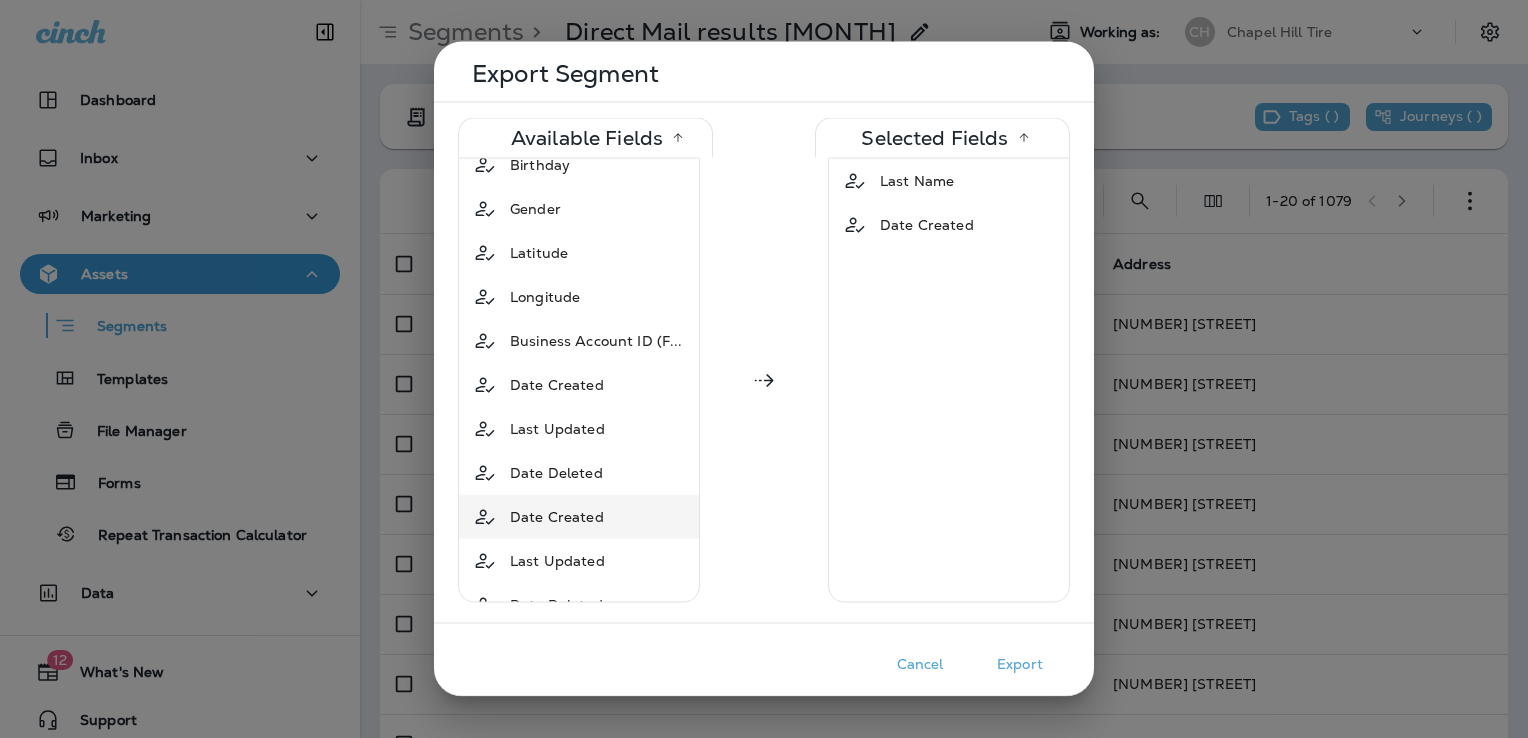 scroll, scrollTop: 544, scrollLeft: 0, axis: vertical 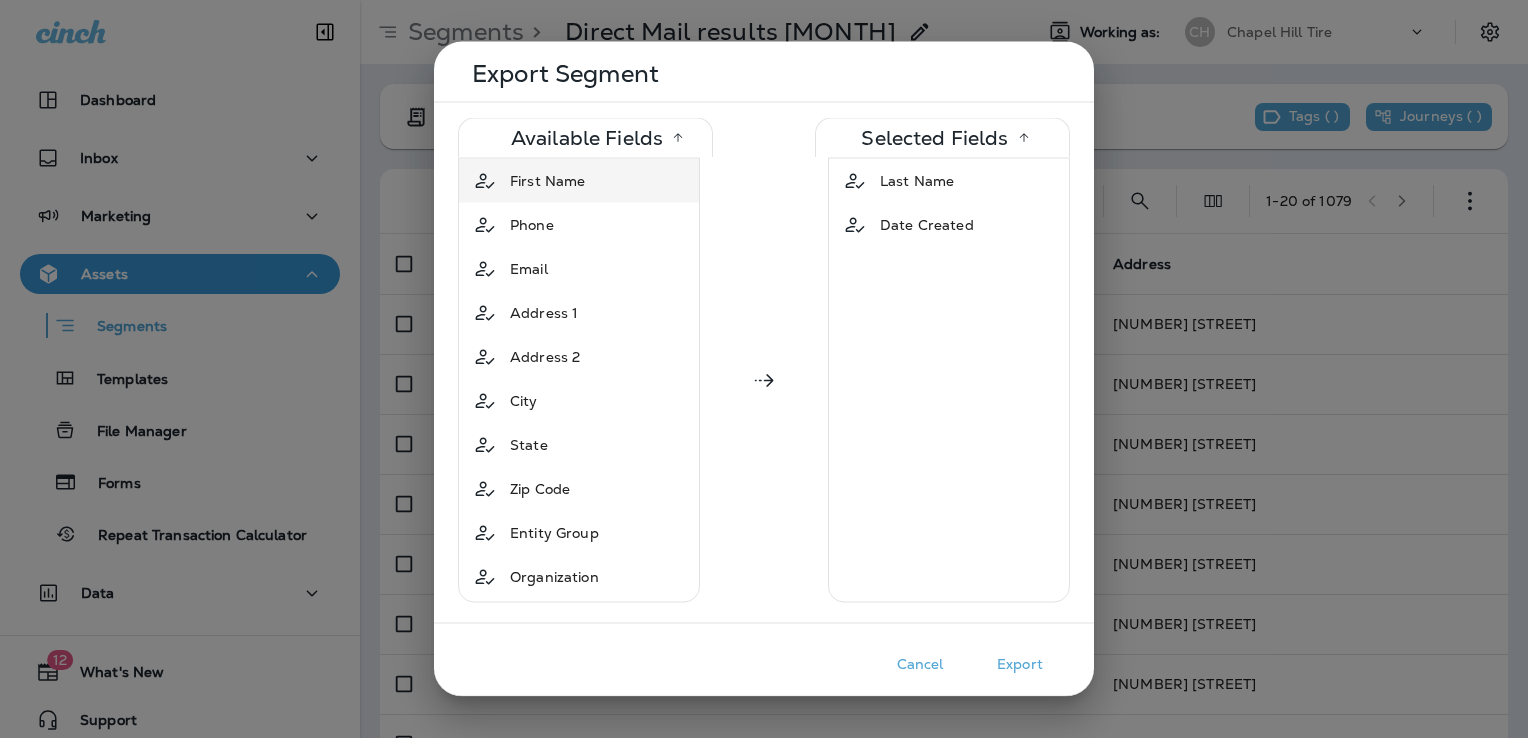 click on "First Name" at bounding box center (579, 181) 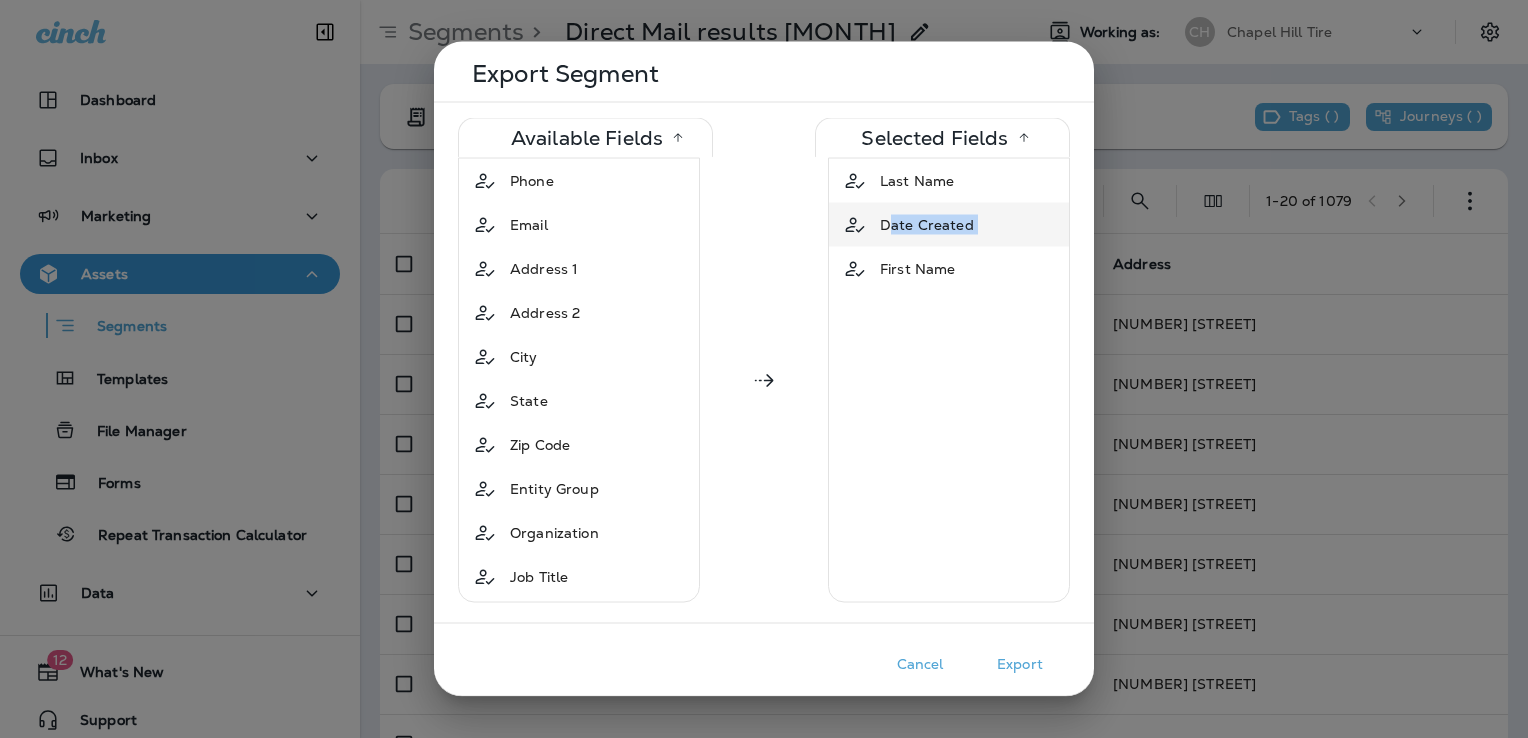 drag, startPoint x: 868, startPoint y: 275, endPoint x: 876, endPoint y: 222, distance: 53.600372 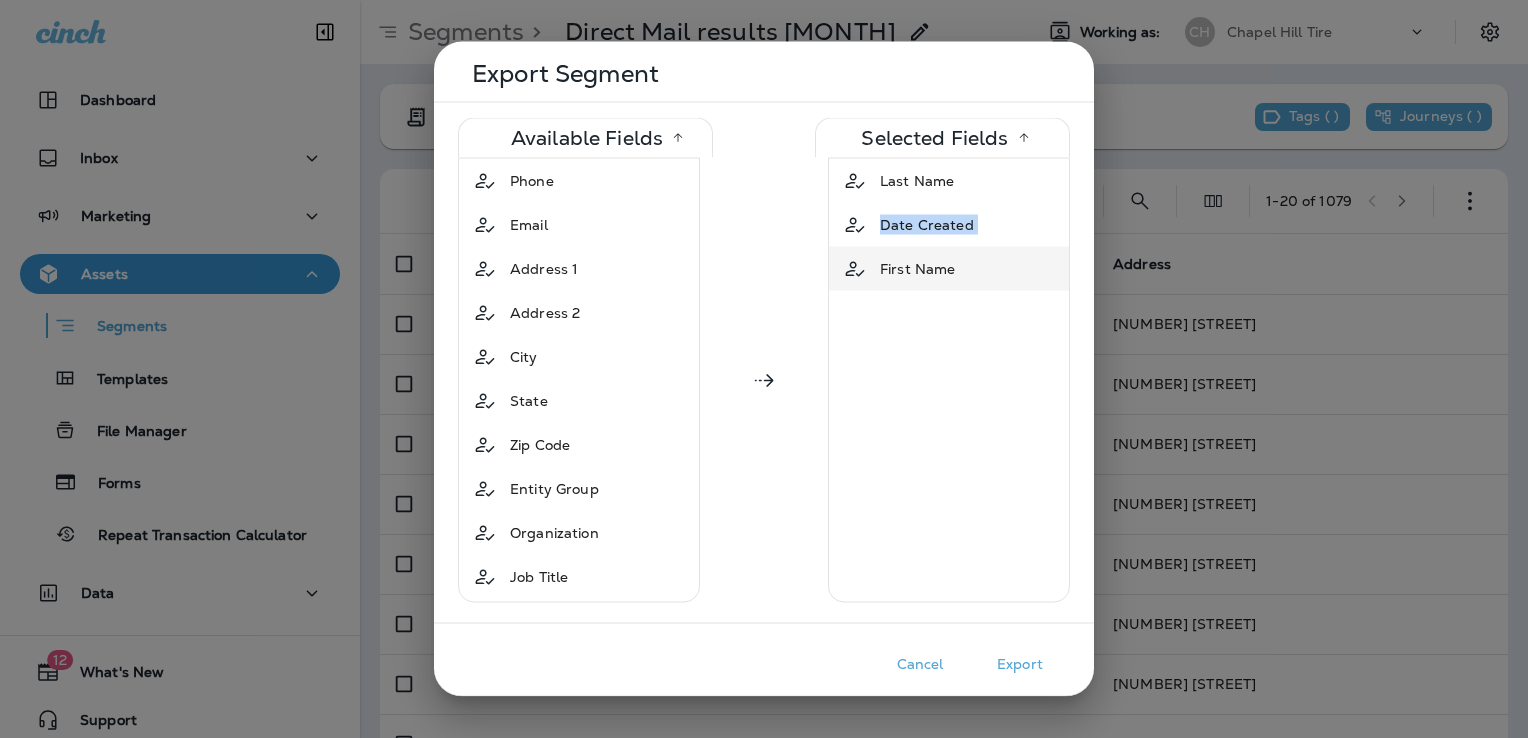 drag, startPoint x: 829, startPoint y: 217, endPoint x: 829, endPoint y: 269, distance: 52 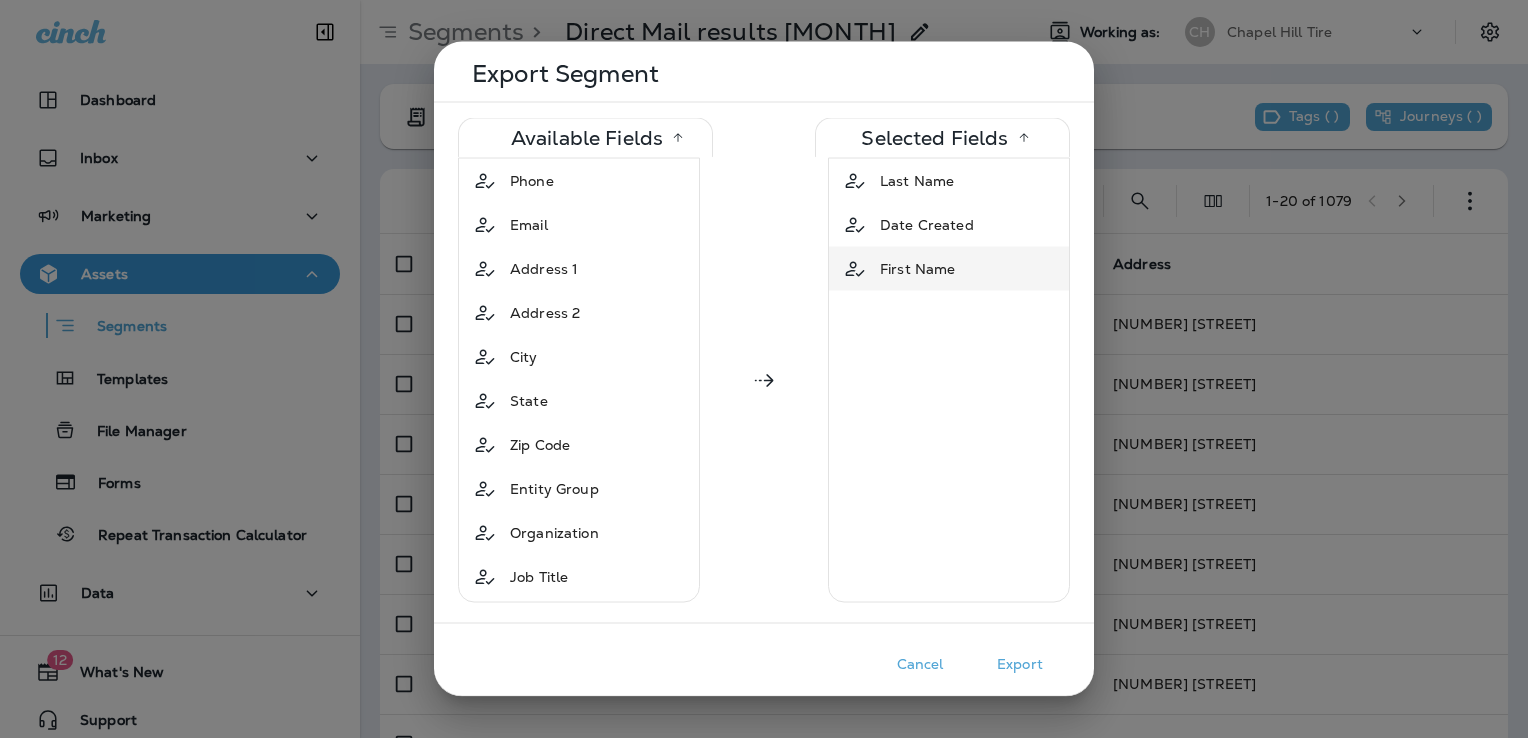 click on "First Name" at bounding box center (917, 269) 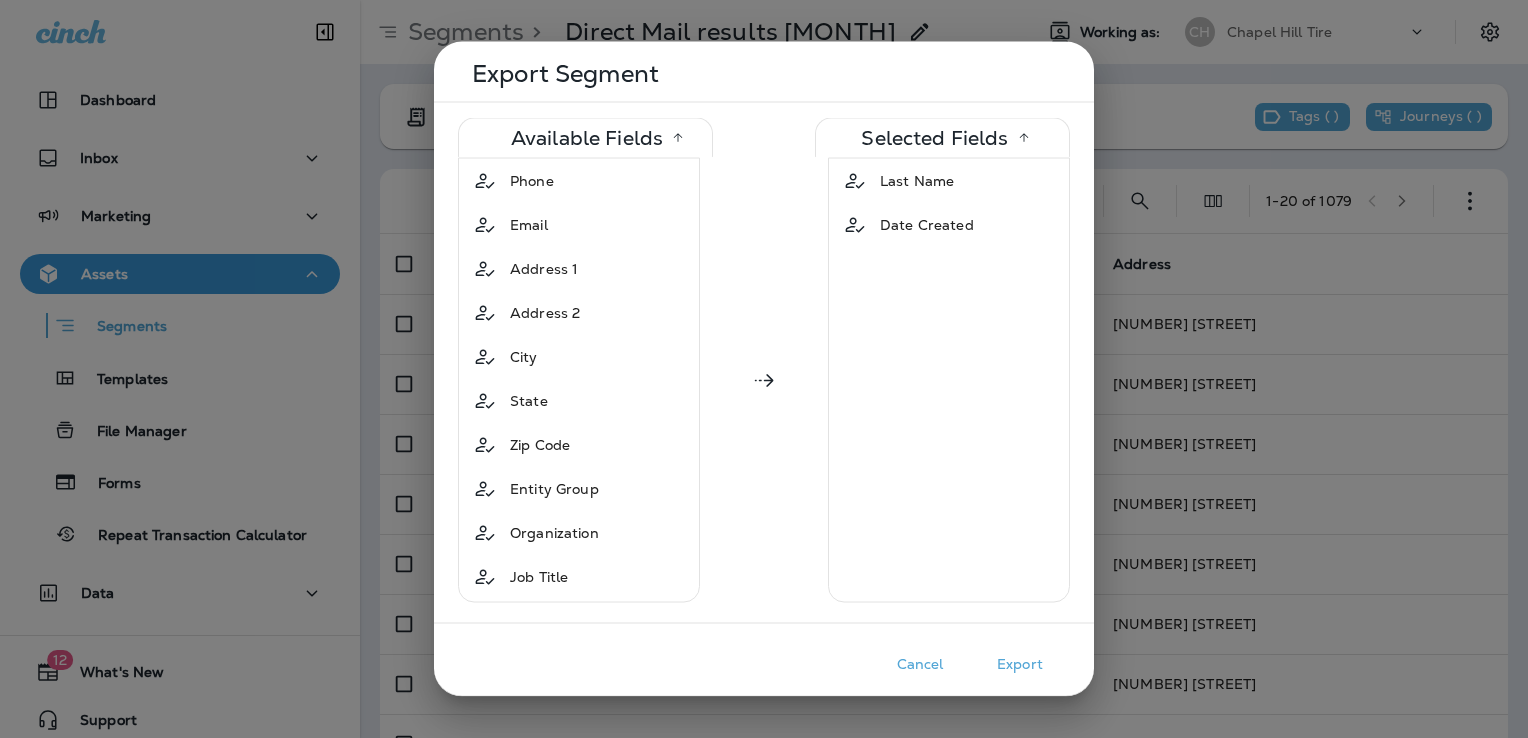 drag, startPoint x: 943, startPoint y: 232, endPoint x: 939, endPoint y: 212, distance: 20.396078 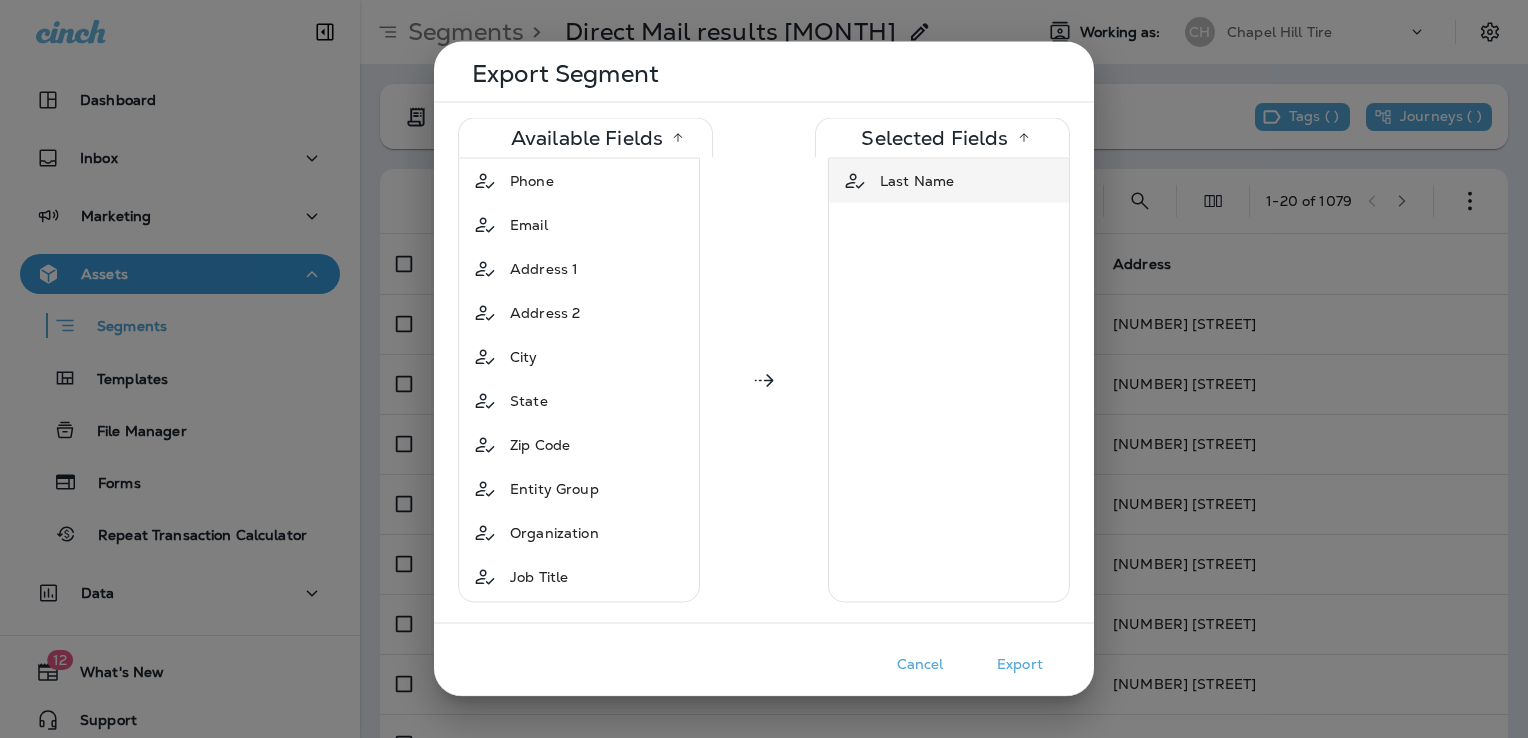 click on "Last Name" at bounding box center [917, 181] 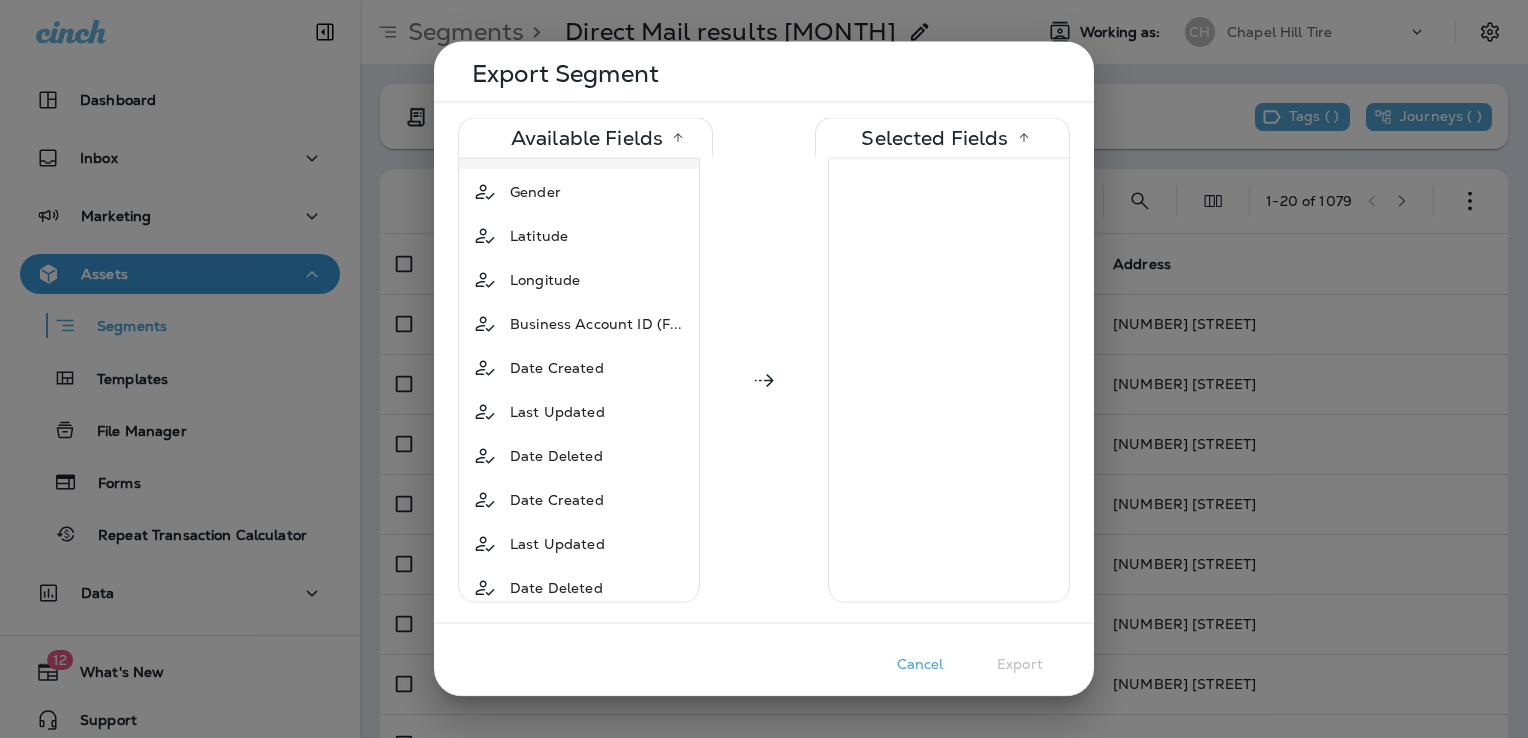 scroll, scrollTop: 500, scrollLeft: 0, axis: vertical 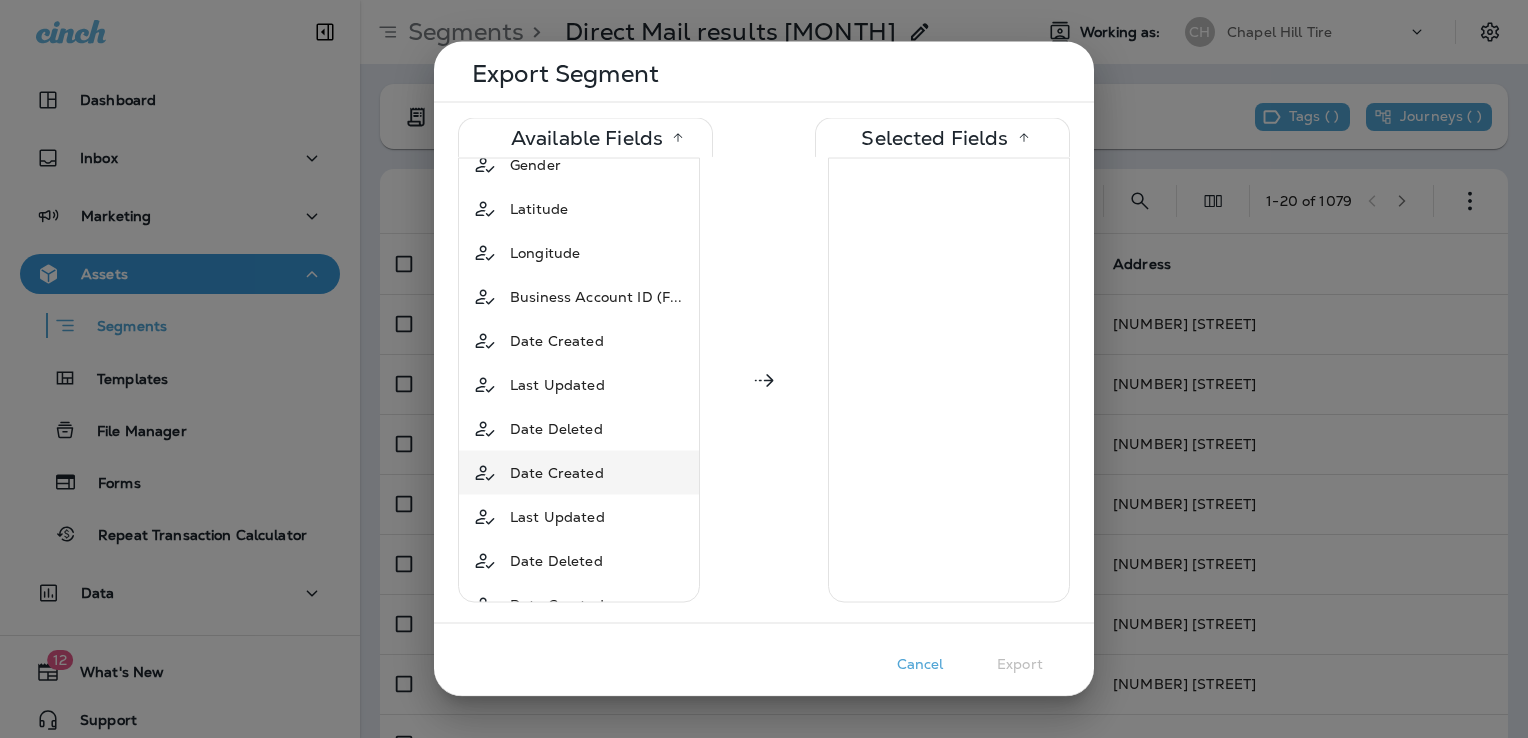 click on "Date Created" at bounding box center [557, 473] 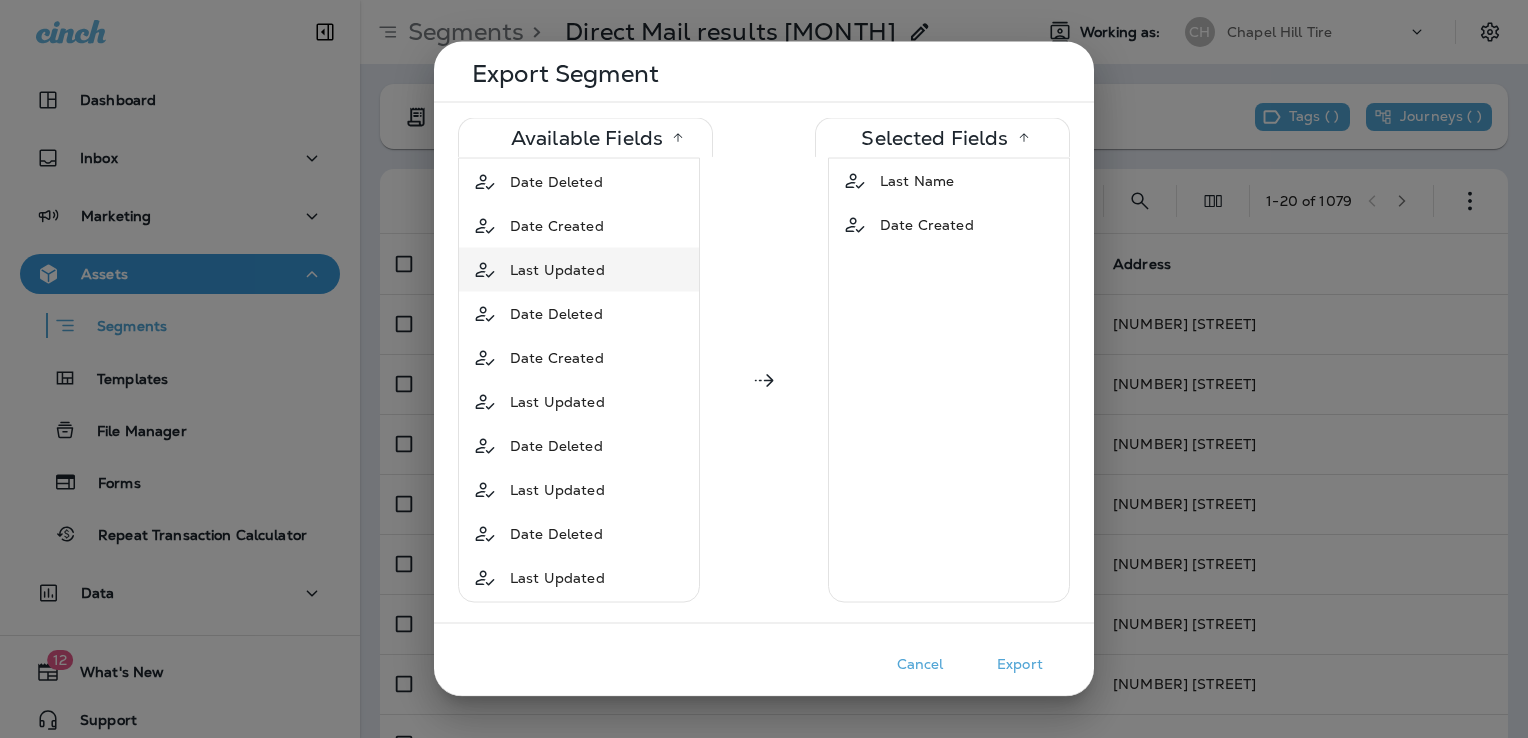 scroll, scrollTop: 0, scrollLeft: 0, axis: both 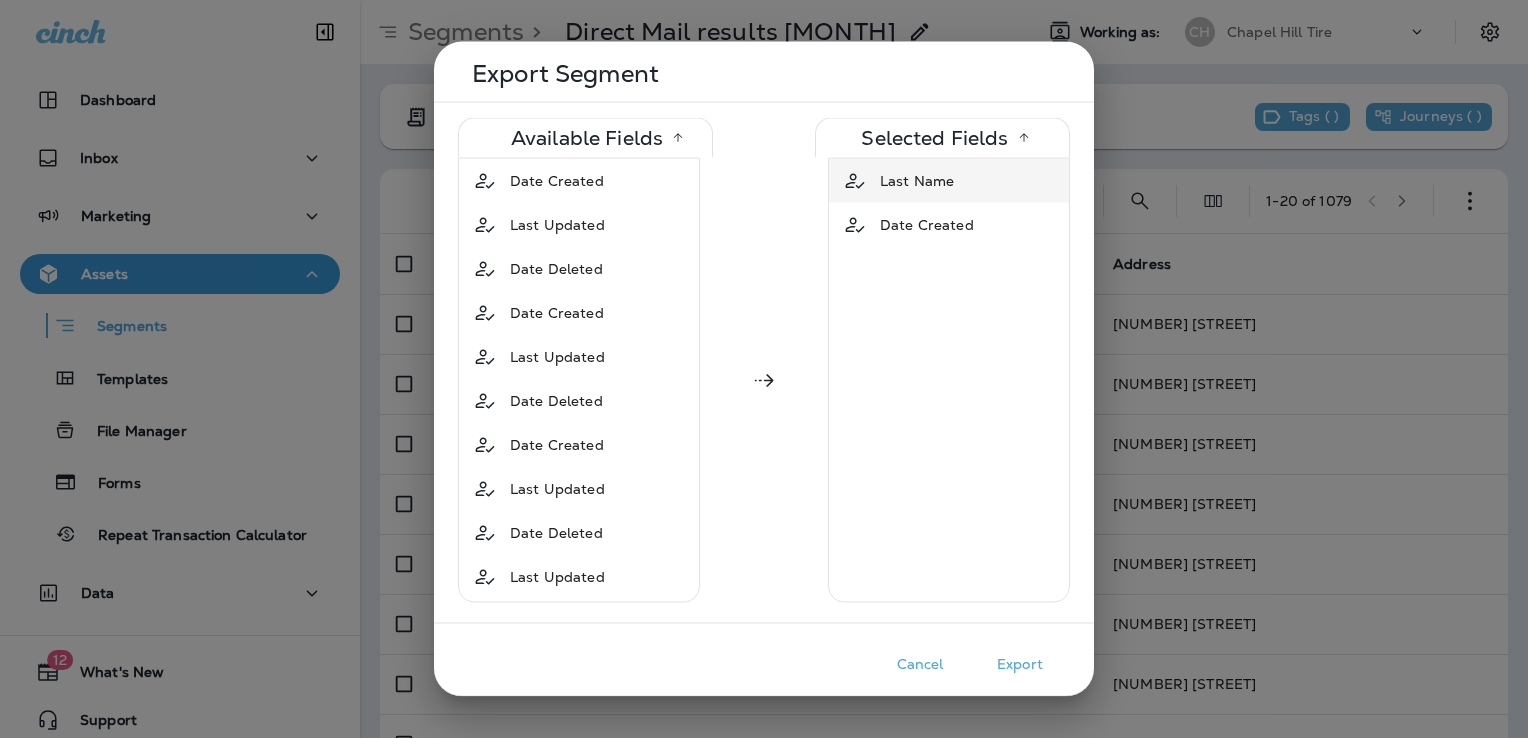 click on "Last Name" at bounding box center [949, 181] 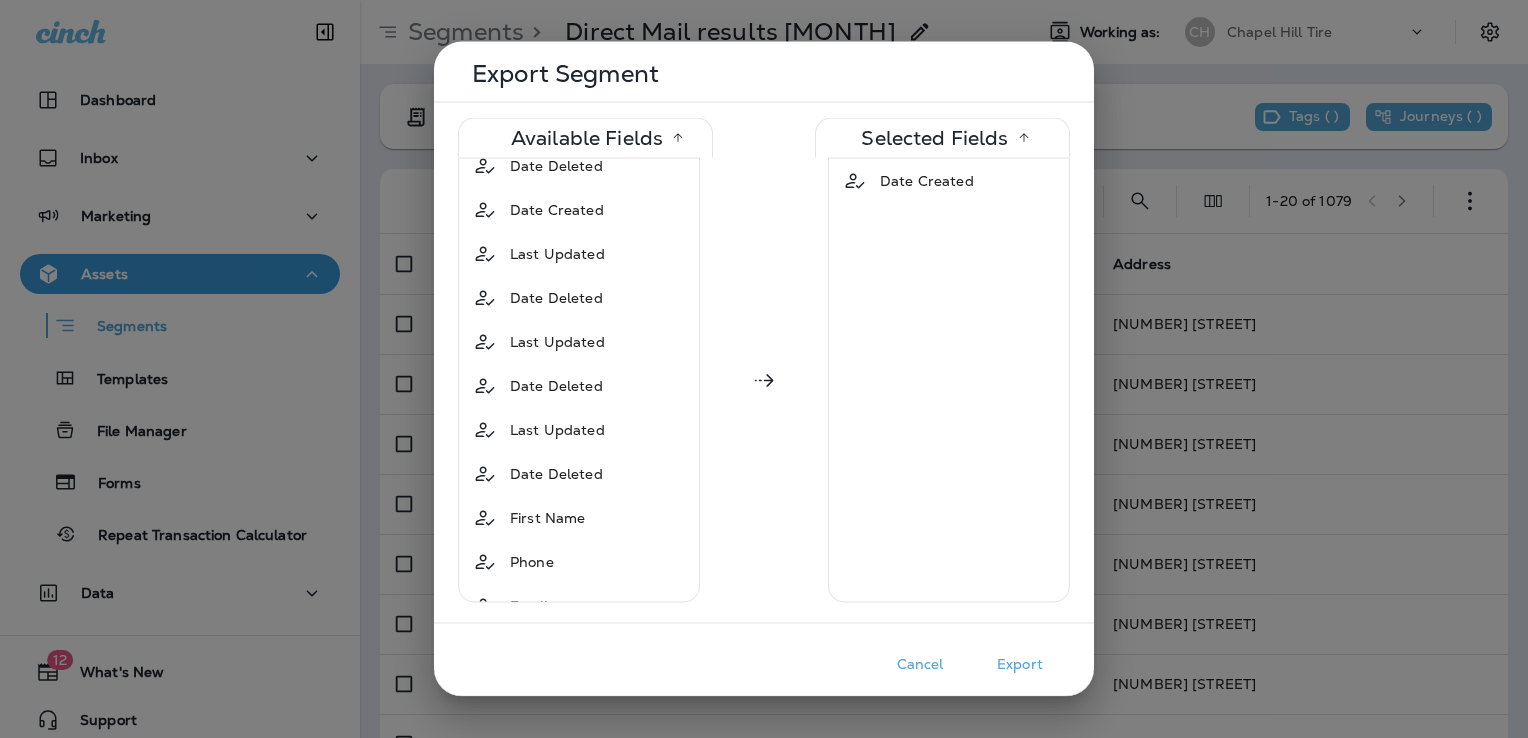 scroll, scrollTop: 400, scrollLeft: 0, axis: vertical 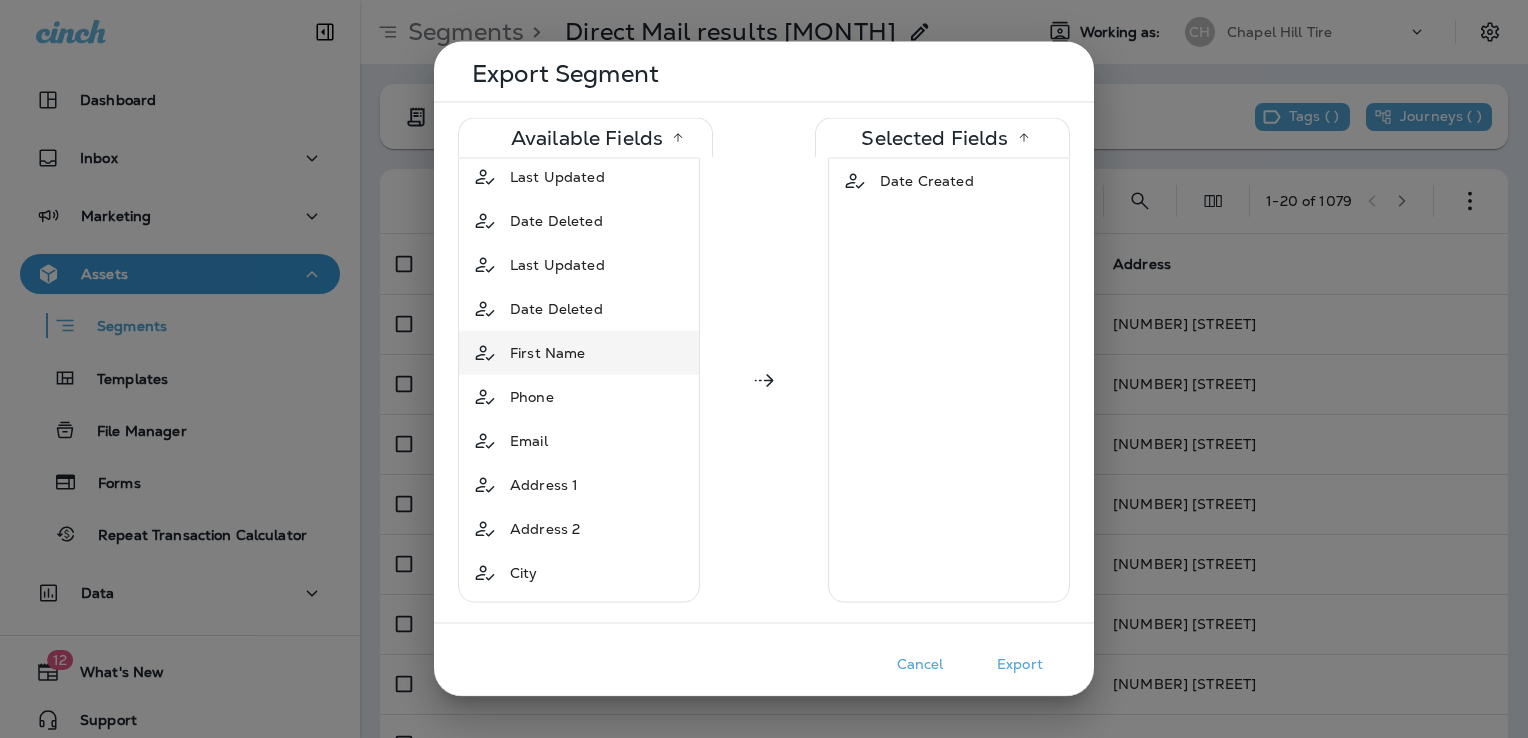 click on "First Name" at bounding box center [547, 353] 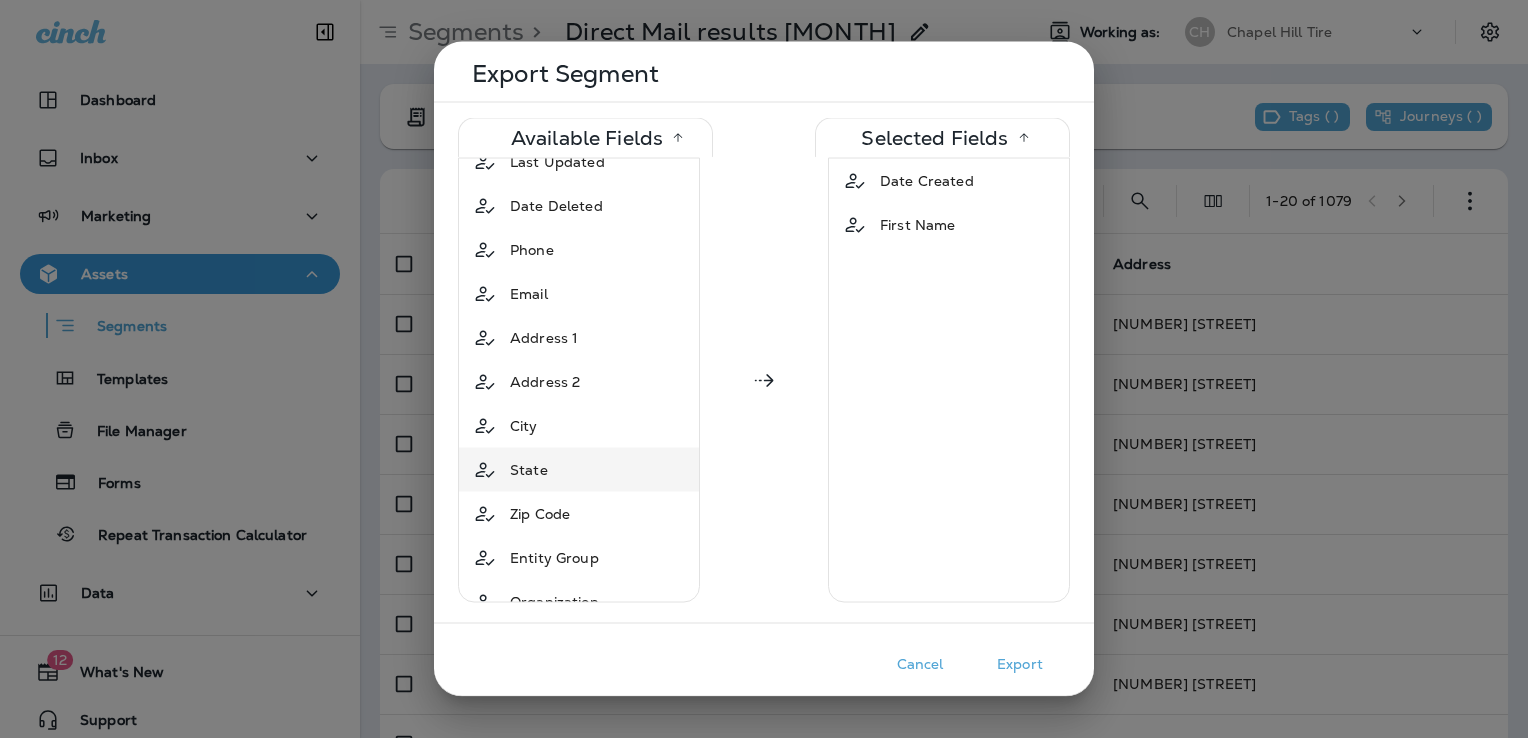 scroll, scrollTop: 300, scrollLeft: 0, axis: vertical 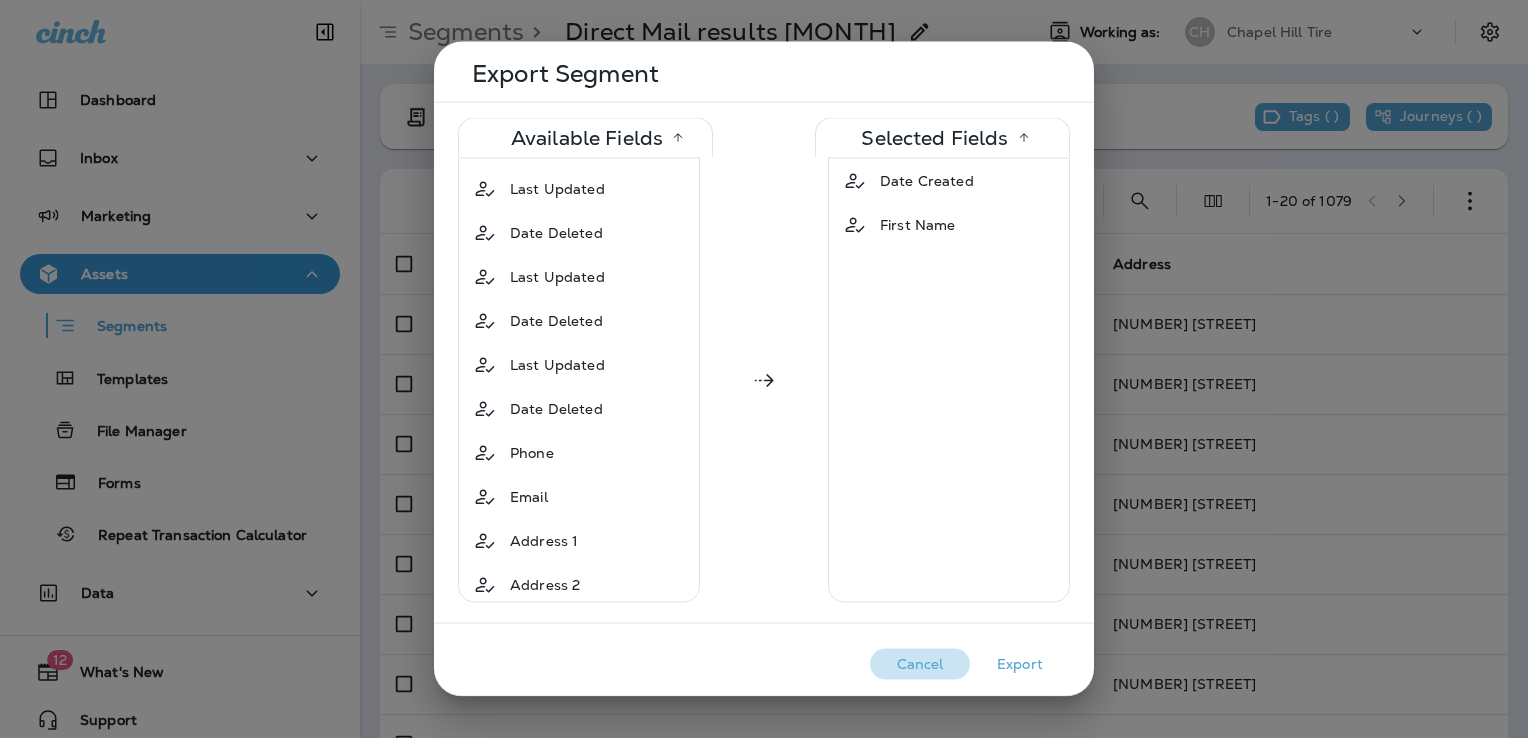 click on "Cancel" at bounding box center [920, 664] 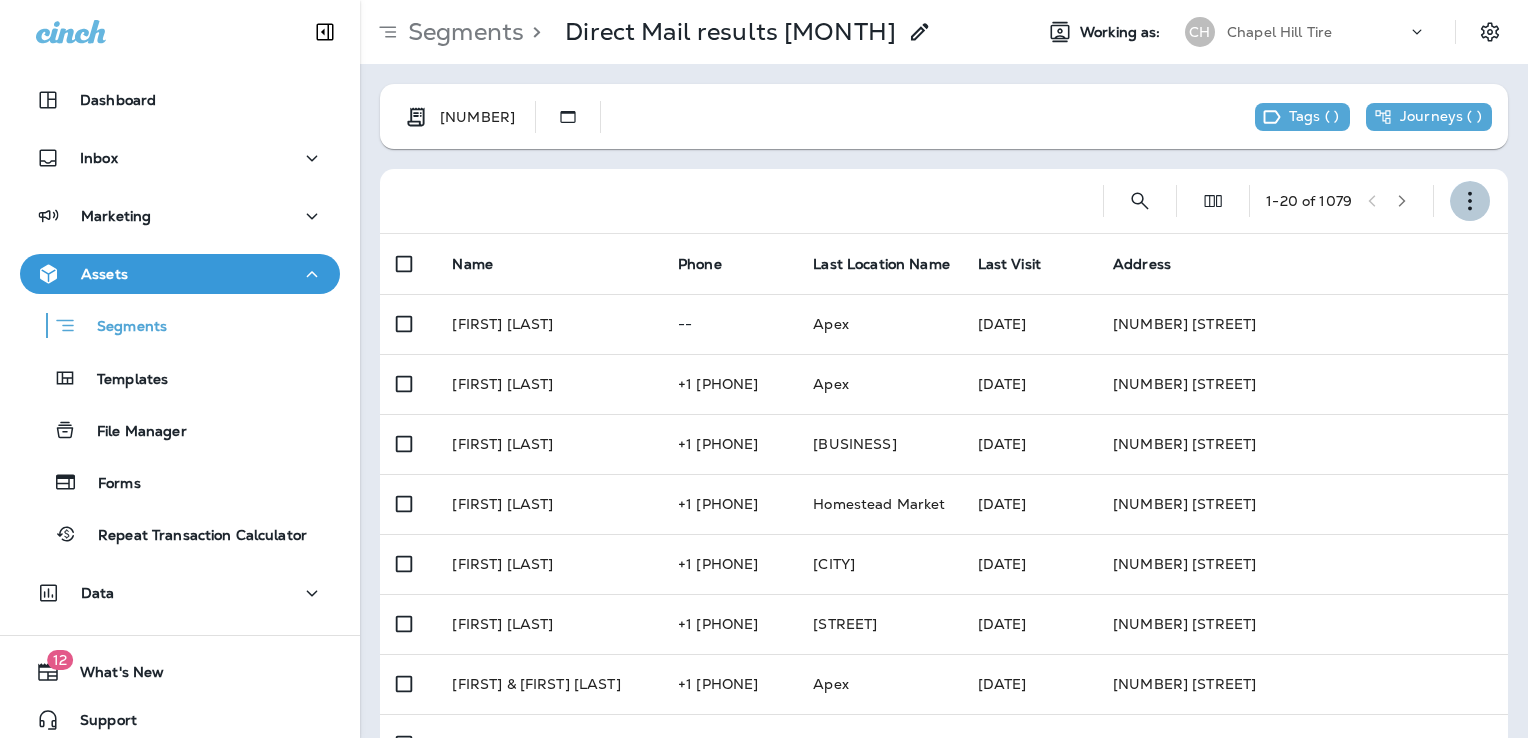 click 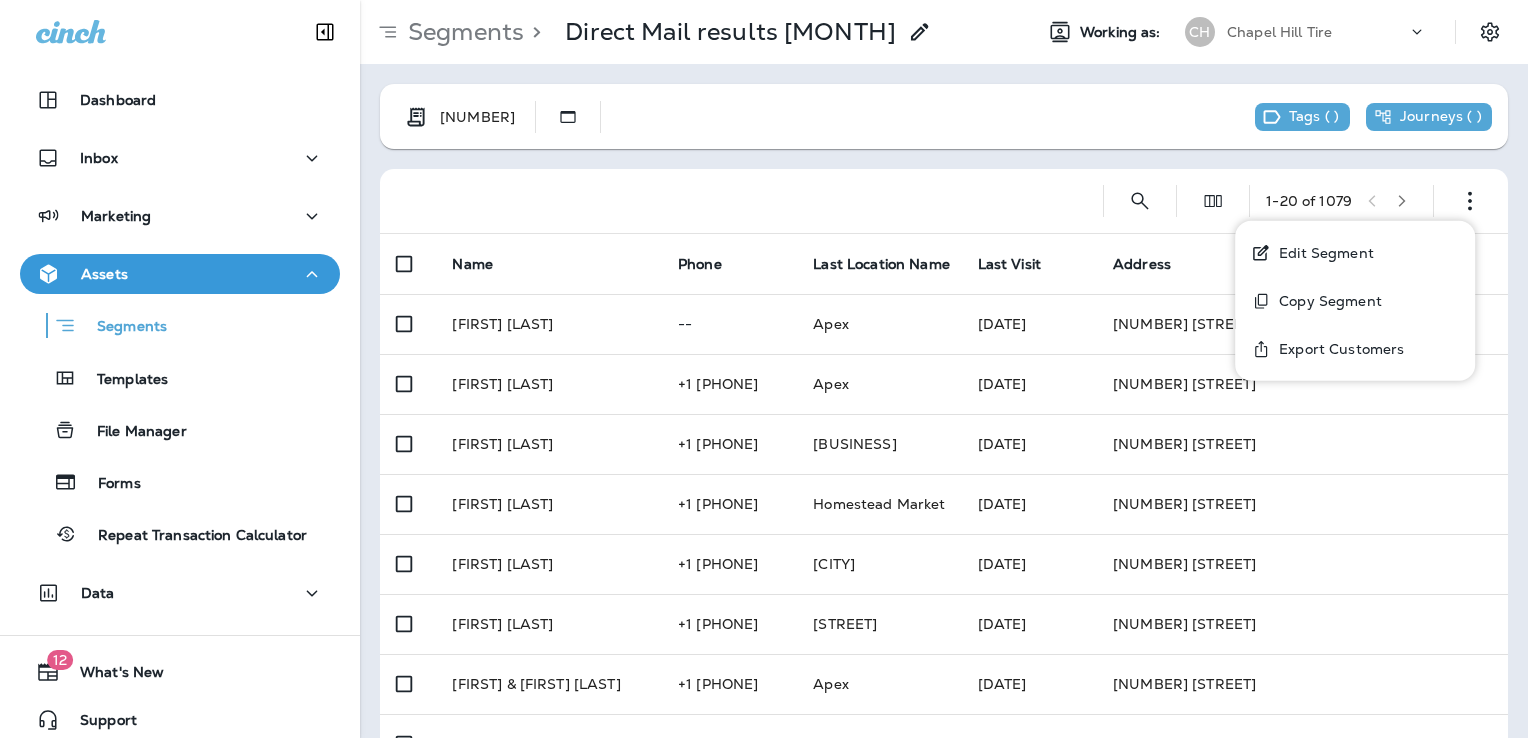 click on "Export Customers" at bounding box center [1337, 349] 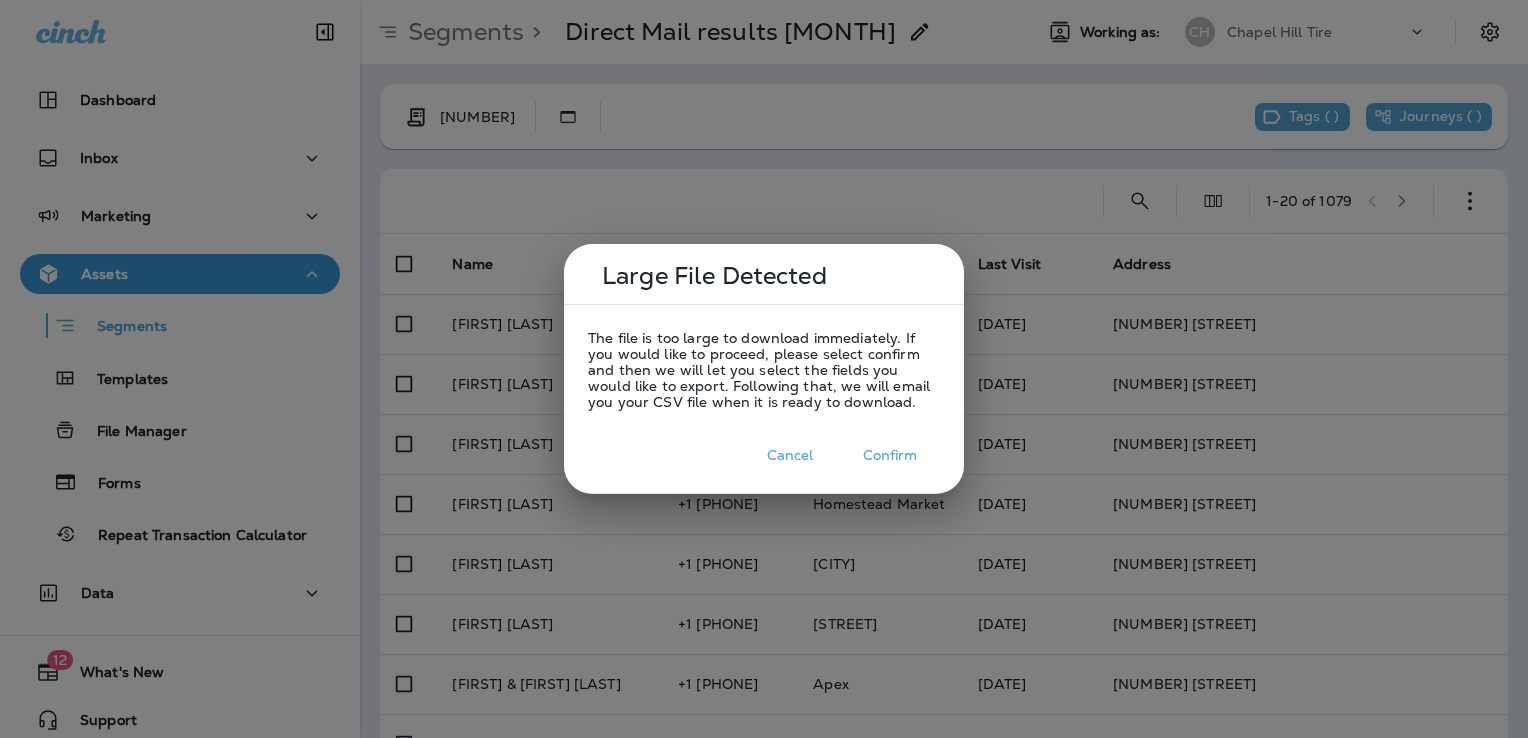 click on "Confirm" at bounding box center [890, 455] 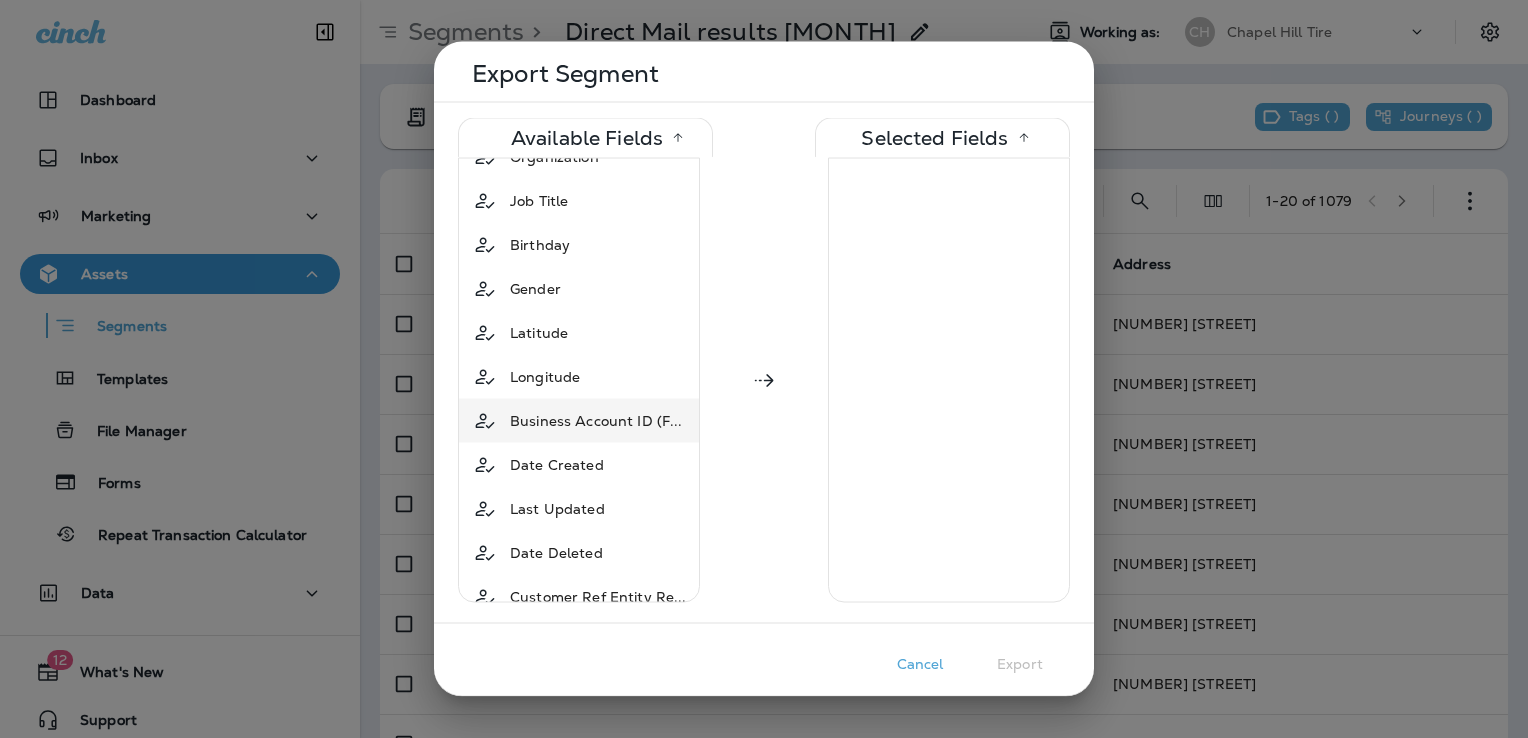 scroll, scrollTop: 500, scrollLeft: 0, axis: vertical 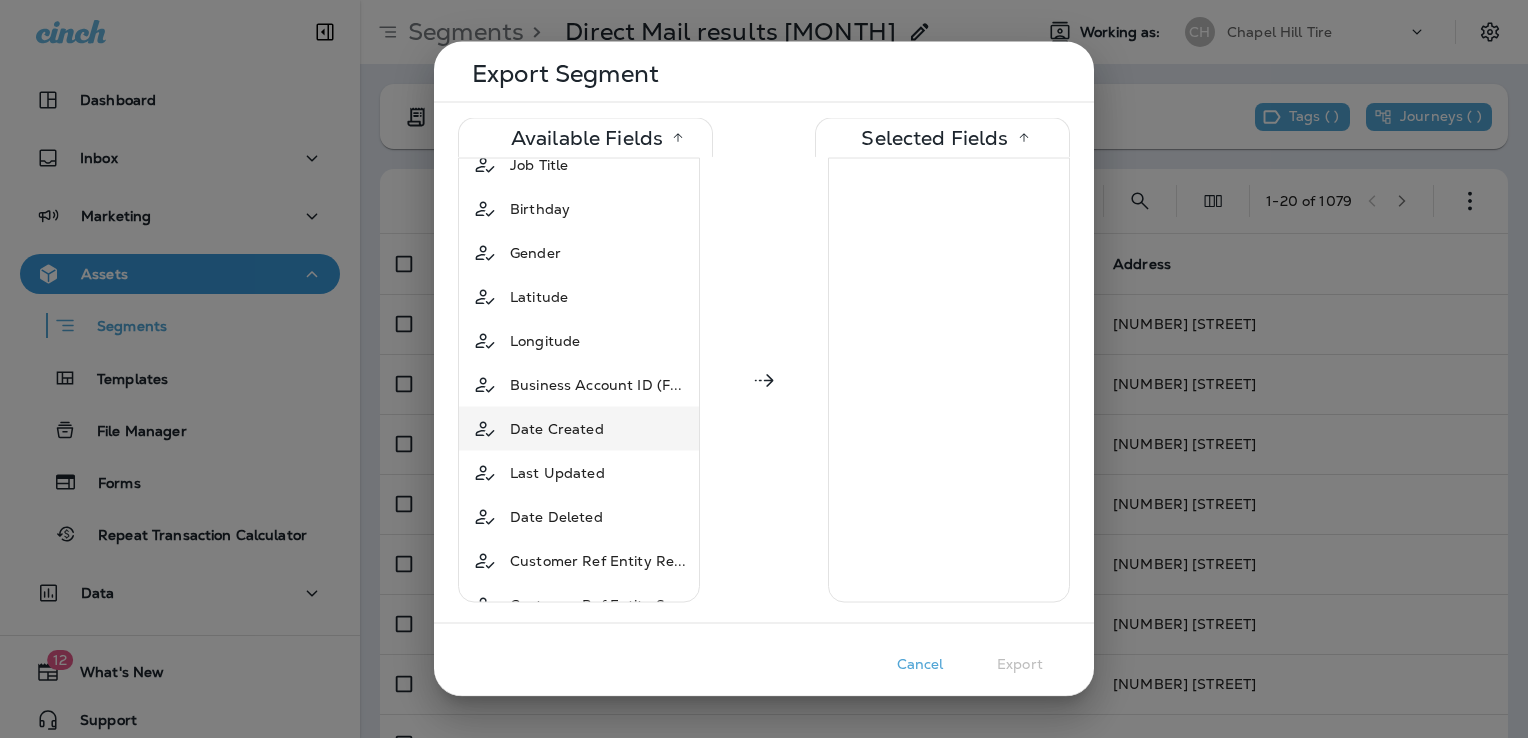 drag, startPoint x: 560, startPoint y: 428, endPoint x: 568, endPoint y: 407, distance: 22.472204 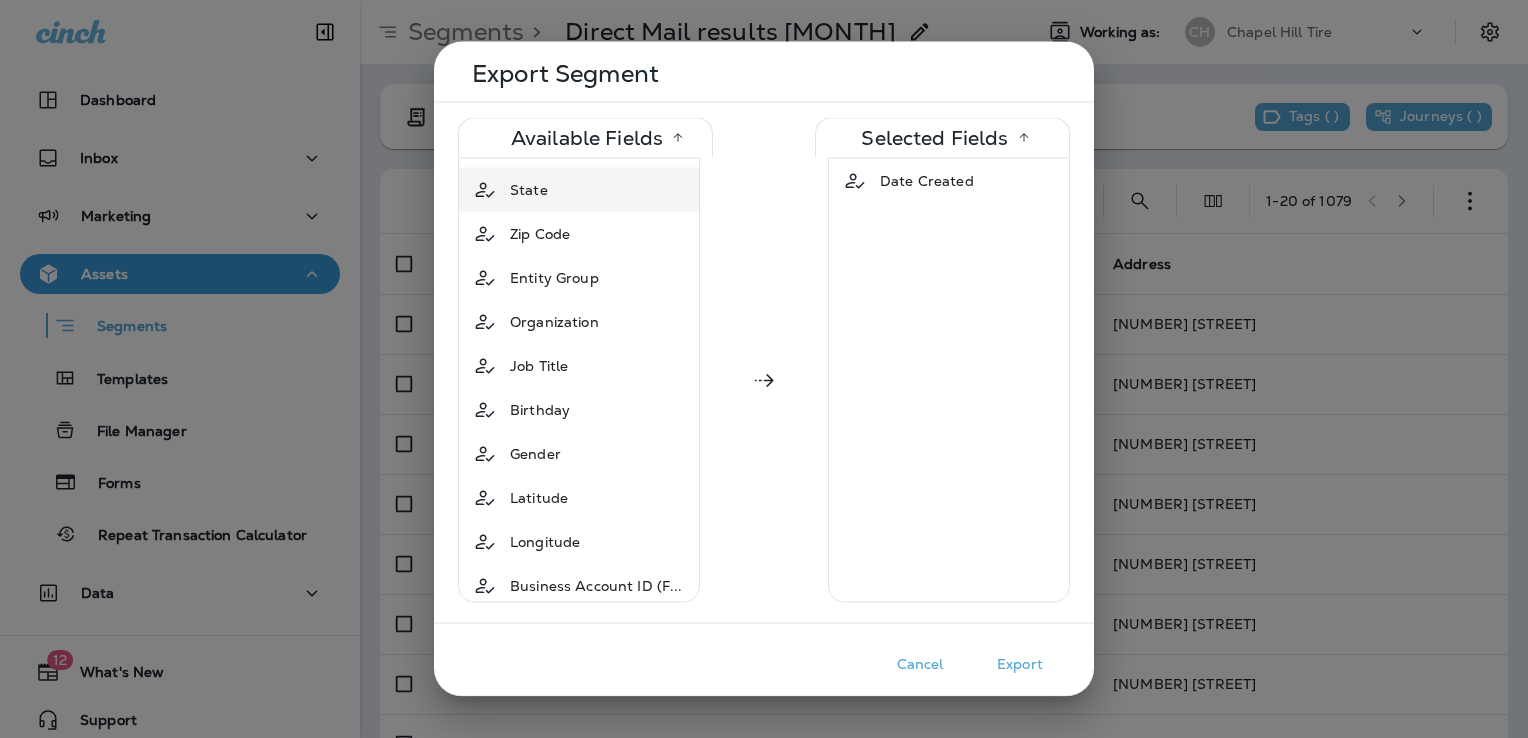 scroll, scrollTop: 0, scrollLeft: 0, axis: both 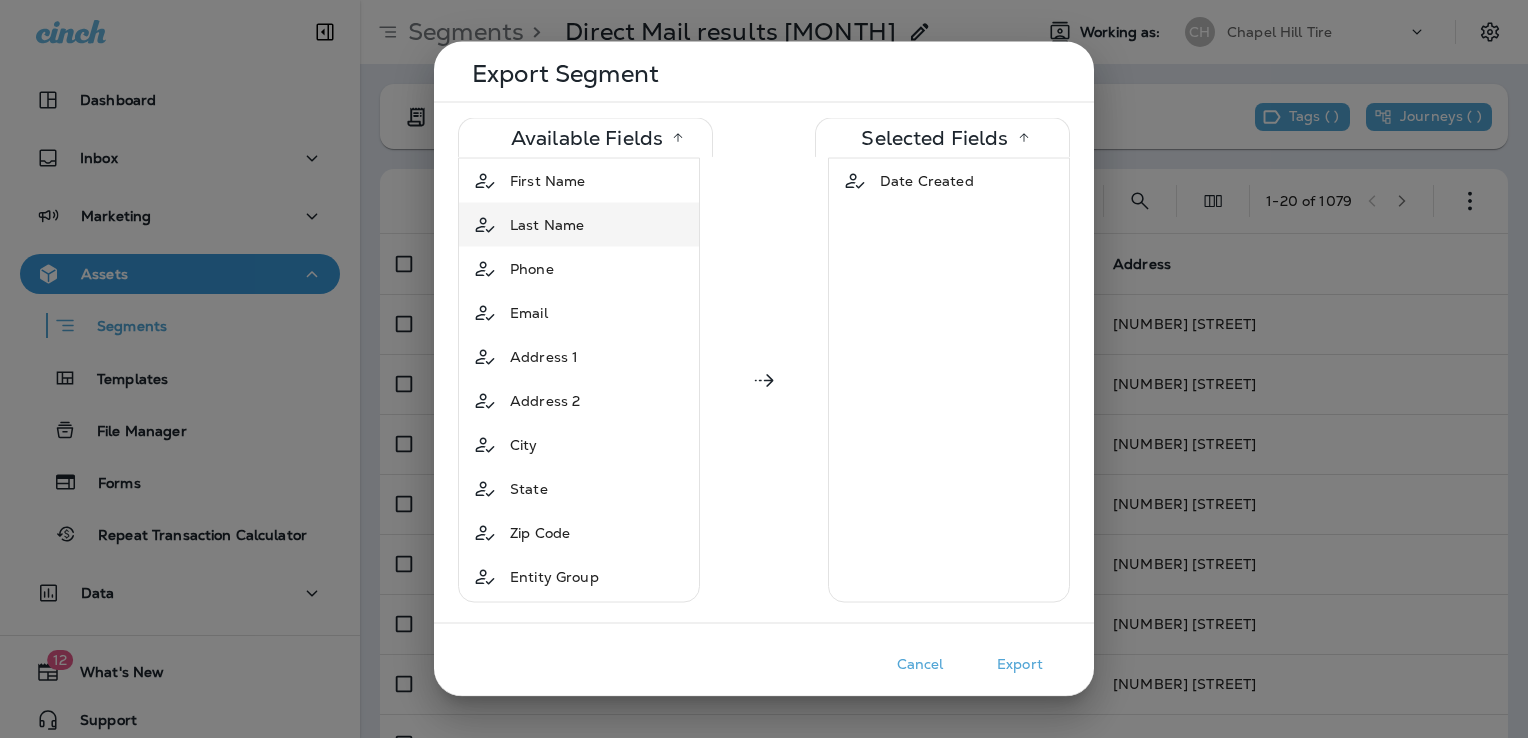 click on "Last Name" at bounding box center (547, 225) 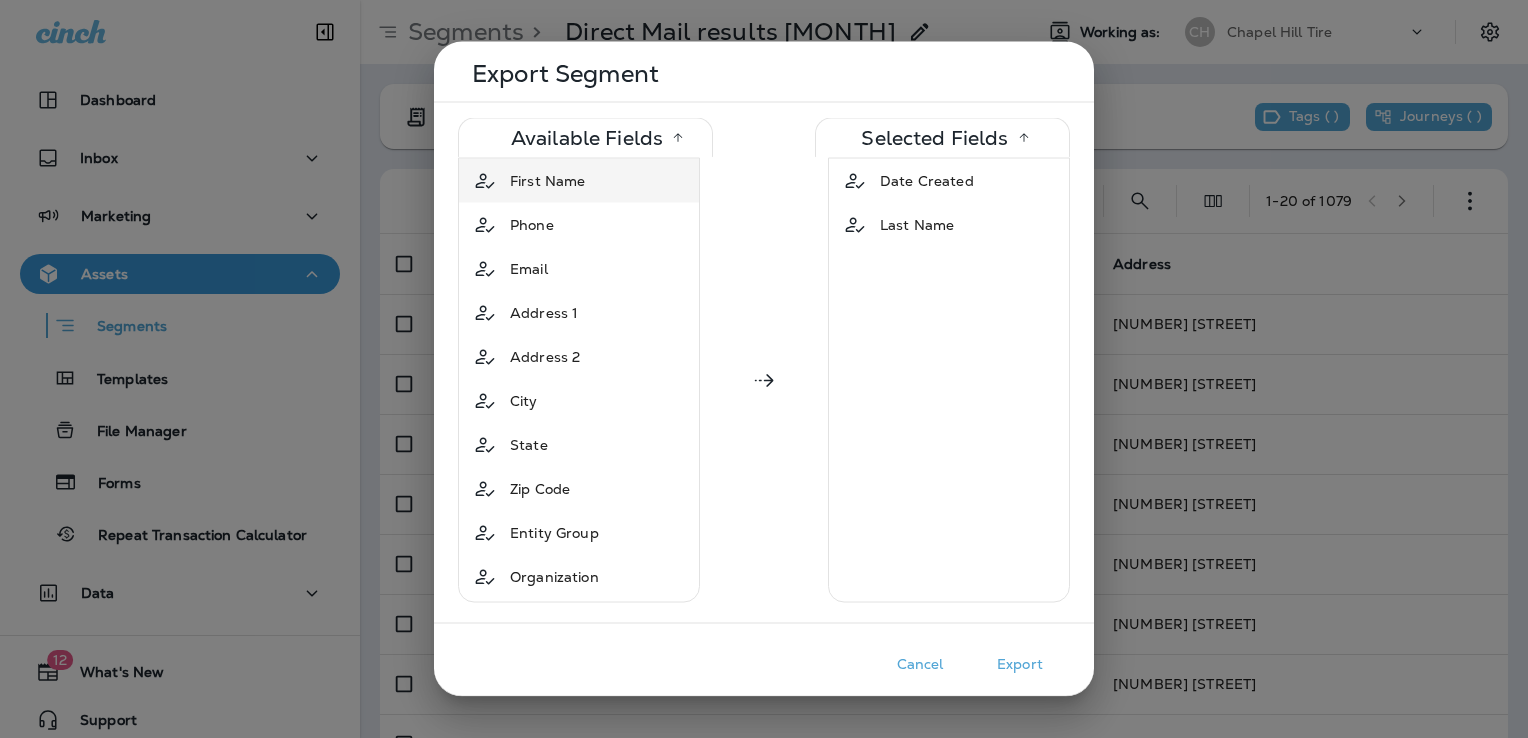 click on "First Name" at bounding box center (547, 181) 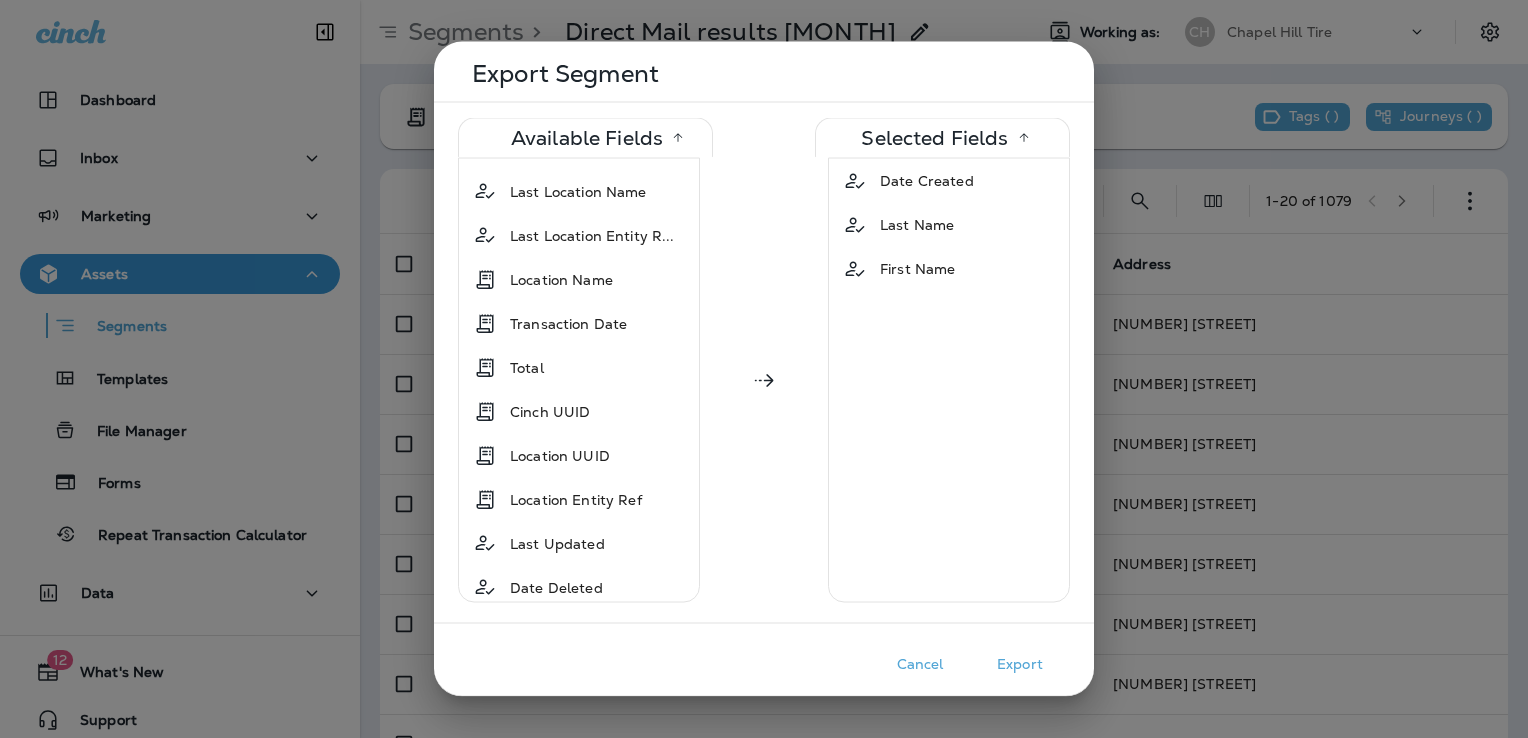 scroll, scrollTop: 1800, scrollLeft: 0, axis: vertical 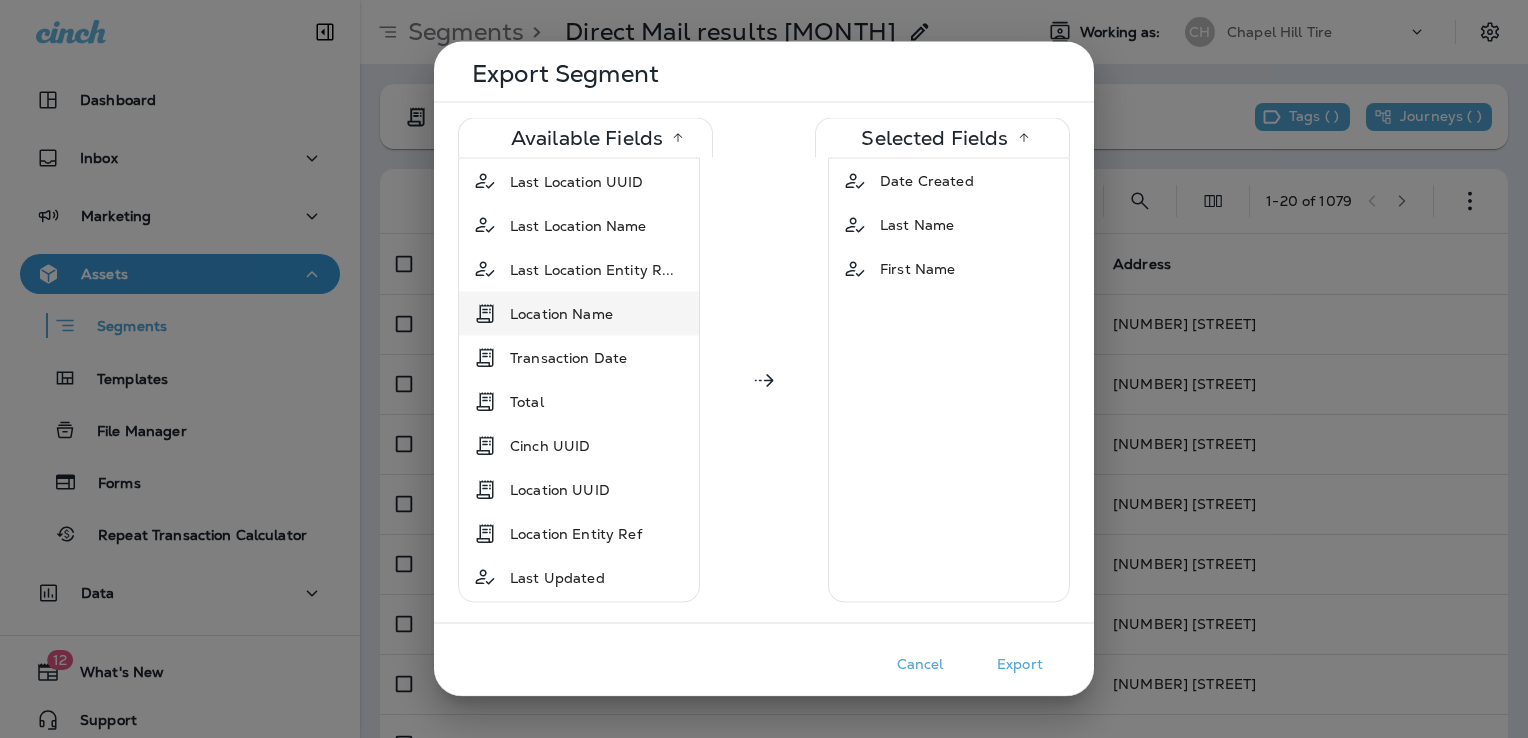 click on "Location Name" at bounding box center (561, 313) 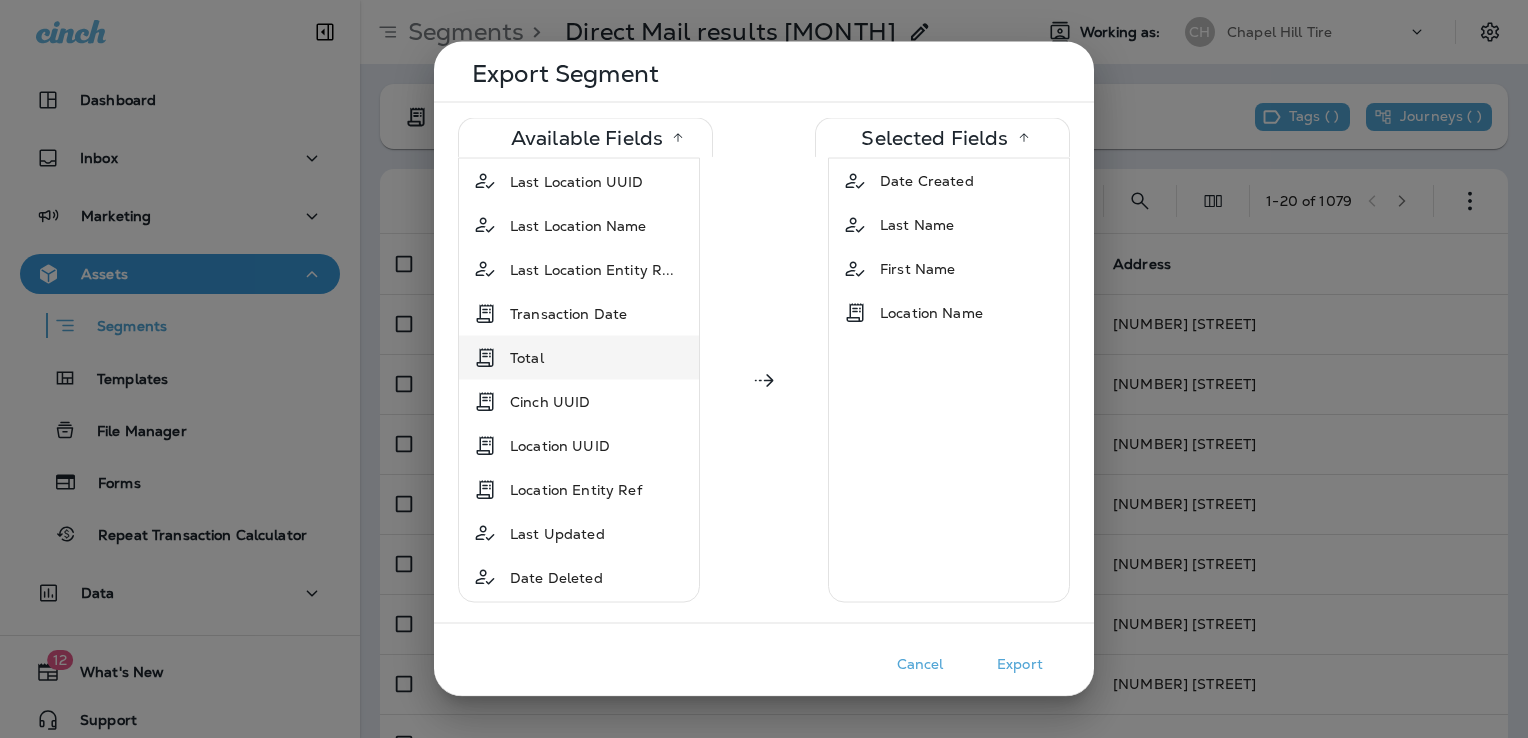 click on "Total" at bounding box center [579, 357] 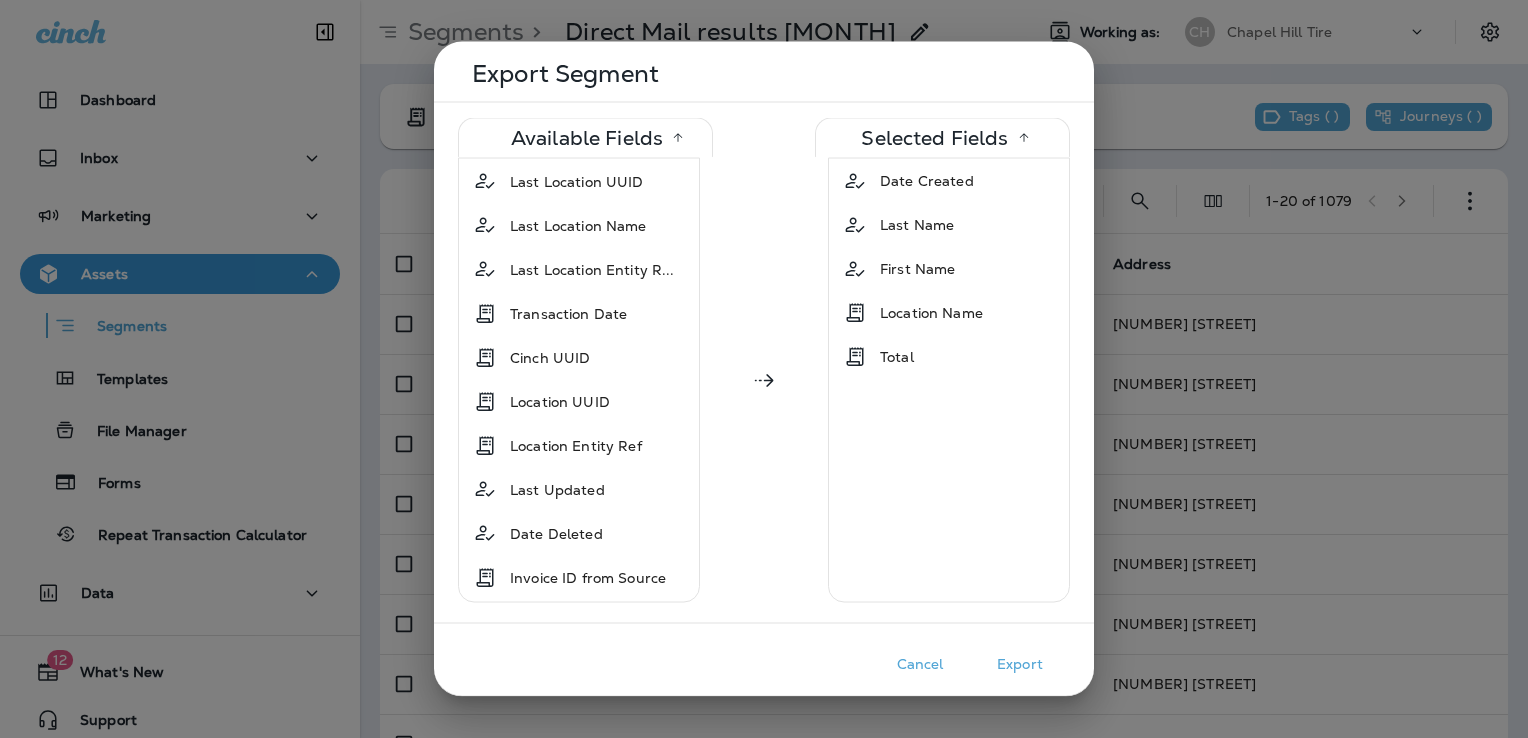 click on "Export" at bounding box center (1020, 664) 